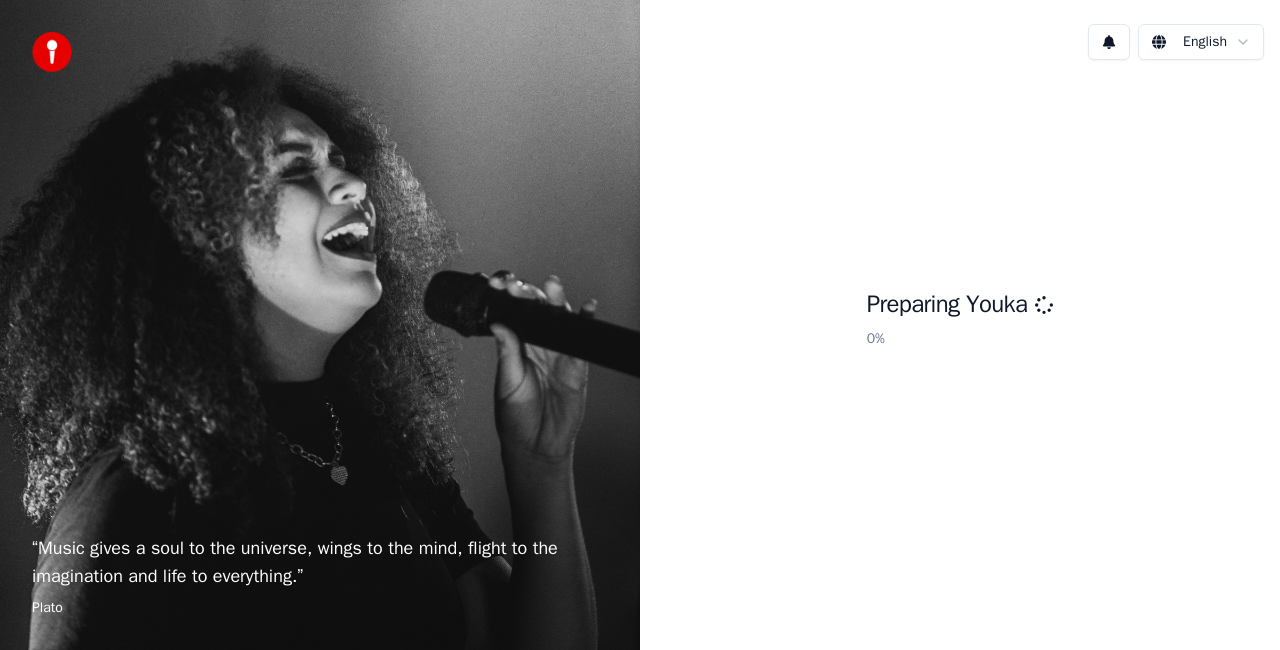 scroll, scrollTop: 0, scrollLeft: 0, axis: both 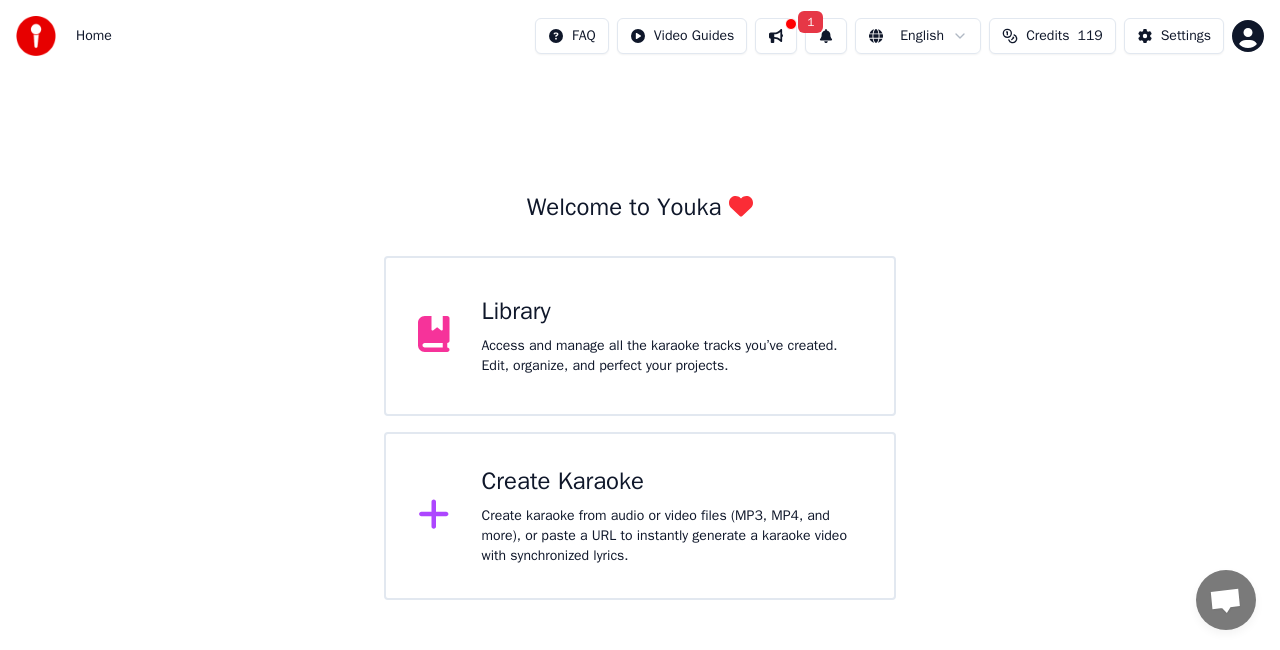 click on "Create karaoke from audio or video files (MP3, MP4, and more), or paste a URL to instantly generate a karaoke video with synchronized lyrics." at bounding box center [672, 536] 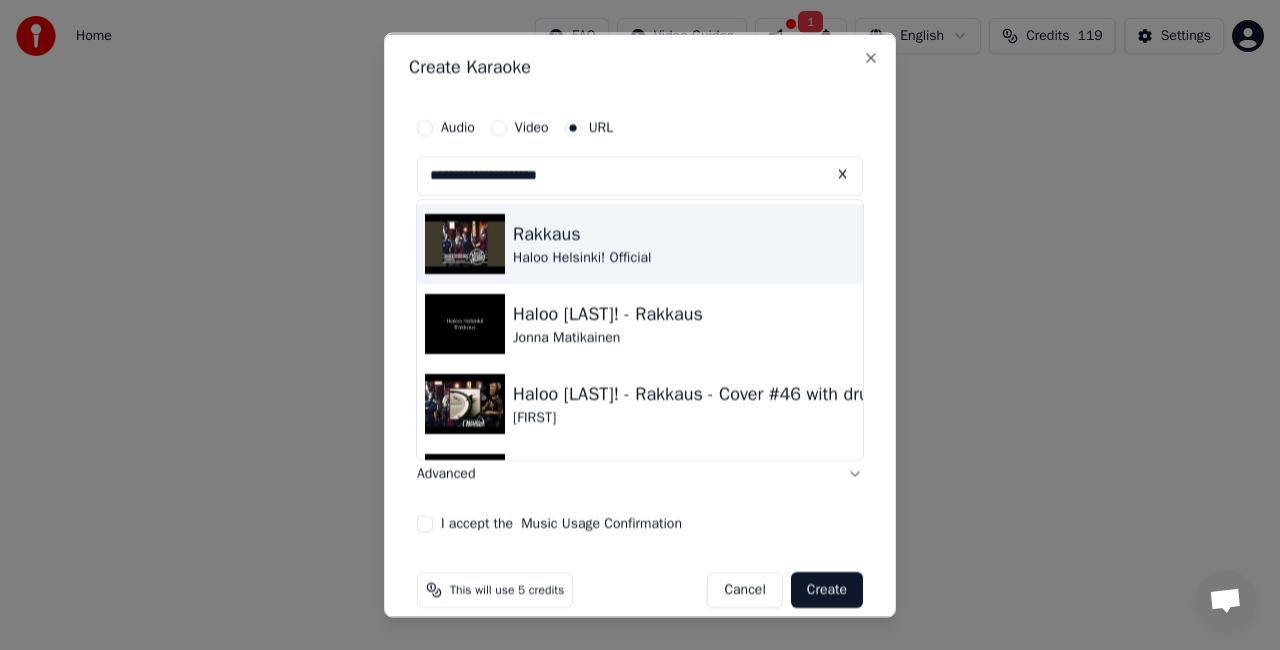 click on "Rakkaus Haloo Helsinki! Official" at bounding box center [640, 244] 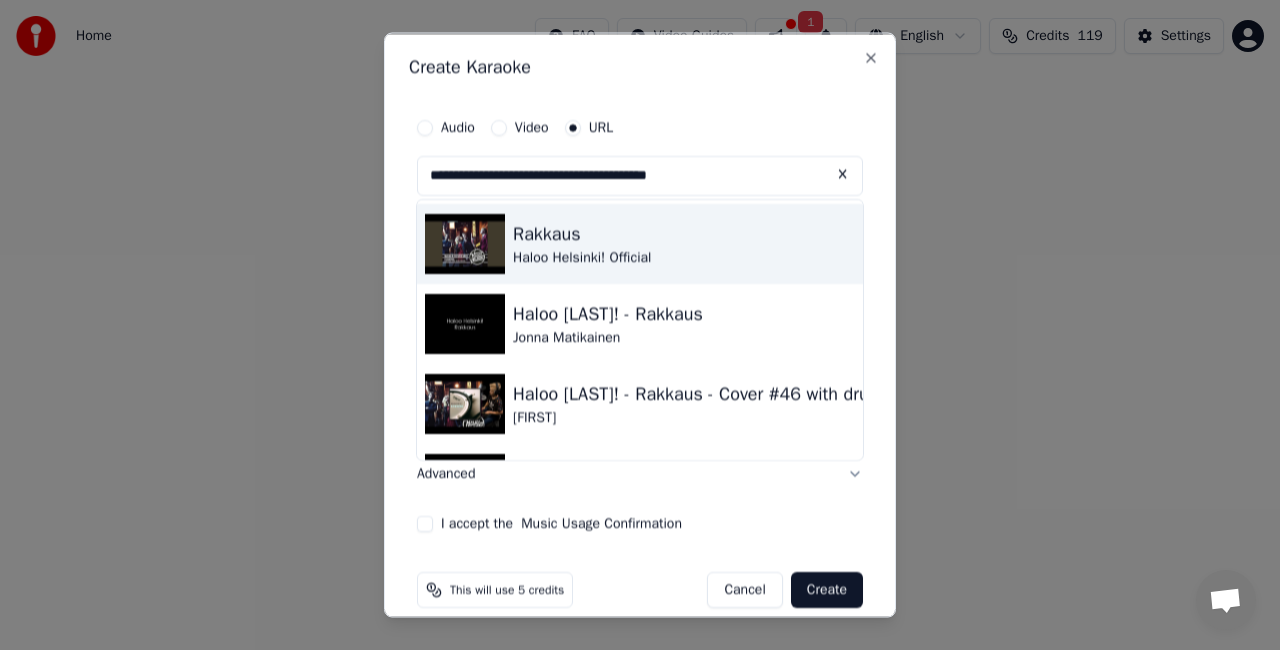 type on "*******" 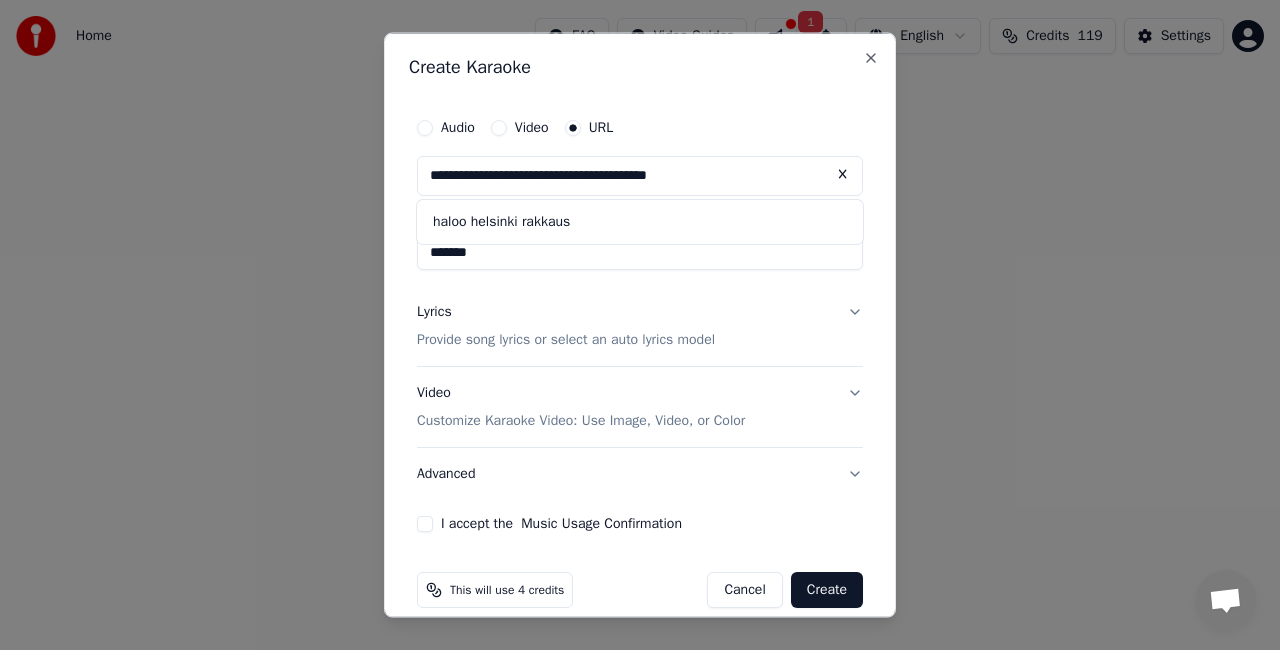 click on "*******" at bounding box center (640, 252) 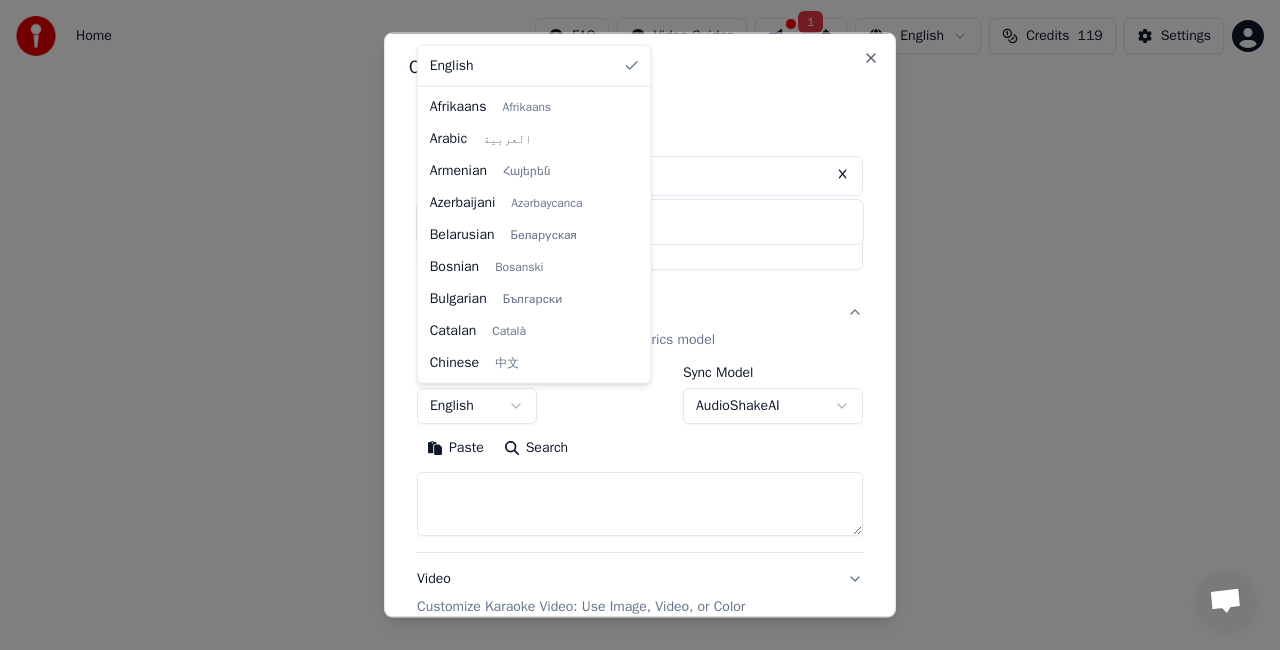 click on "**********" at bounding box center [640, 300] 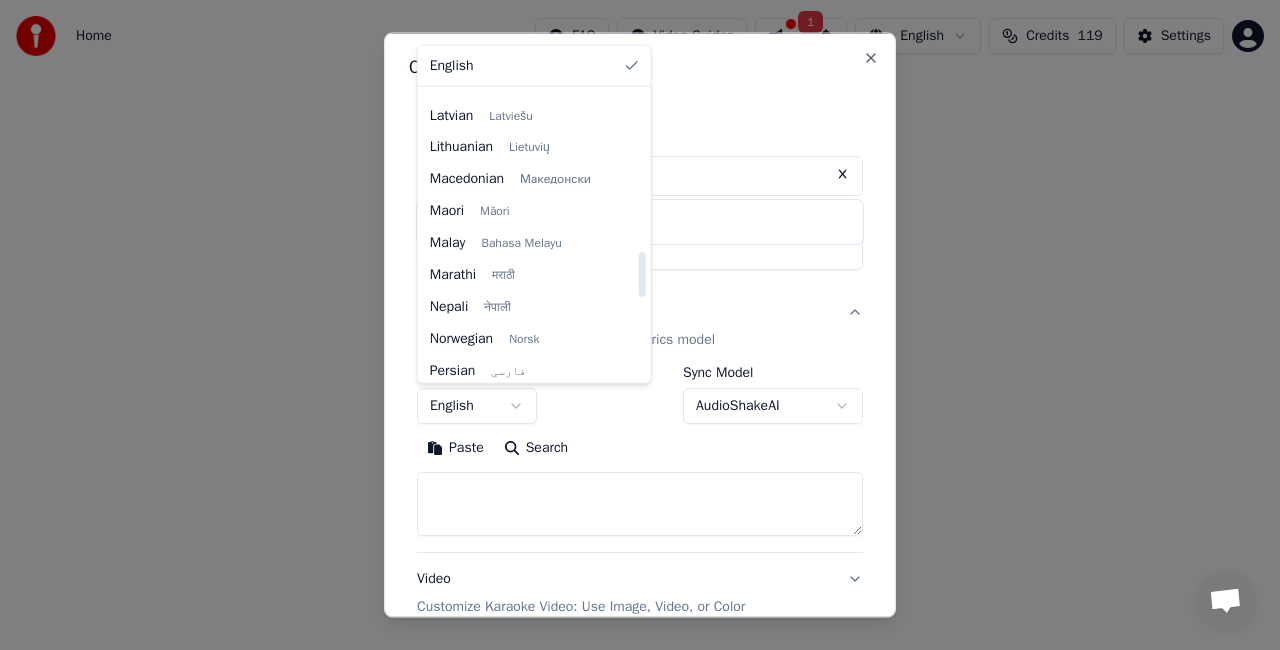 scroll, scrollTop: 1060, scrollLeft: 0, axis: vertical 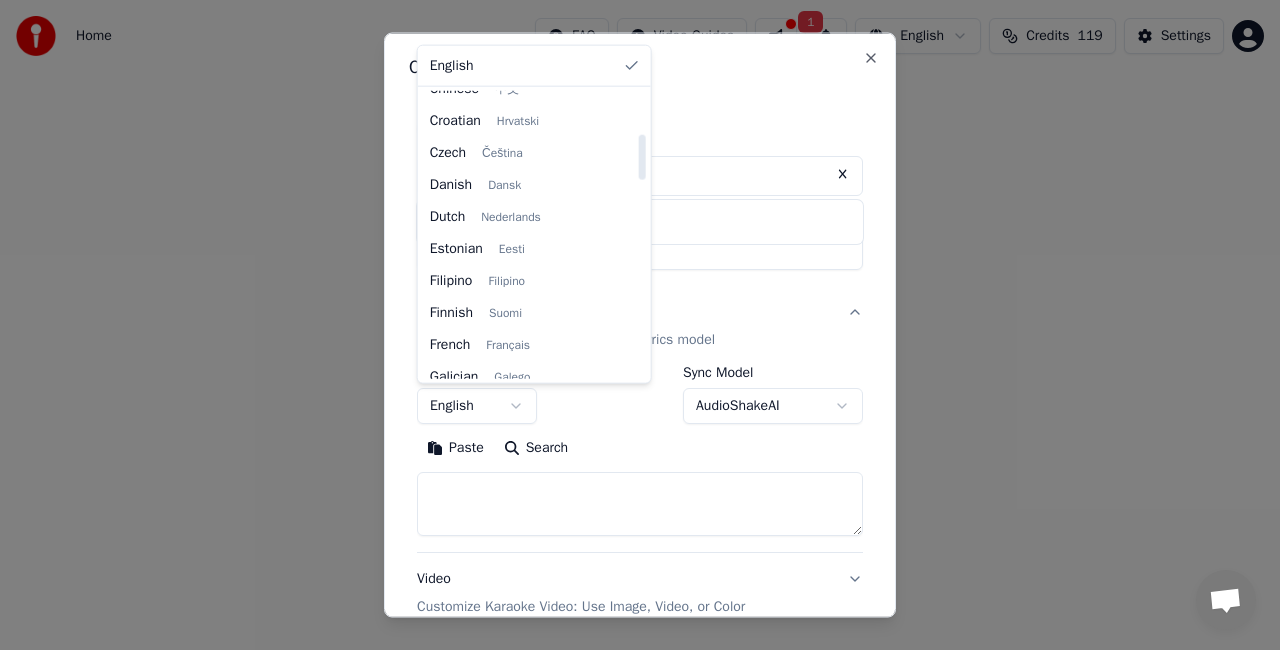 select on "**" 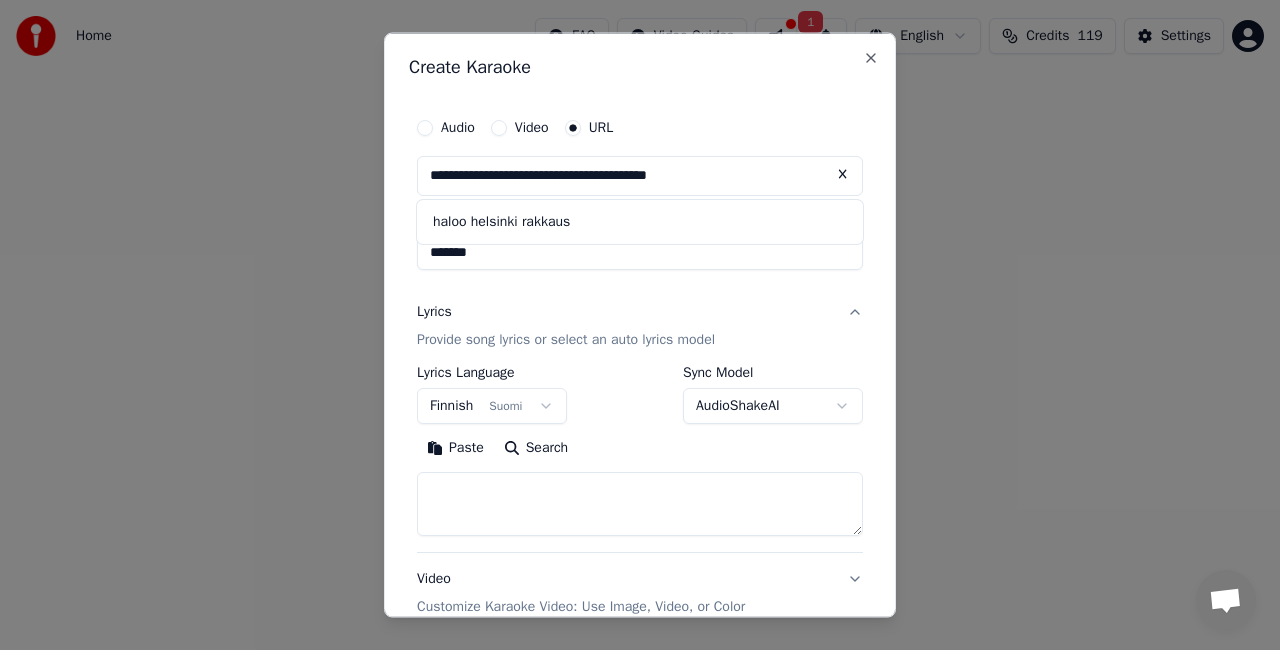 click on "Search" at bounding box center (536, 447) 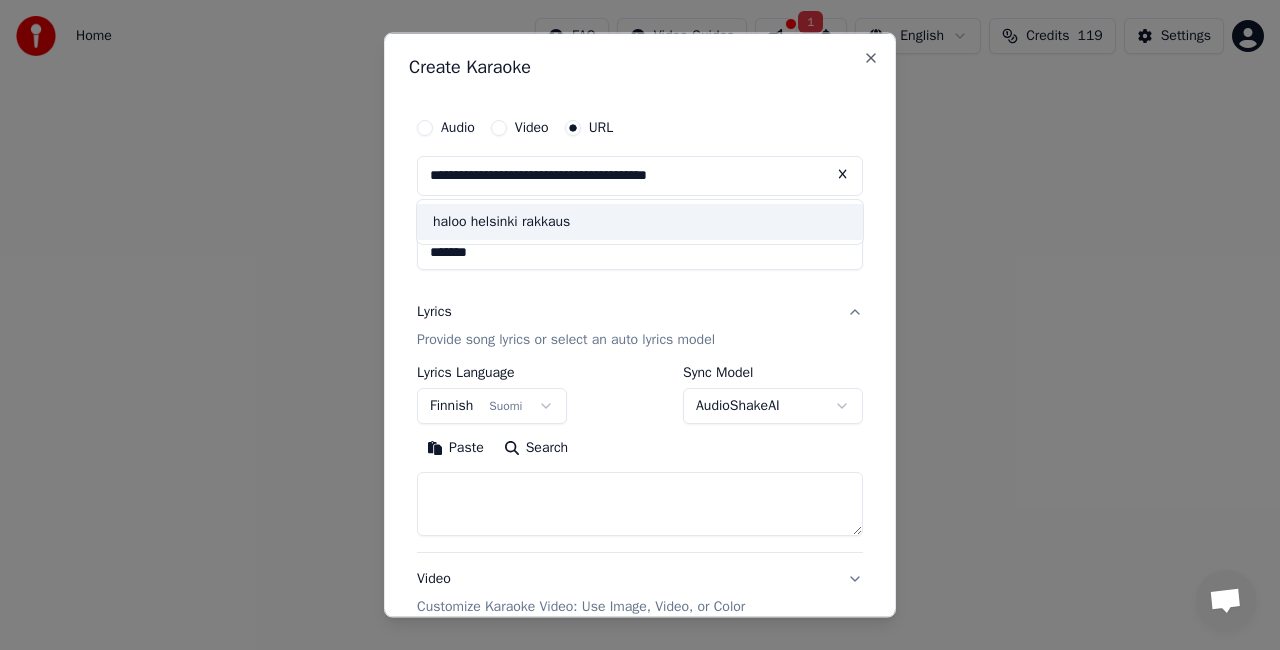 click on "haloo helsinki rakkaus" at bounding box center [640, 222] 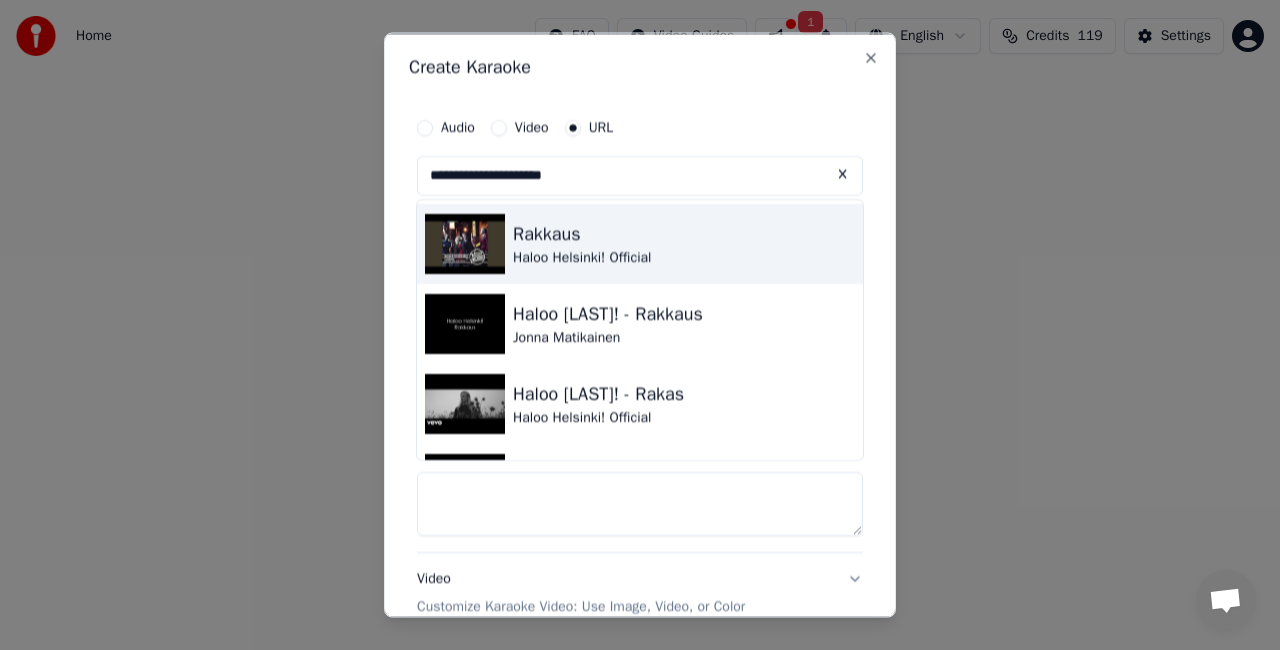 click on "Rakkaus Haloo Helsinki! Official" at bounding box center [640, 244] 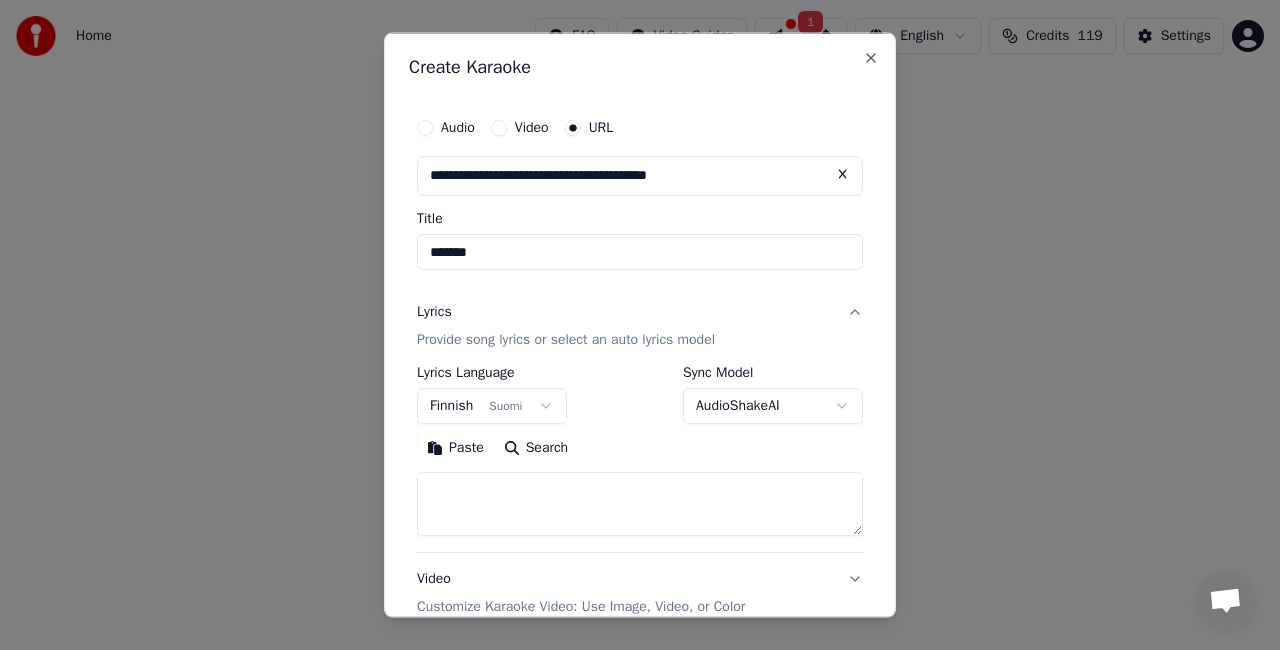 click on "Search" at bounding box center [536, 447] 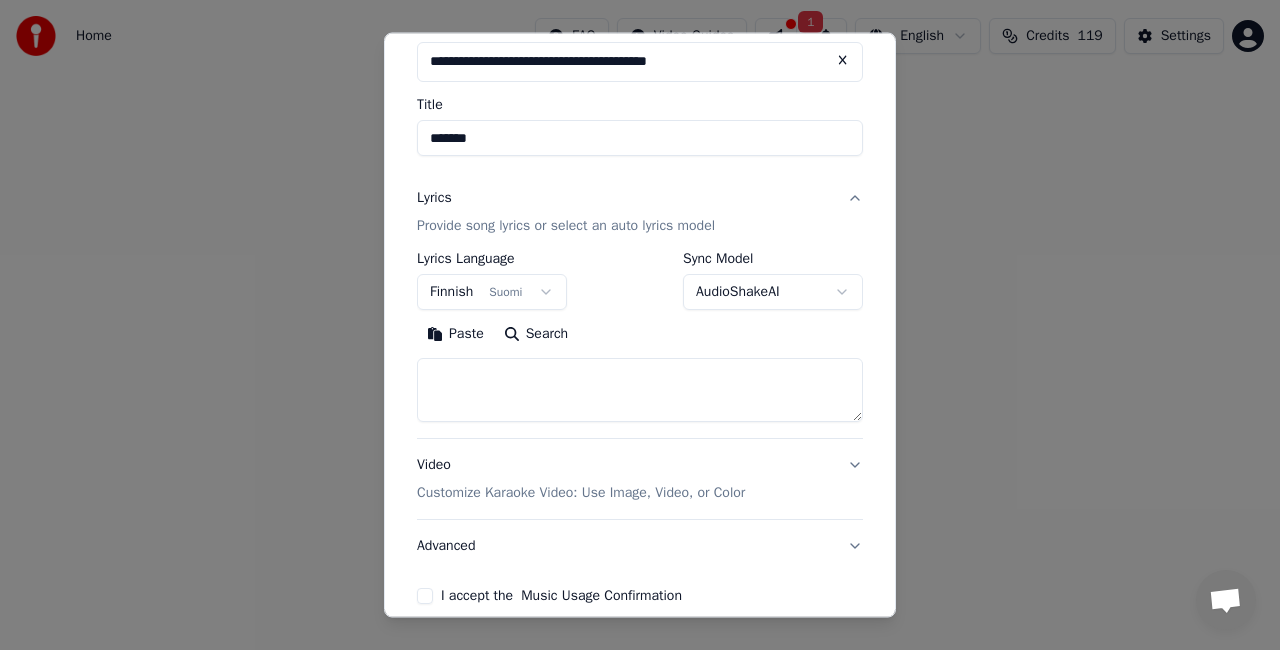 scroll, scrollTop: 116, scrollLeft: 0, axis: vertical 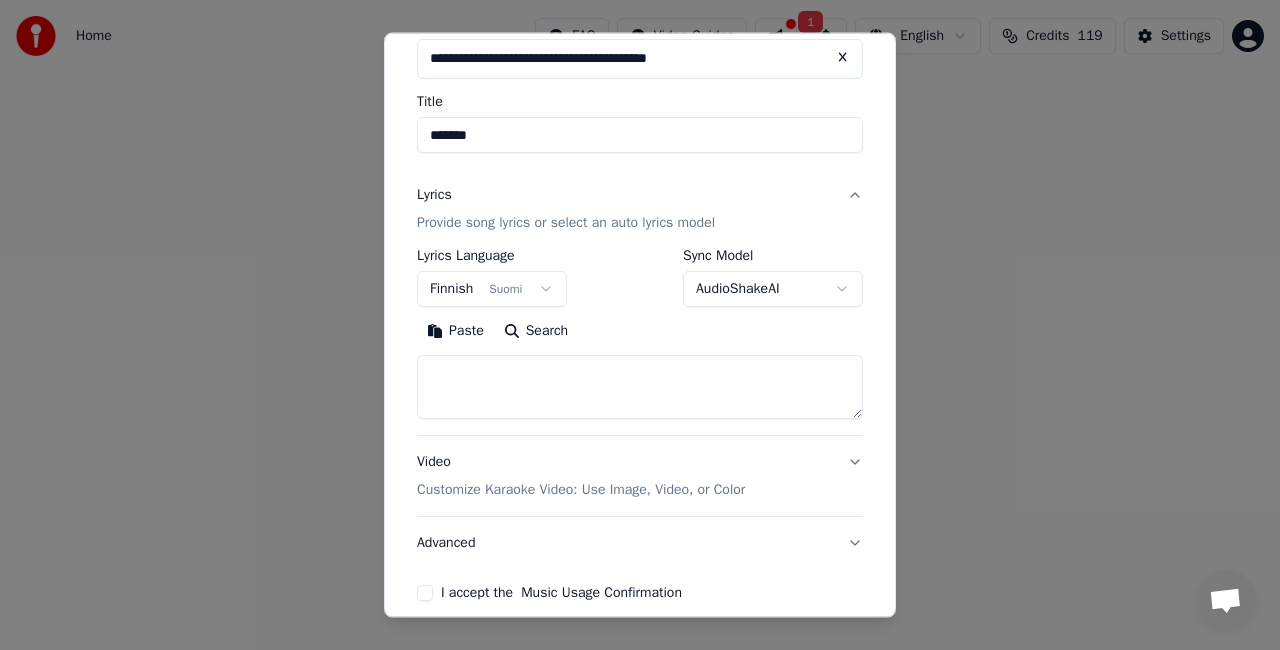 click on "Search" at bounding box center (536, 331) 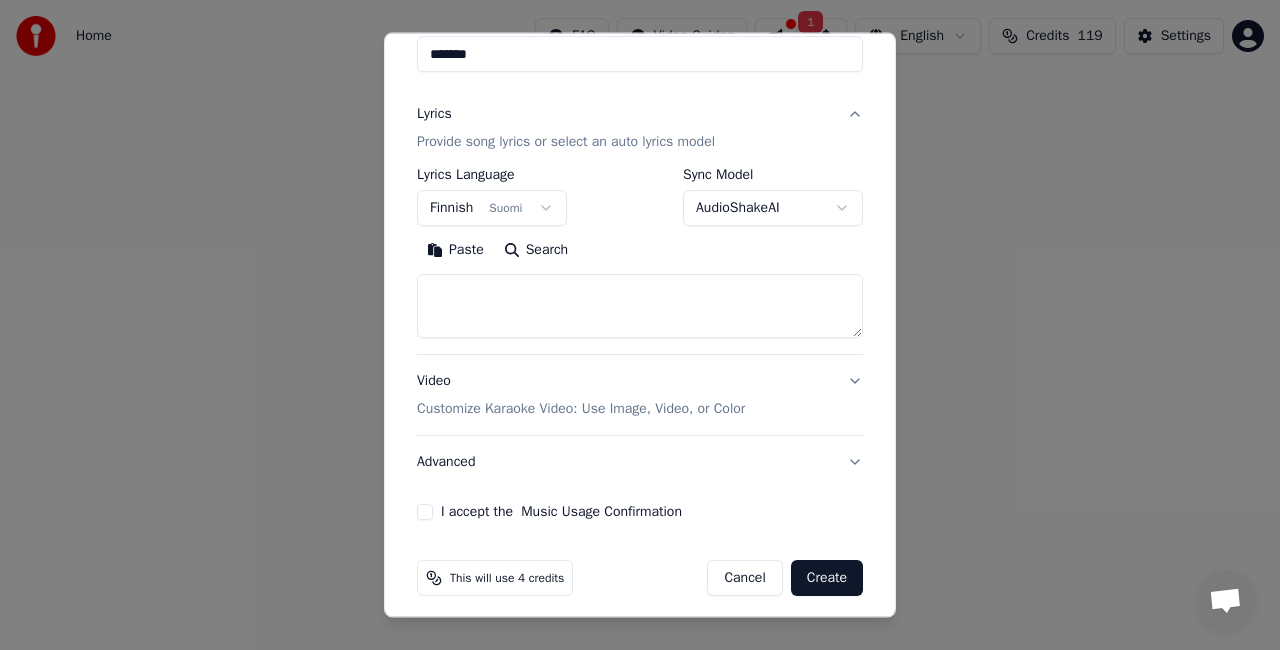 scroll, scrollTop: 199, scrollLeft: 0, axis: vertical 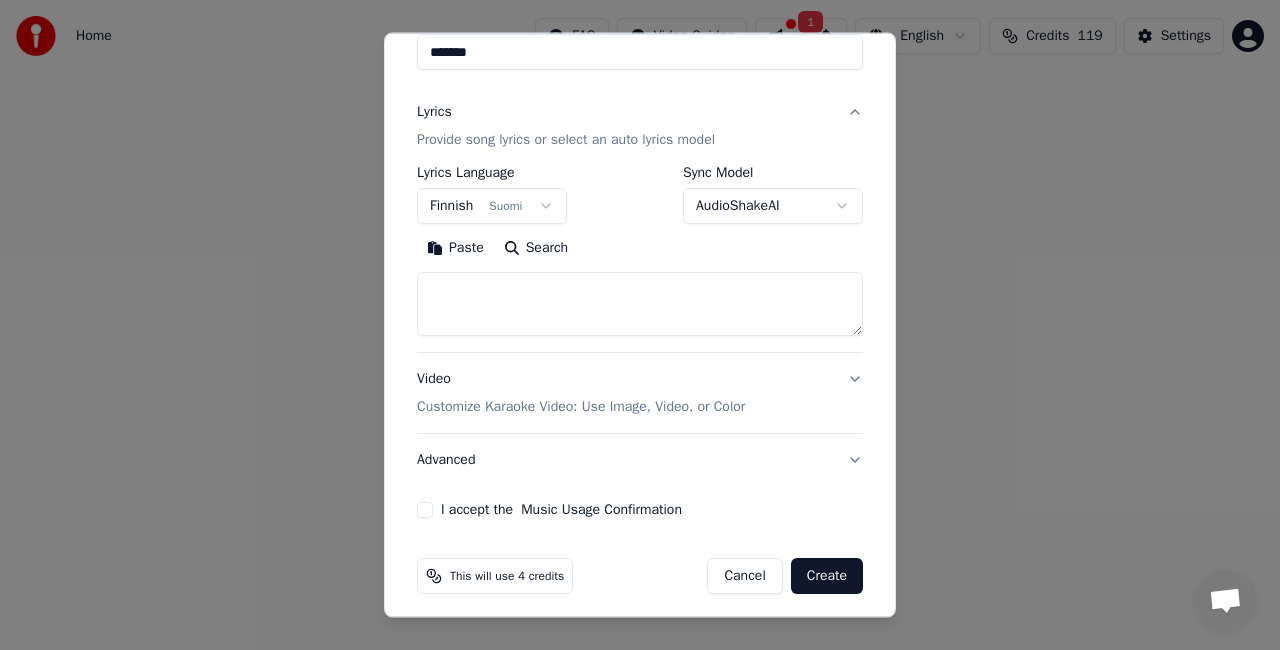 click on "Music Usage Confirmation" at bounding box center (601, 510) 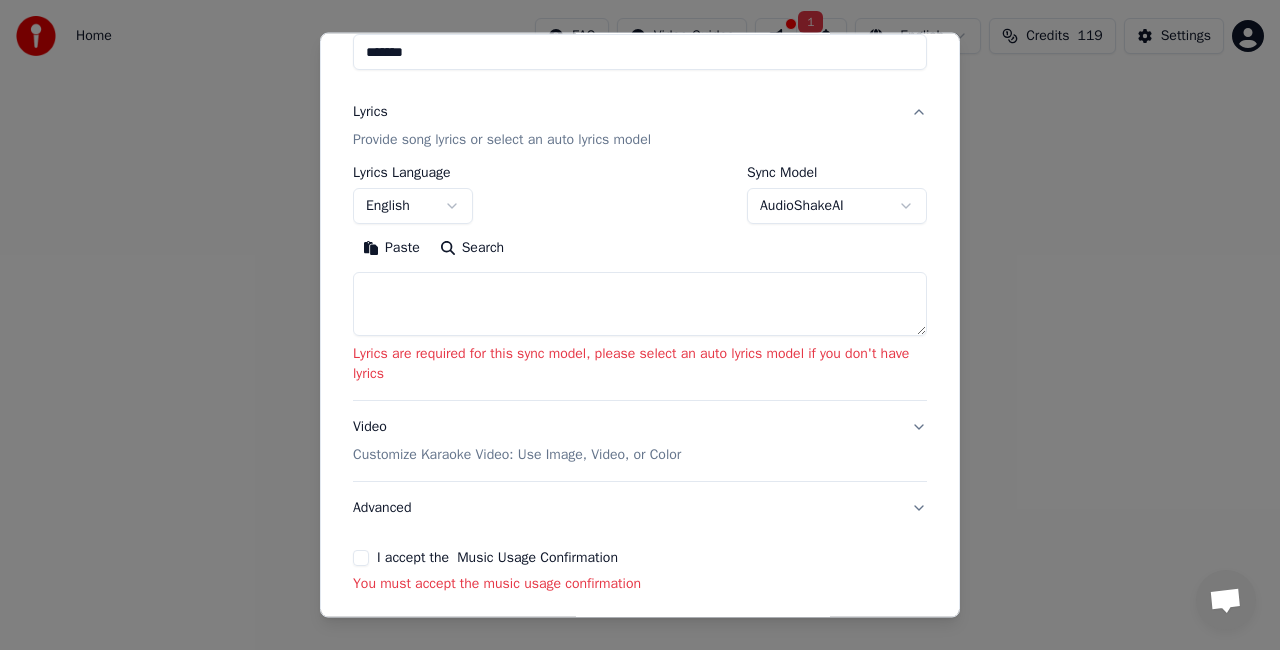 click on "Advanced" at bounding box center [640, 508] 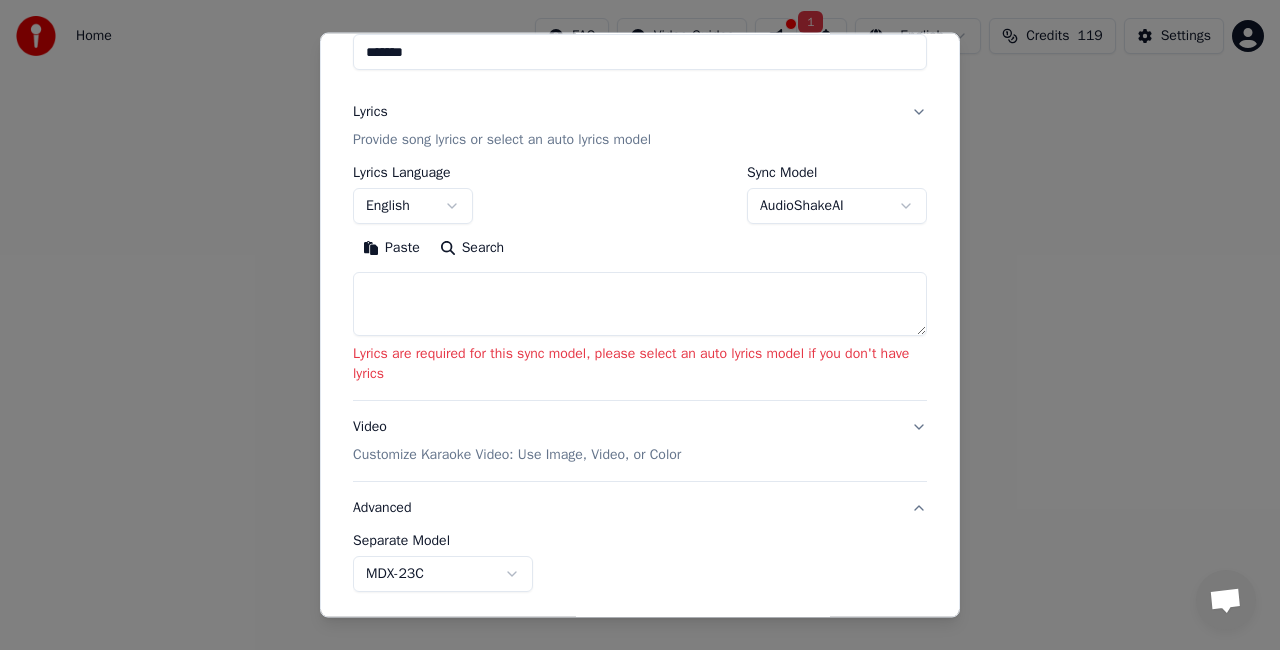 scroll, scrollTop: 123, scrollLeft: 0, axis: vertical 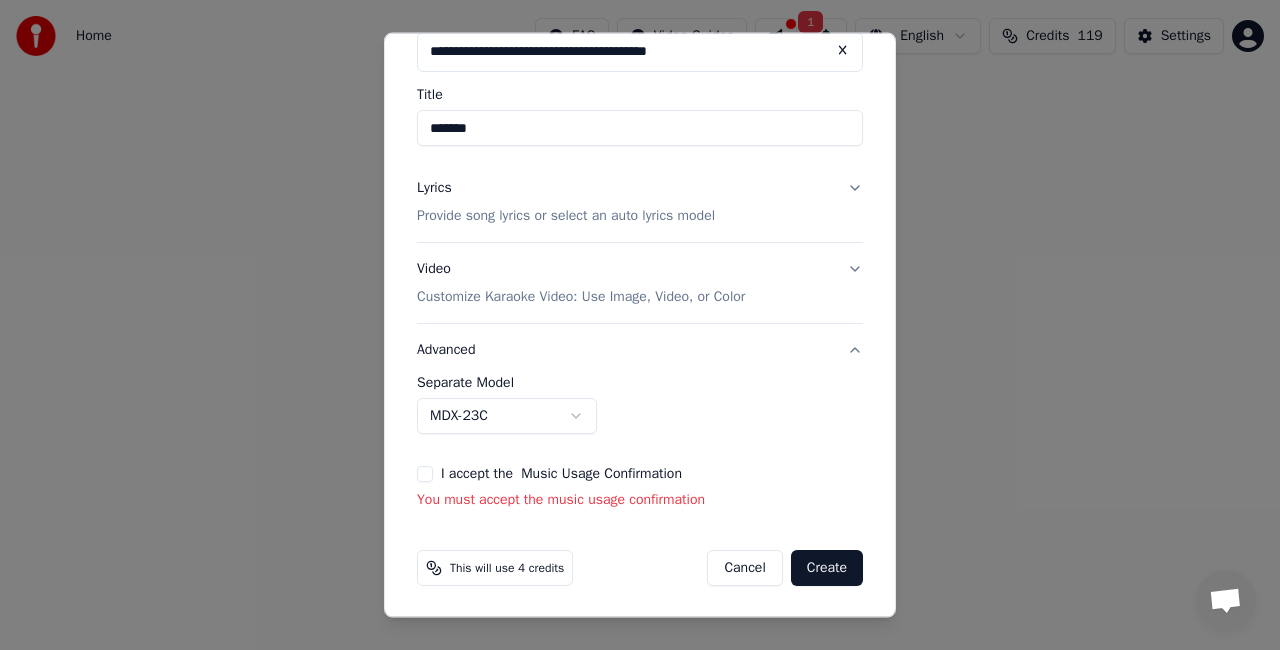 click on "I accept the   Music Usage Confirmation" at bounding box center [425, 474] 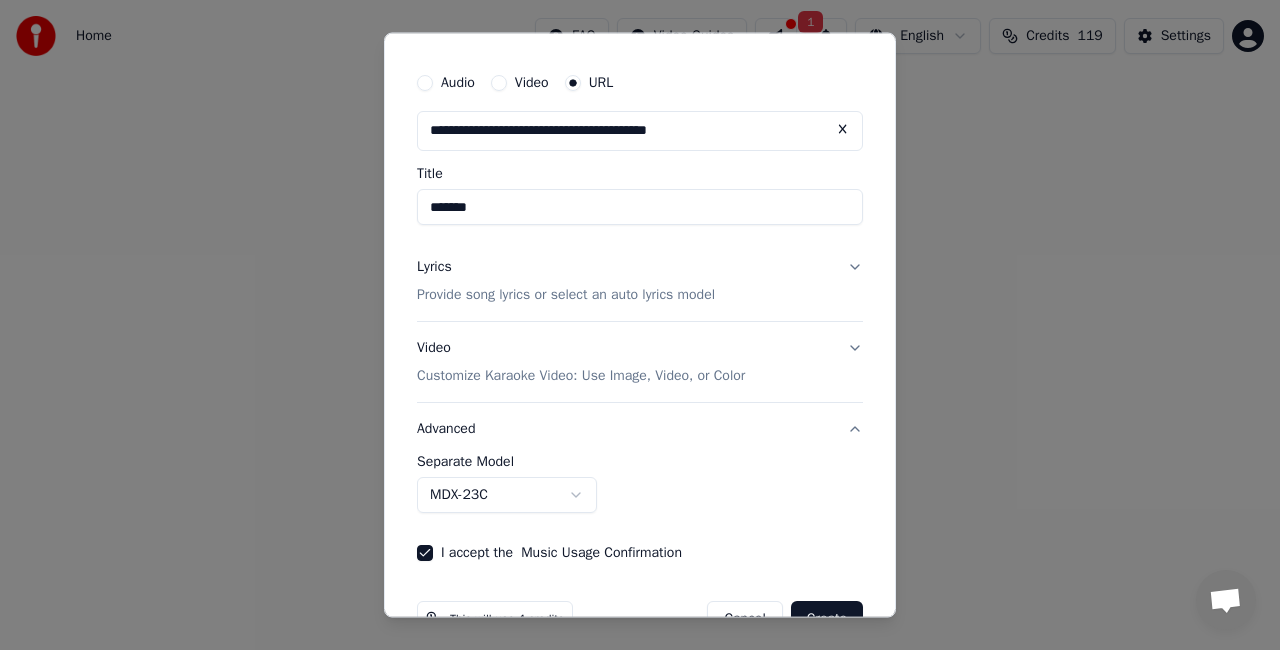 scroll, scrollTop: 43, scrollLeft: 0, axis: vertical 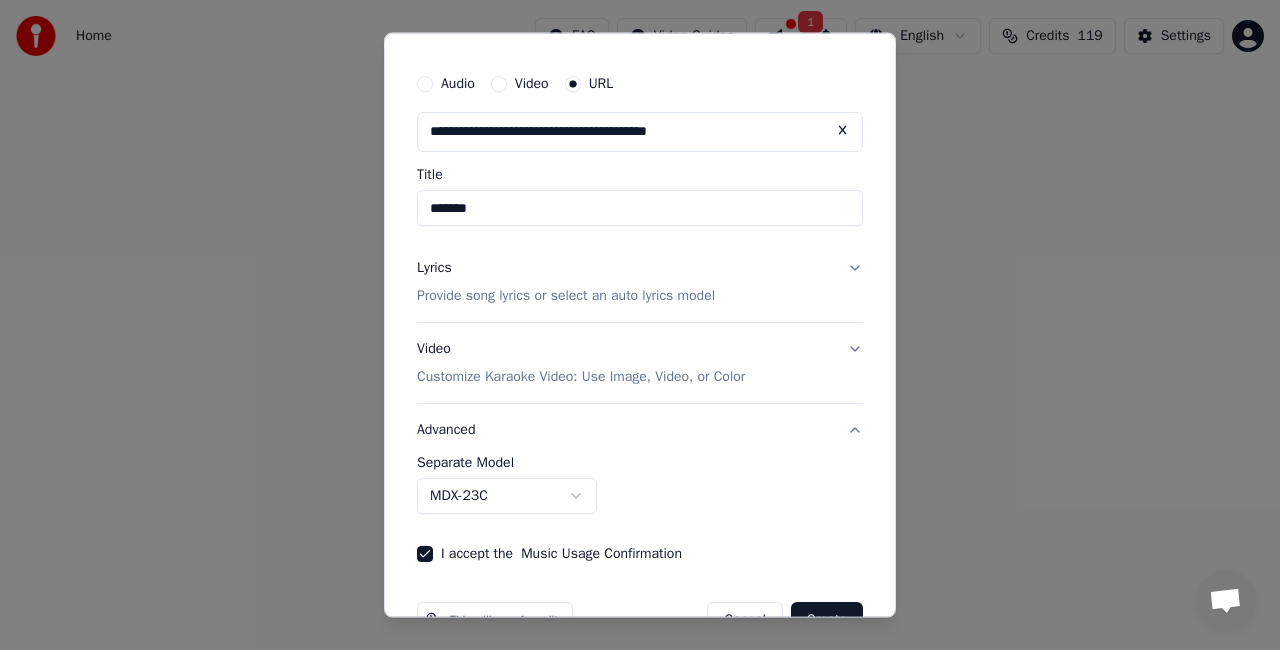 click on "**********" at bounding box center [640, 314] 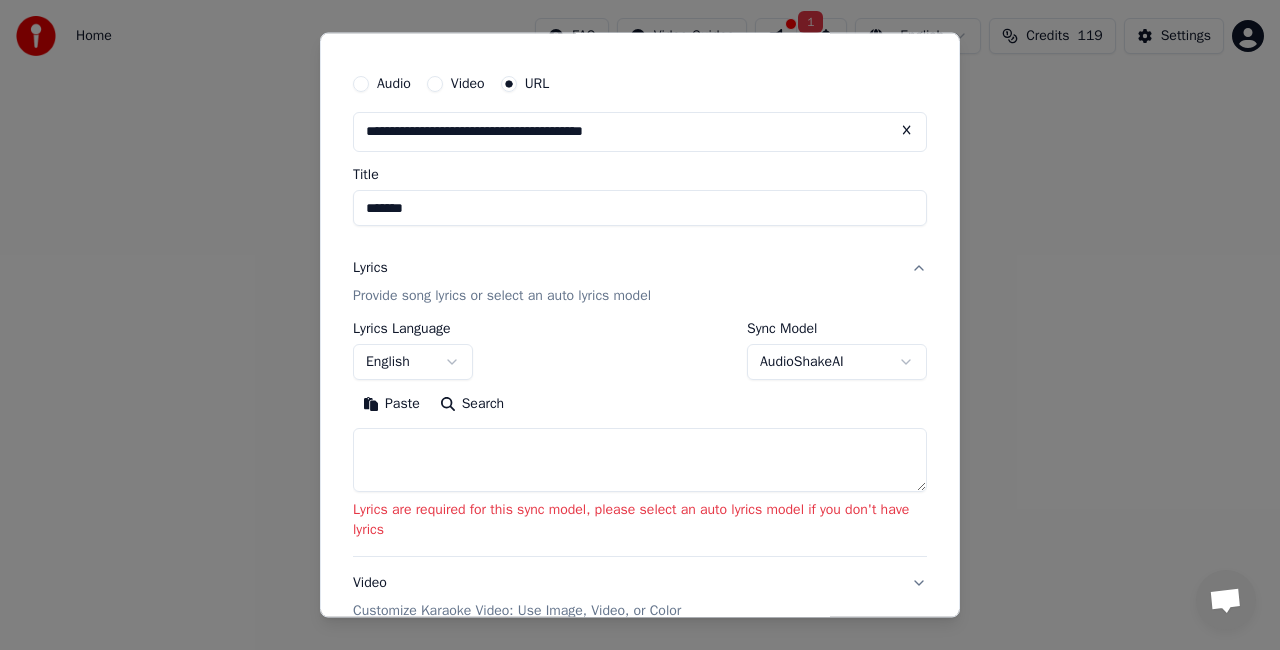 click on "Search" at bounding box center (472, 404) 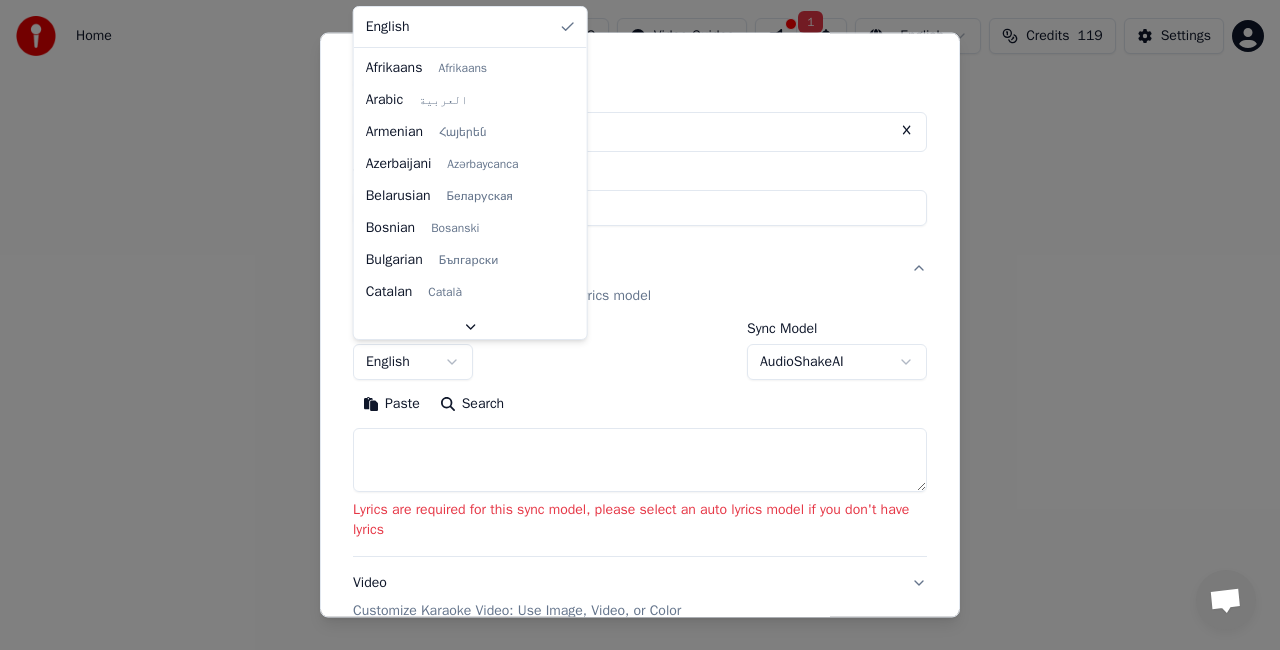click on "**********" at bounding box center (640, 300) 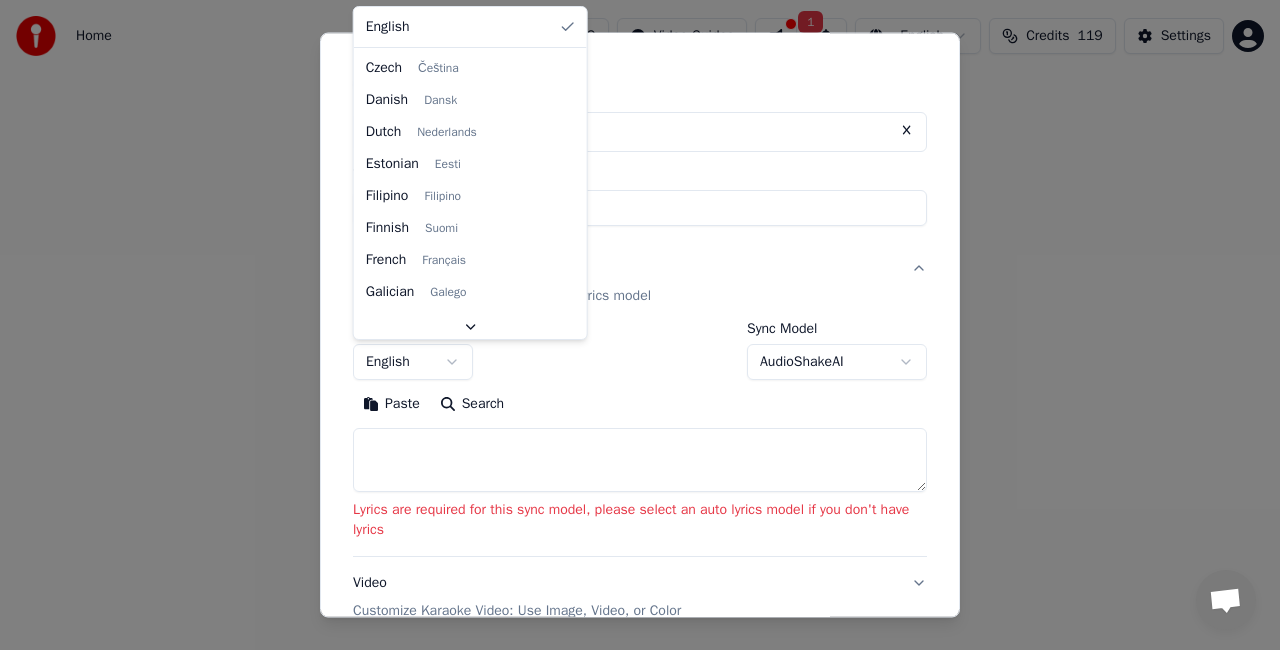 select on "**" 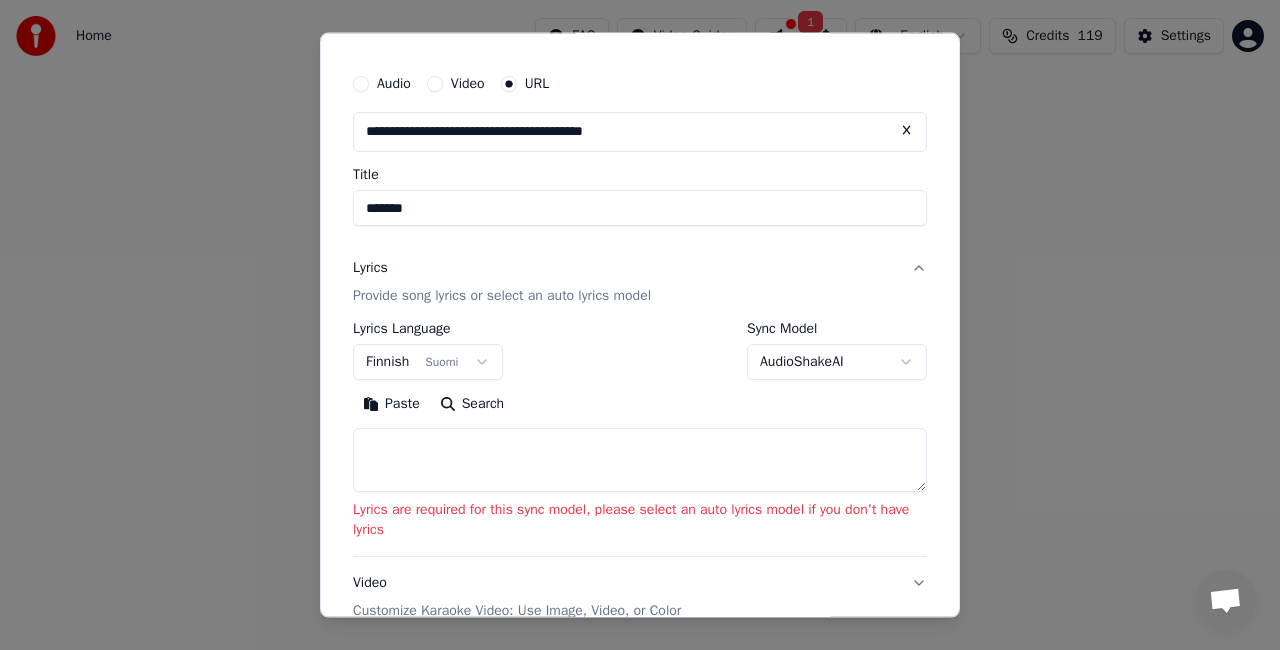 type 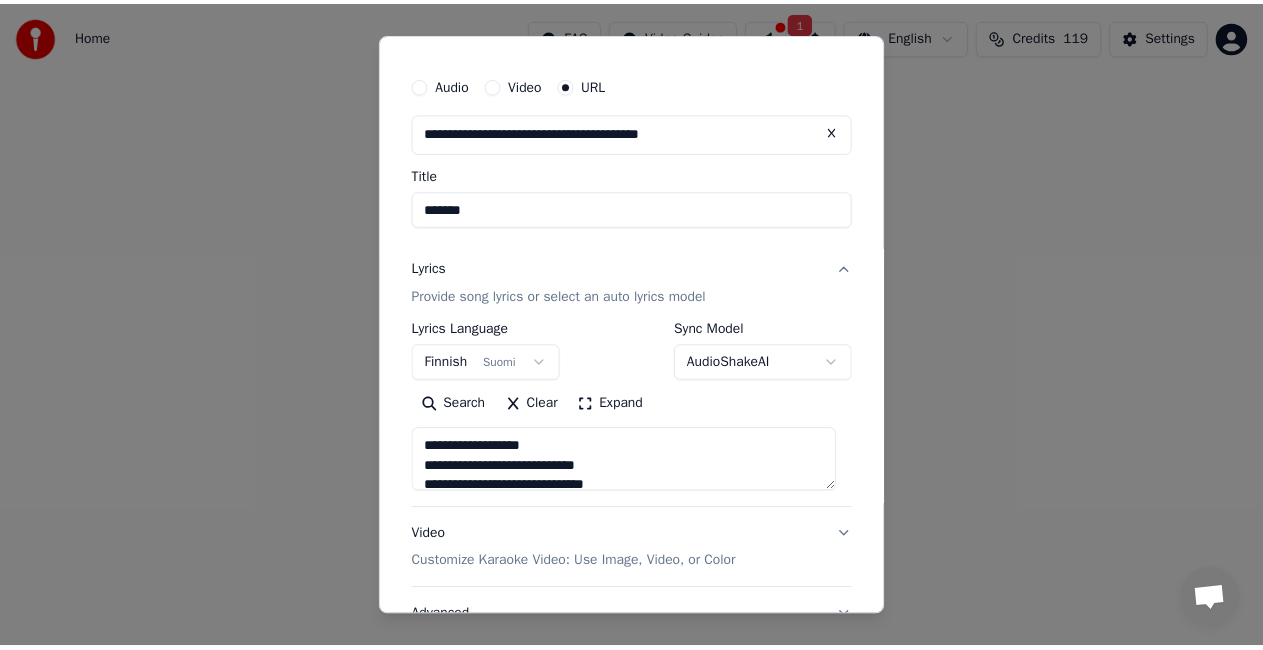 scroll, scrollTop: 207, scrollLeft: 0, axis: vertical 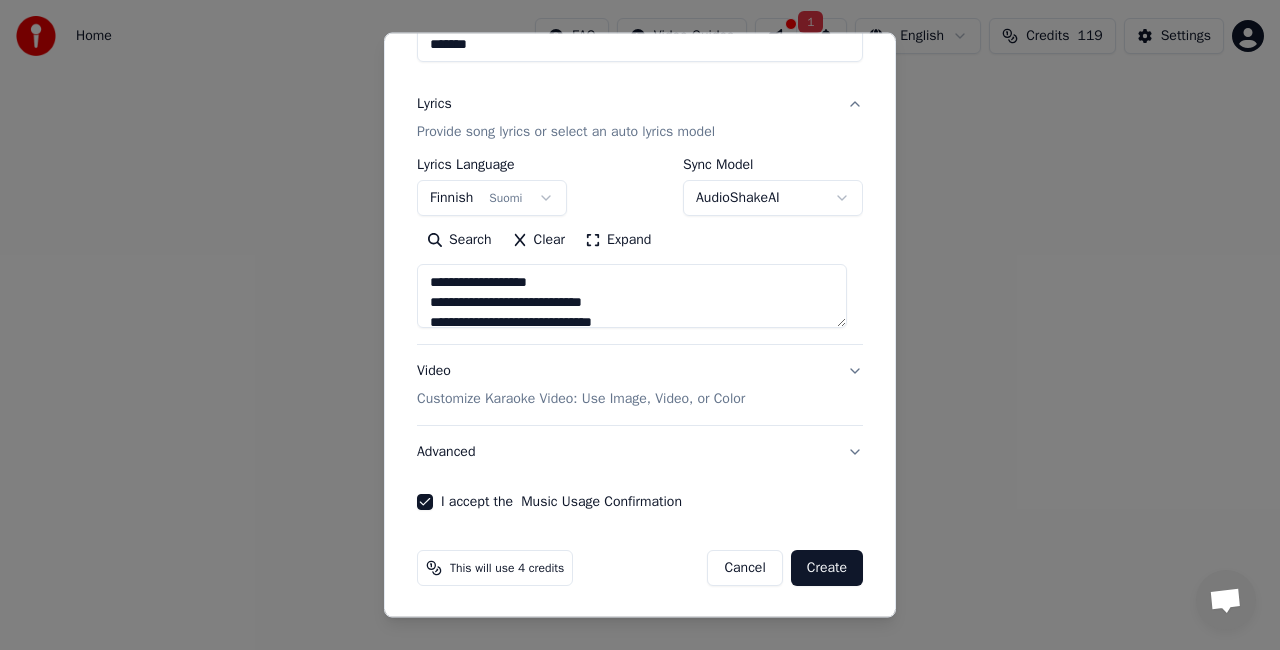 click on "Create" at bounding box center [827, 568] 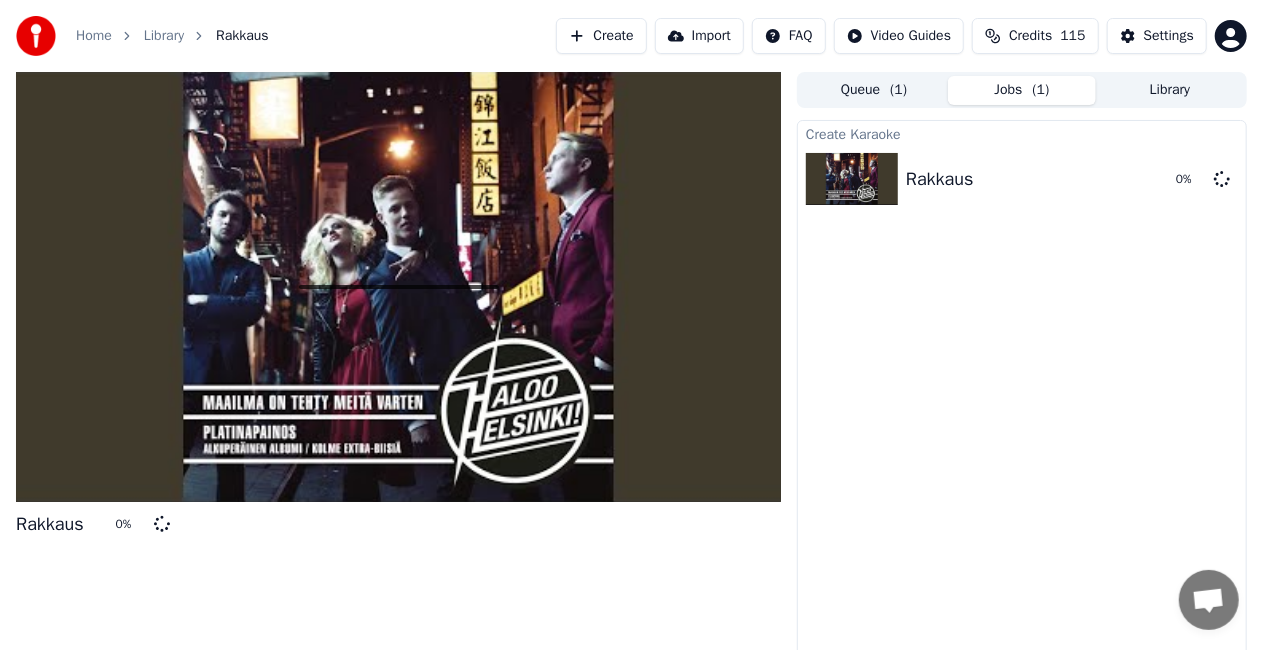 click on "Create Karaoke Rakkaus 0 %" at bounding box center (1022, 396) 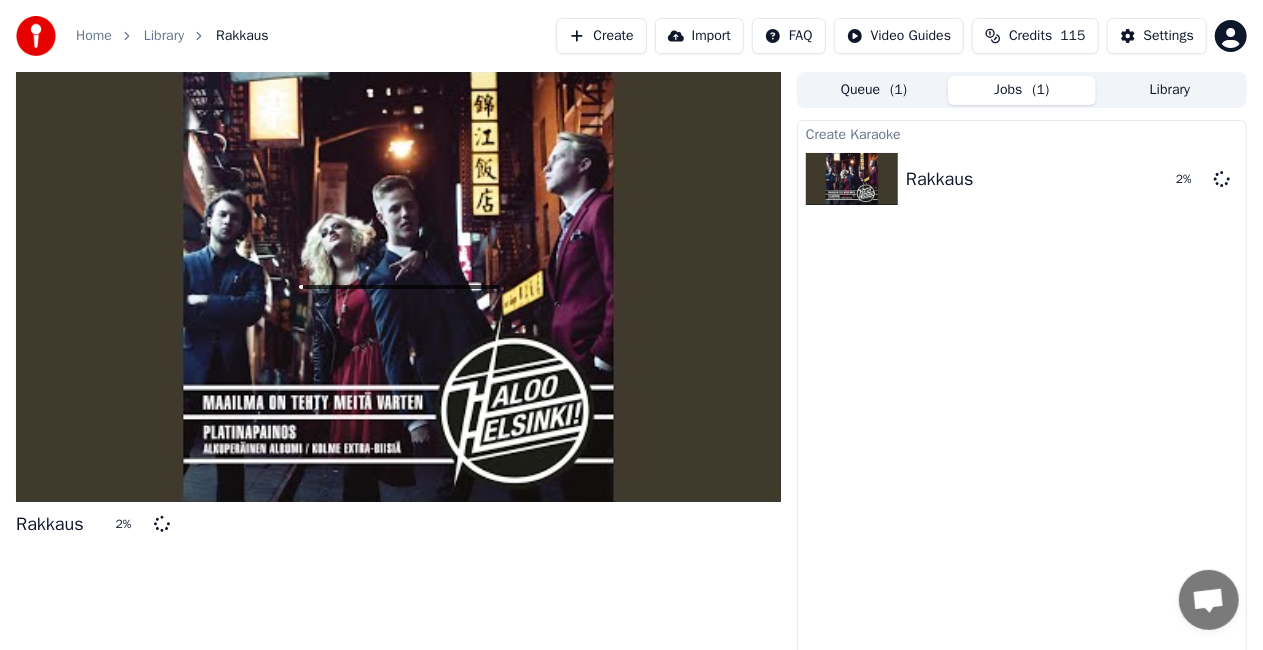 click on "Library" at bounding box center [164, 36] 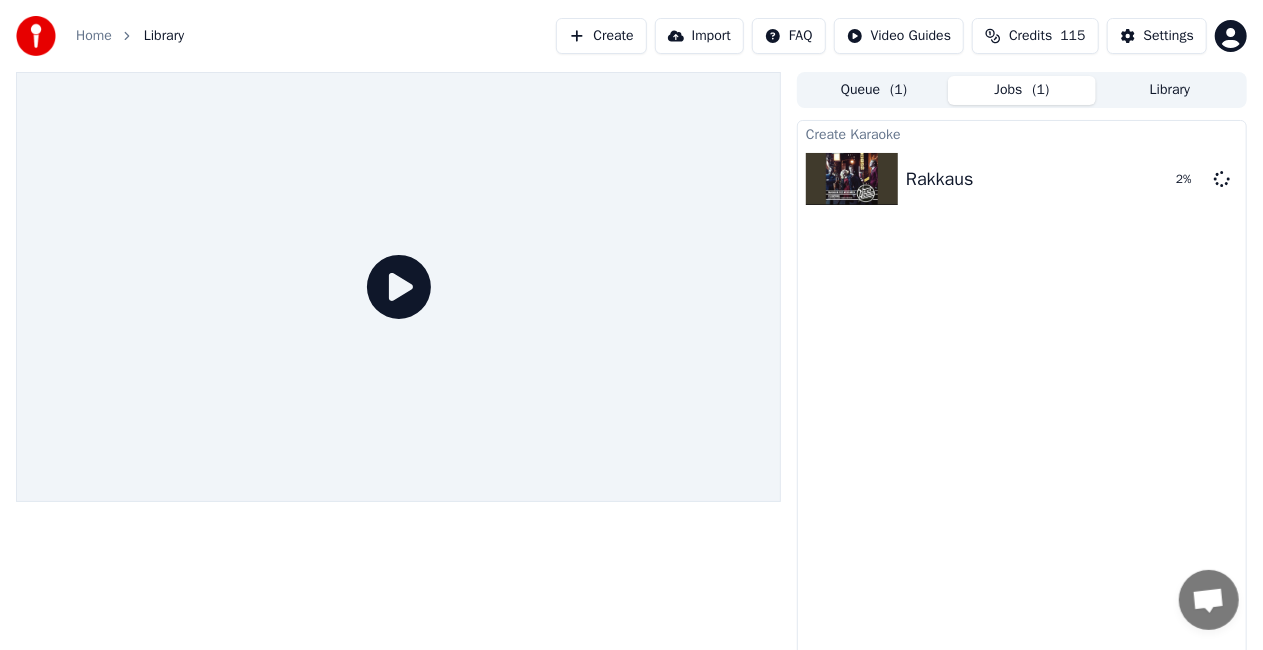 click on "Home" at bounding box center (94, 36) 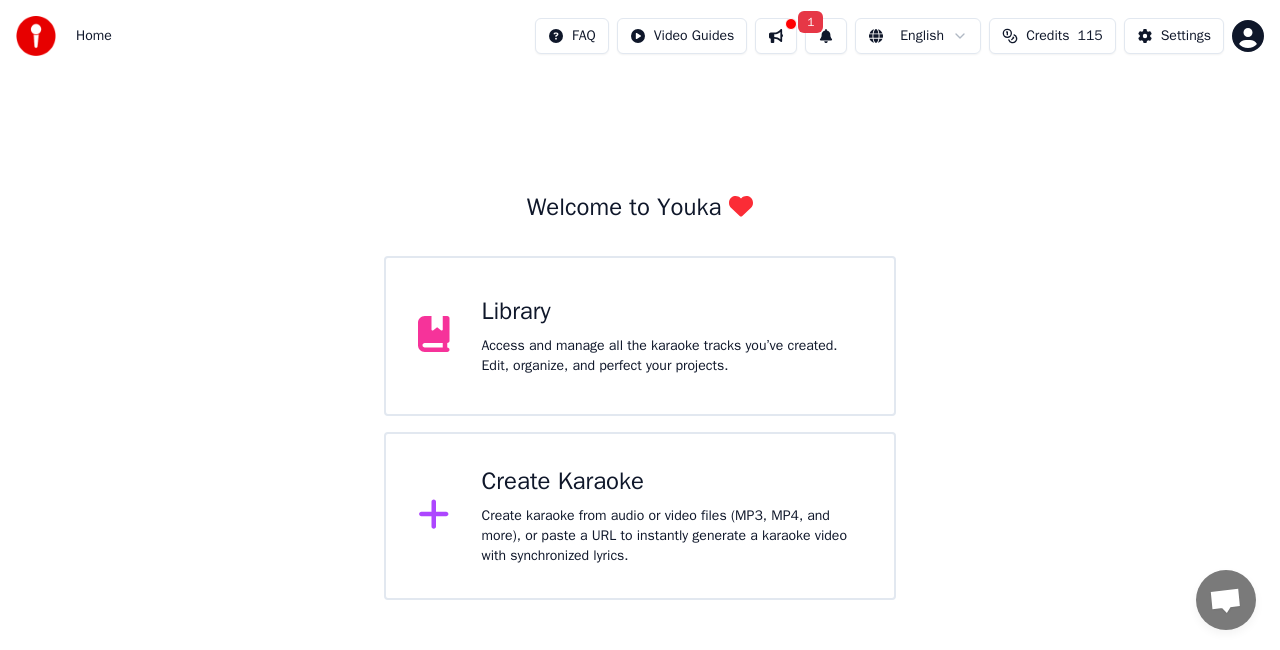 click on "Library Access and manage all the karaoke tracks you’ve created. Edit, organize, and perfect your projects." at bounding box center [640, 336] 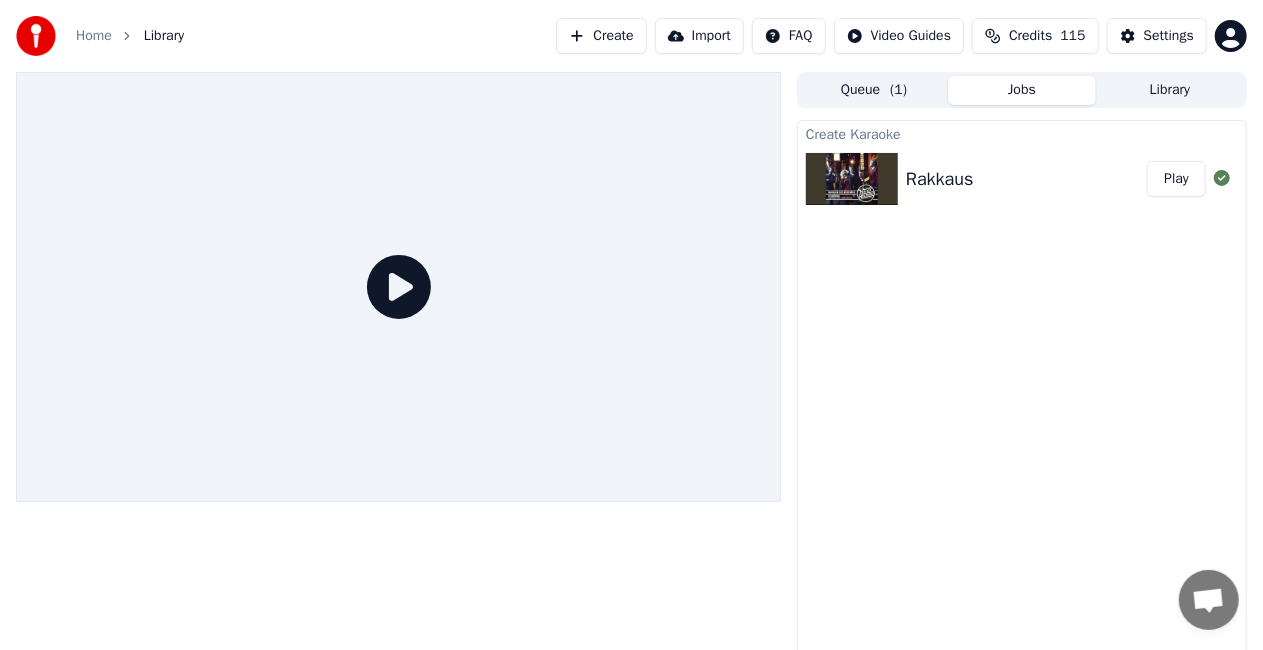 click on "Play" at bounding box center [1176, 179] 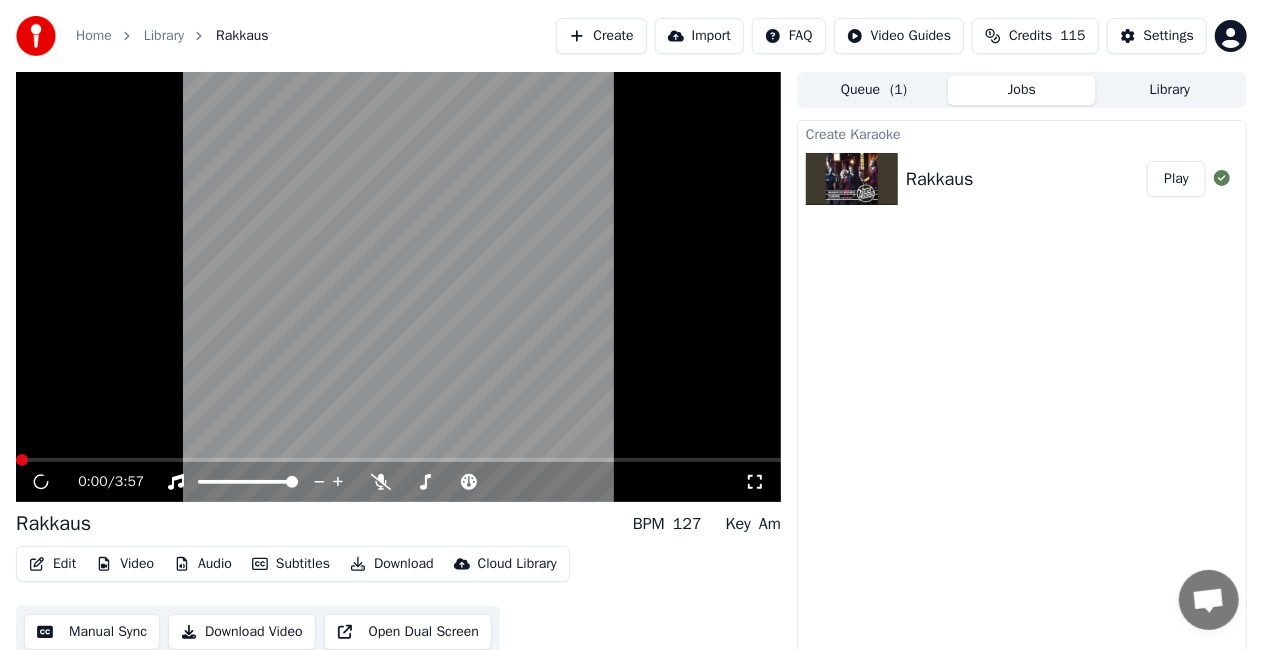 click at bounding box center [398, 287] 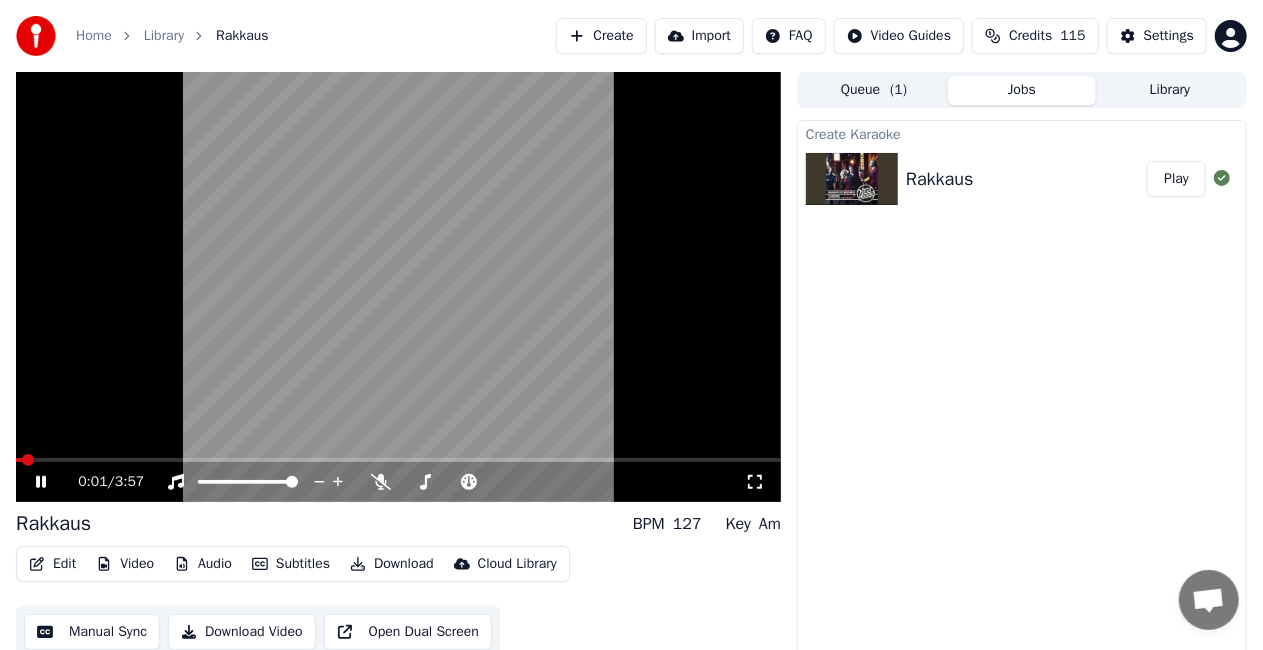 click at bounding box center (398, 287) 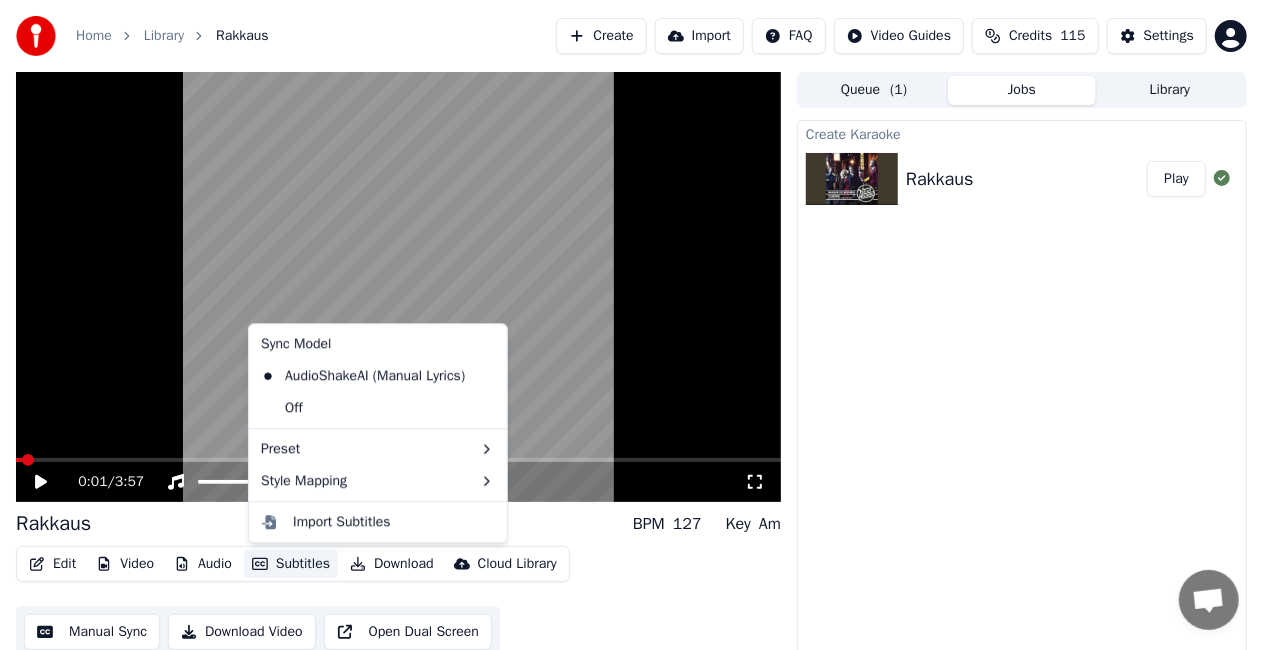 click on "Subtitles" at bounding box center (291, 564) 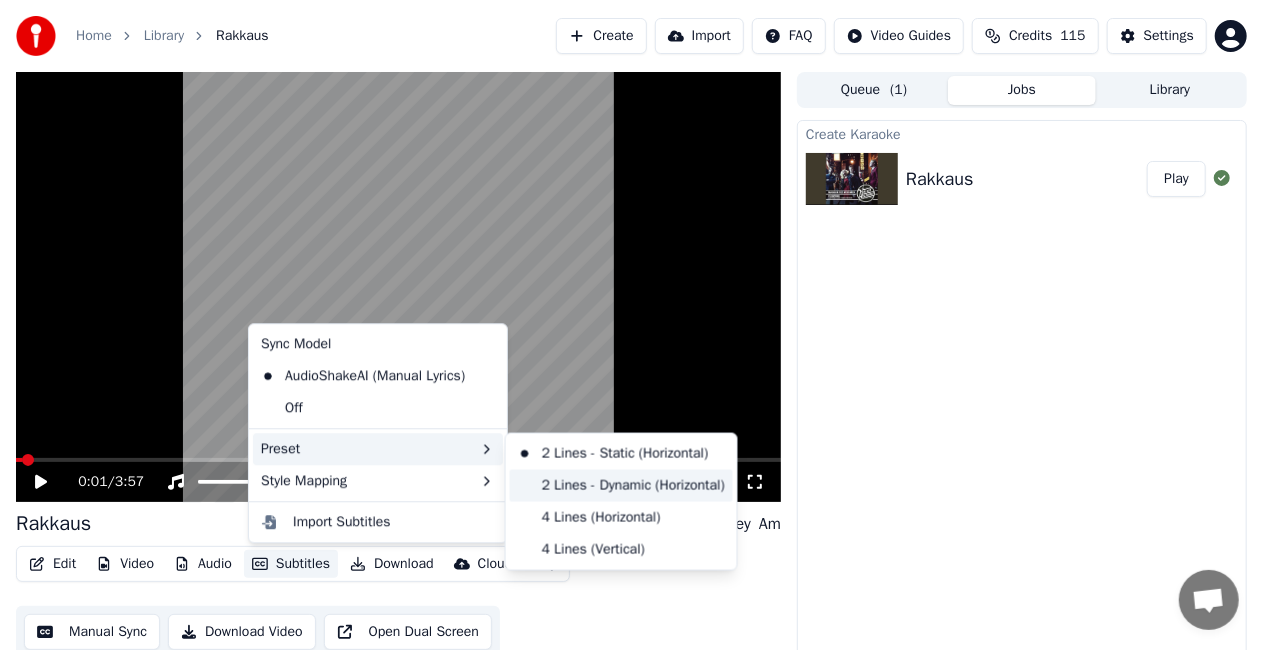 click on "2 Lines - Dynamic (Horizontal)" at bounding box center [621, 486] 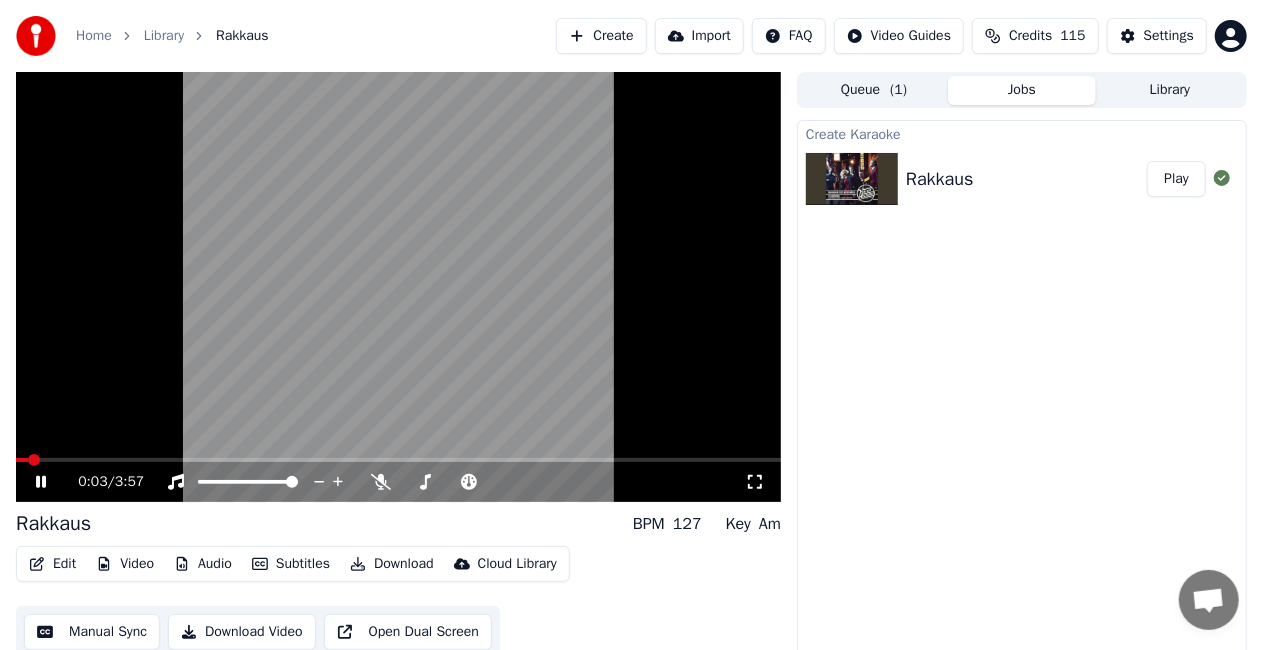 click on "Audio" at bounding box center (203, 564) 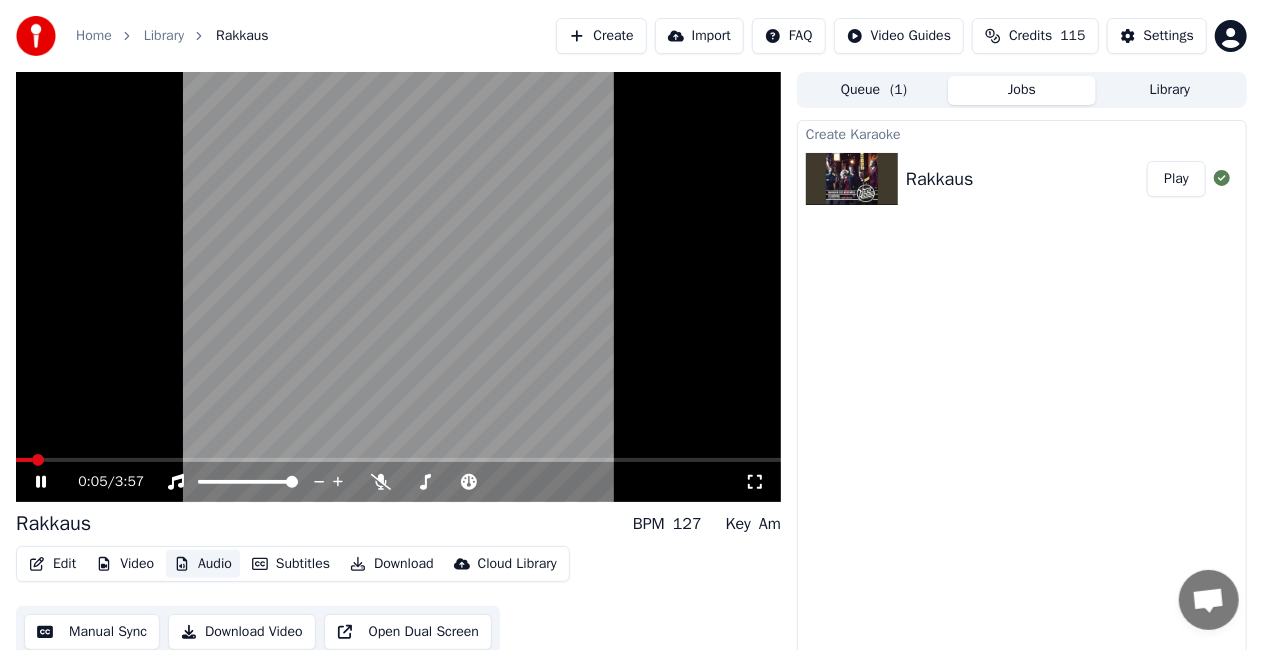 click on "Audio" at bounding box center [203, 564] 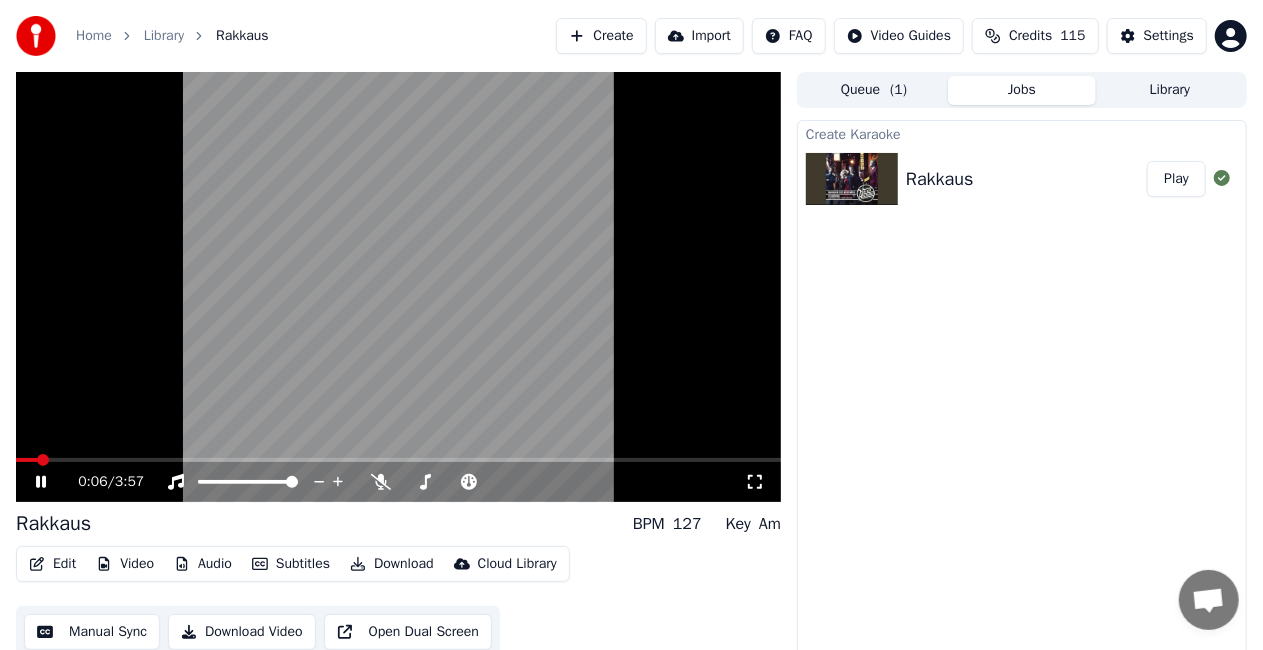 click 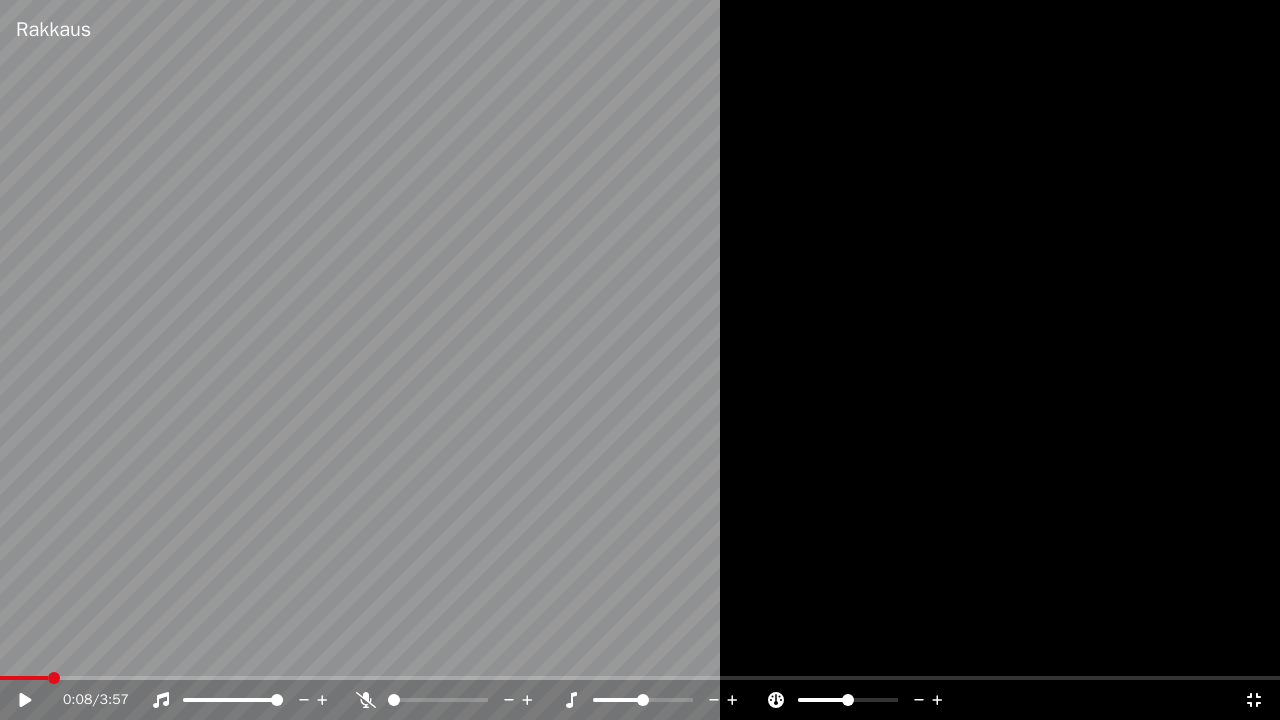click at bounding box center (640, 360) 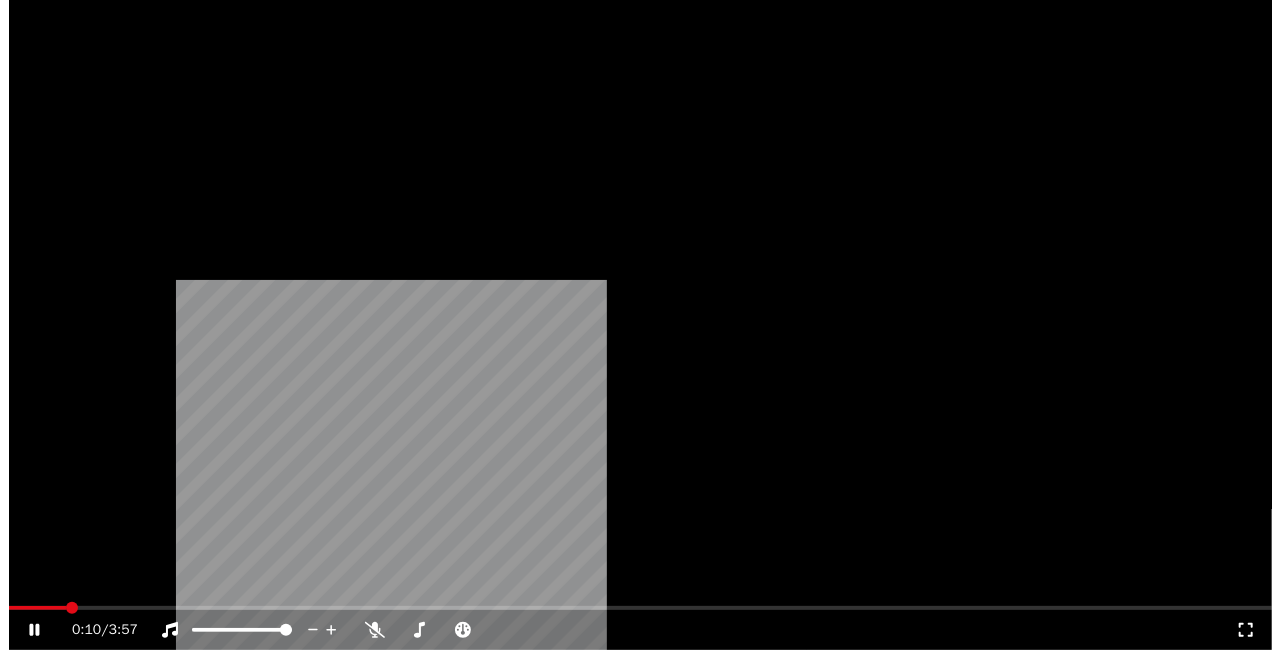 scroll, scrollTop: 22, scrollLeft: 0, axis: vertical 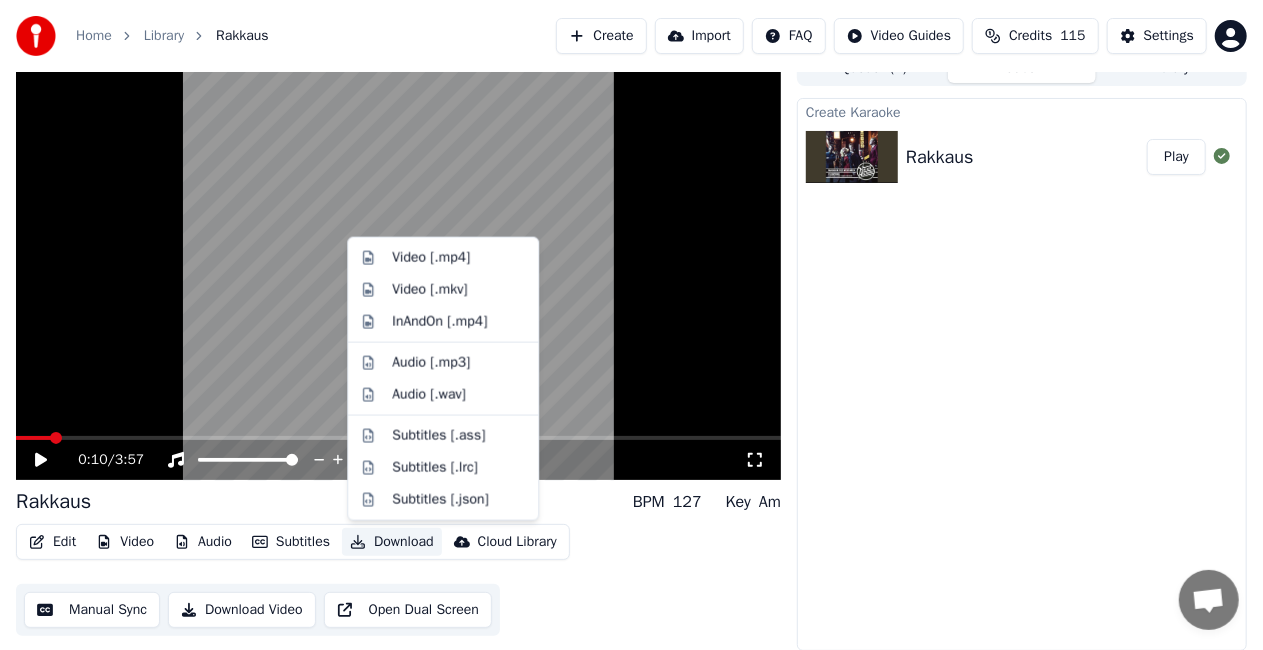 click on "Download" at bounding box center (392, 542) 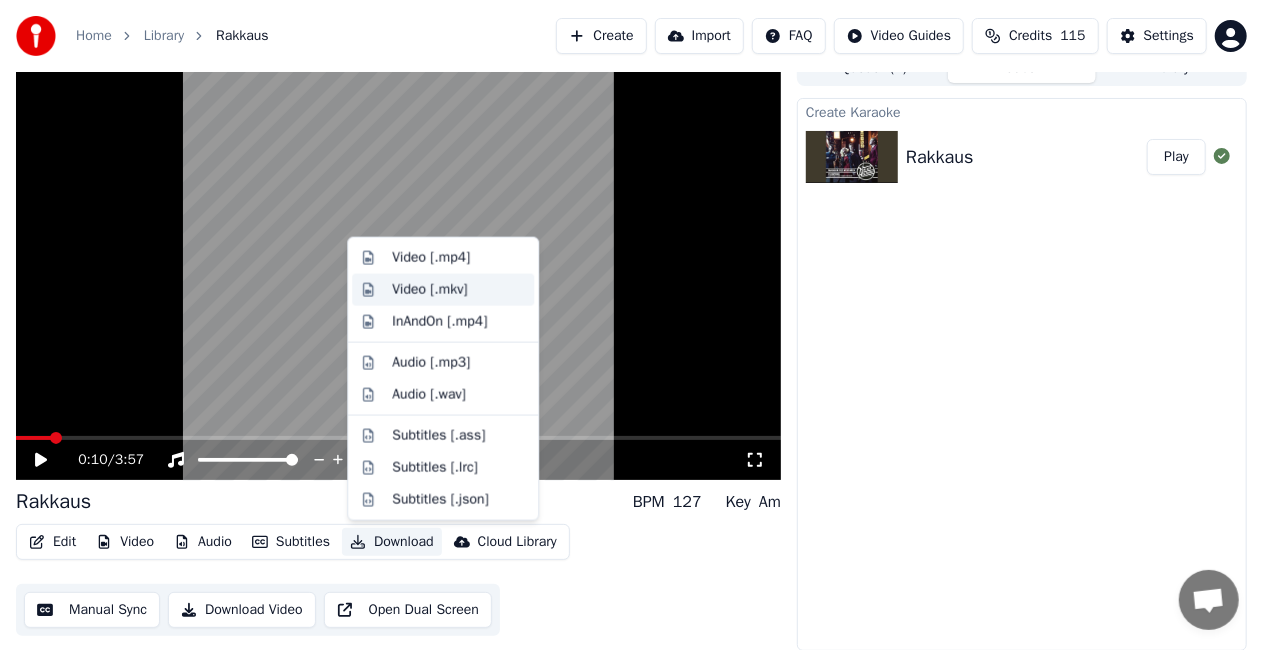 click on "Video [.mkv]" at bounding box center [459, 290] 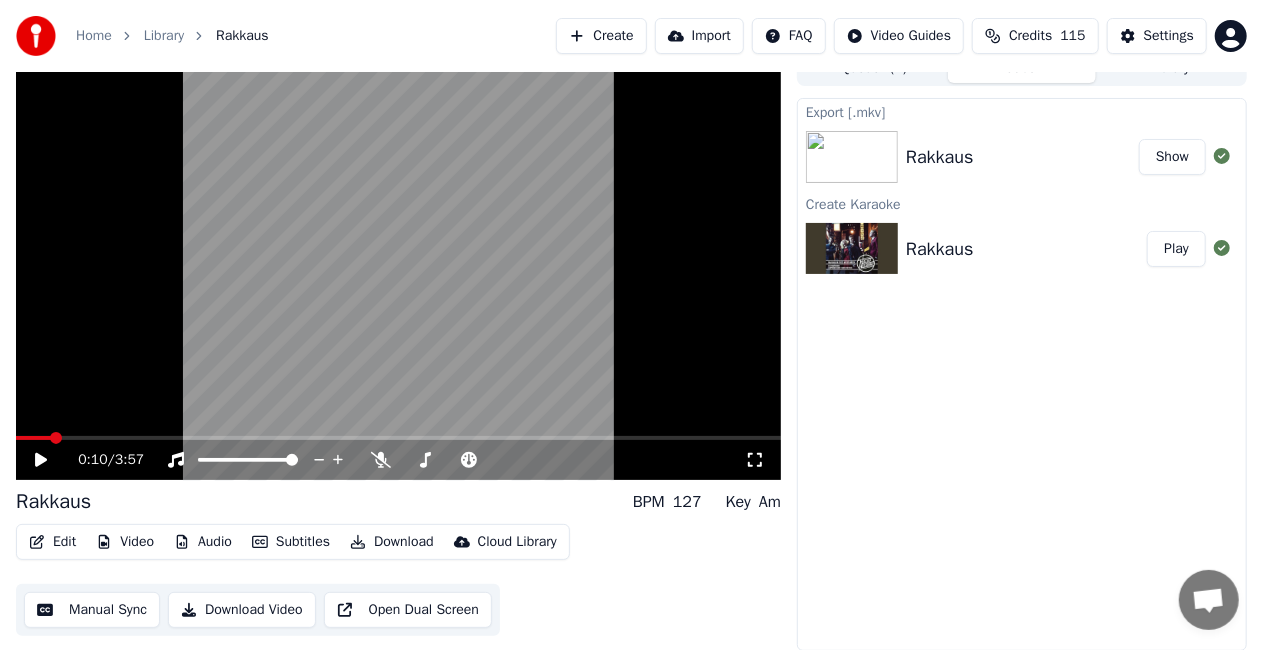 click on "Show" at bounding box center (1172, 157) 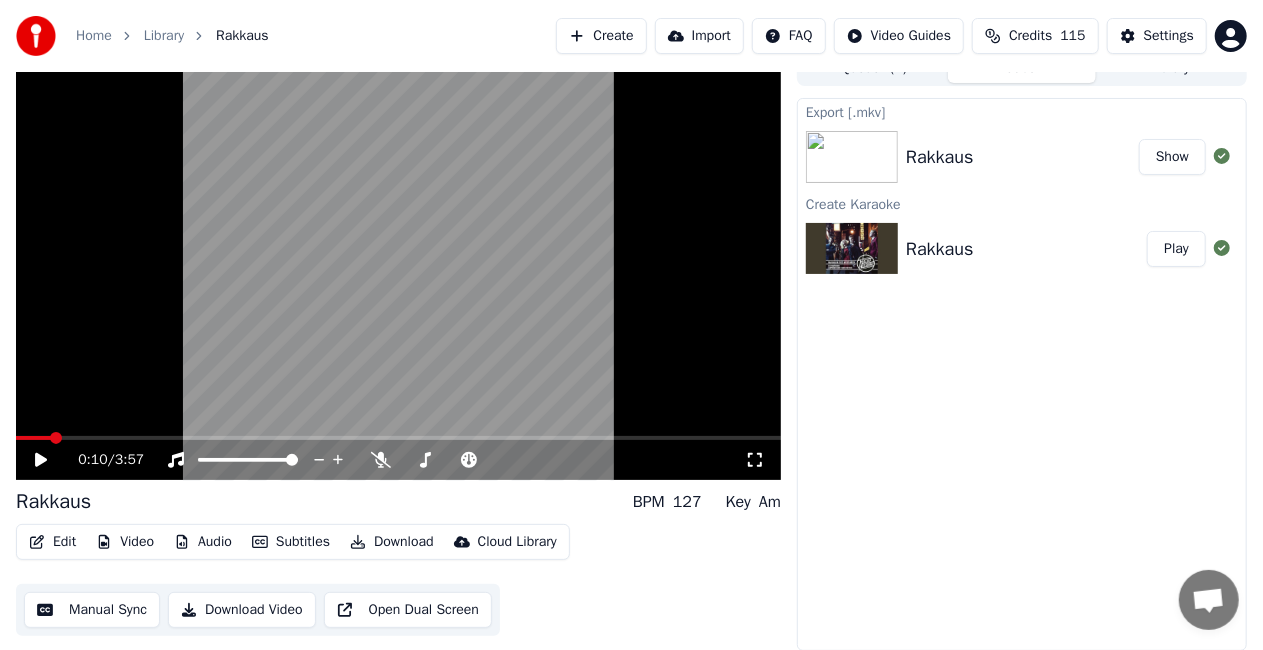 click on "Create" at bounding box center (601, 36) 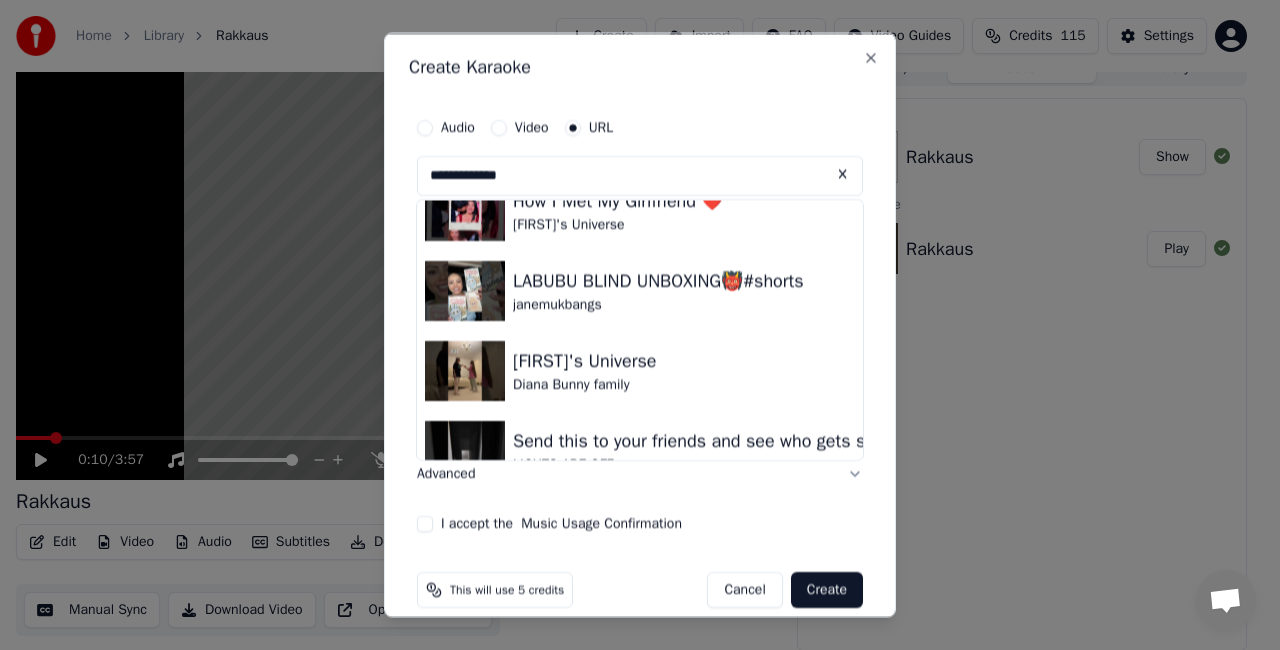 scroll, scrollTop: 0, scrollLeft: 0, axis: both 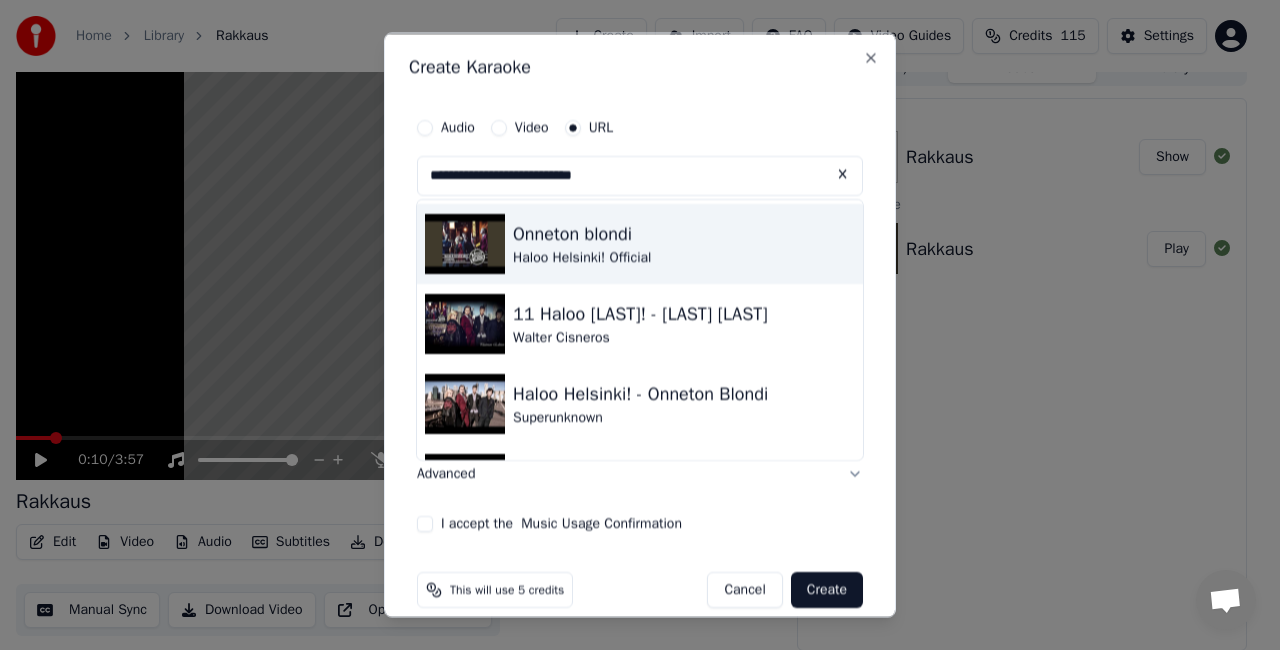 click on "Onneton blondi" at bounding box center (582, 234) 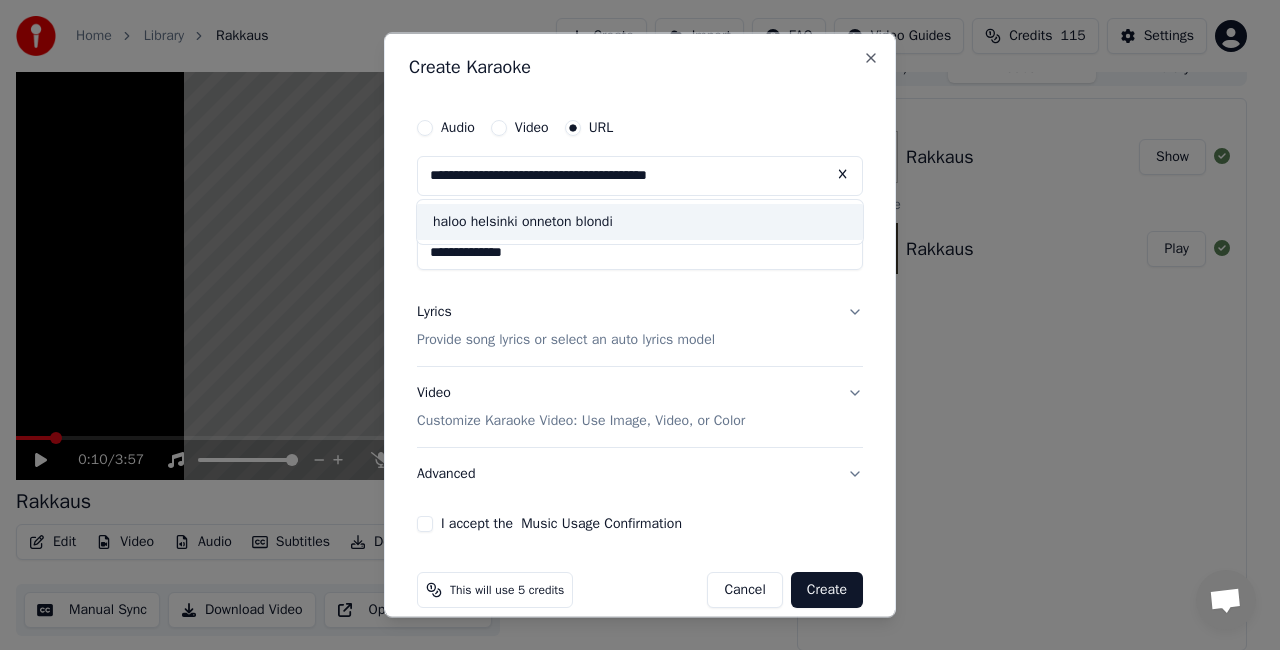 click on "haloo helsinki onneton blondi" at bounding box center [640, 222] 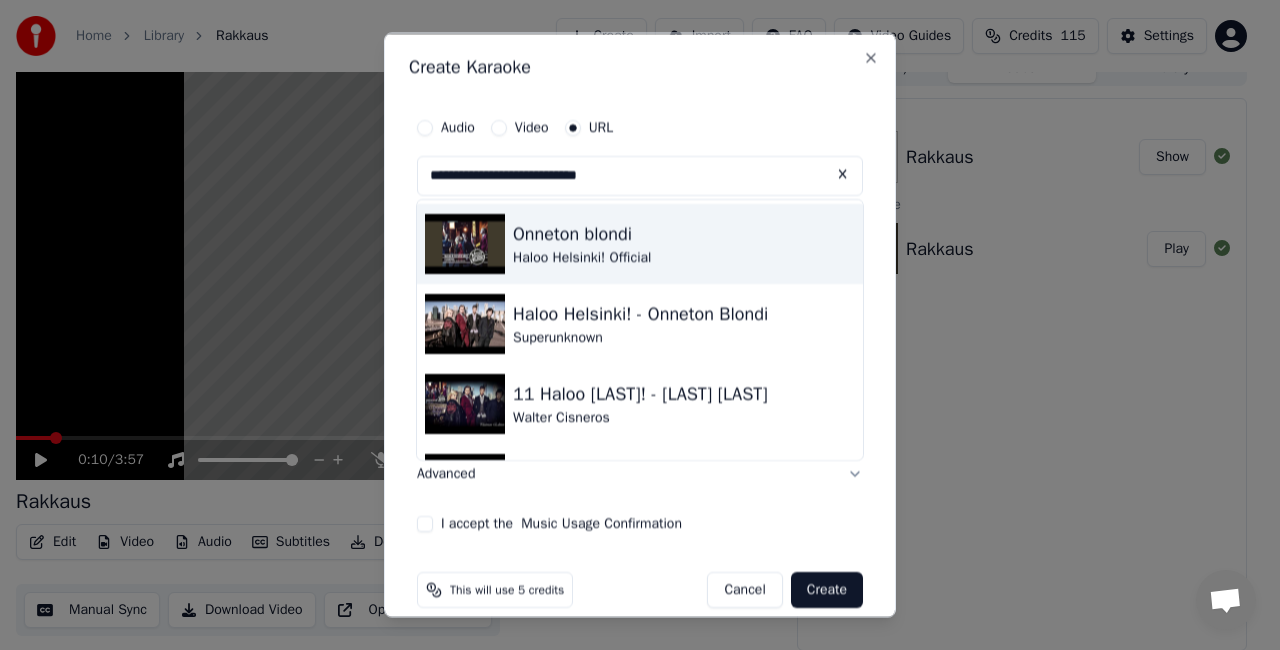 click on "Onneton blondi" at bounding box center [582, 234] 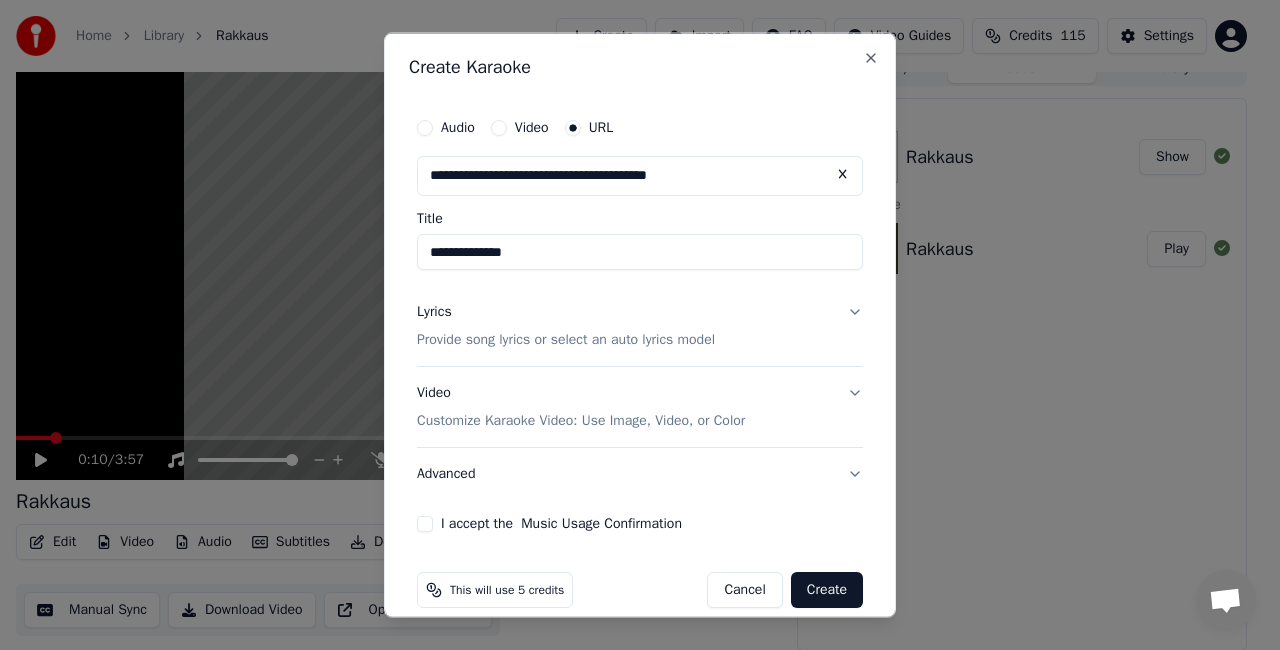 click on "Lyrics Provide song lyrics or select an auto lyrics model" at bounding box center (640, 326) 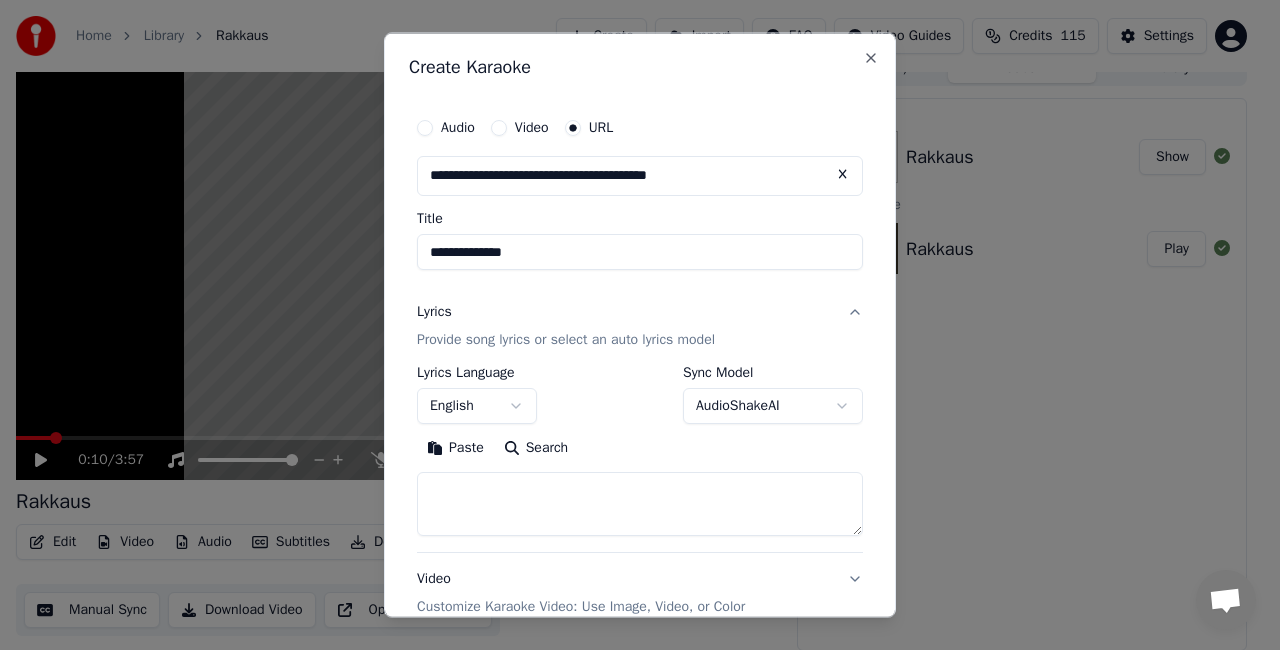 click on "Search" at bounding box center (536, 447) 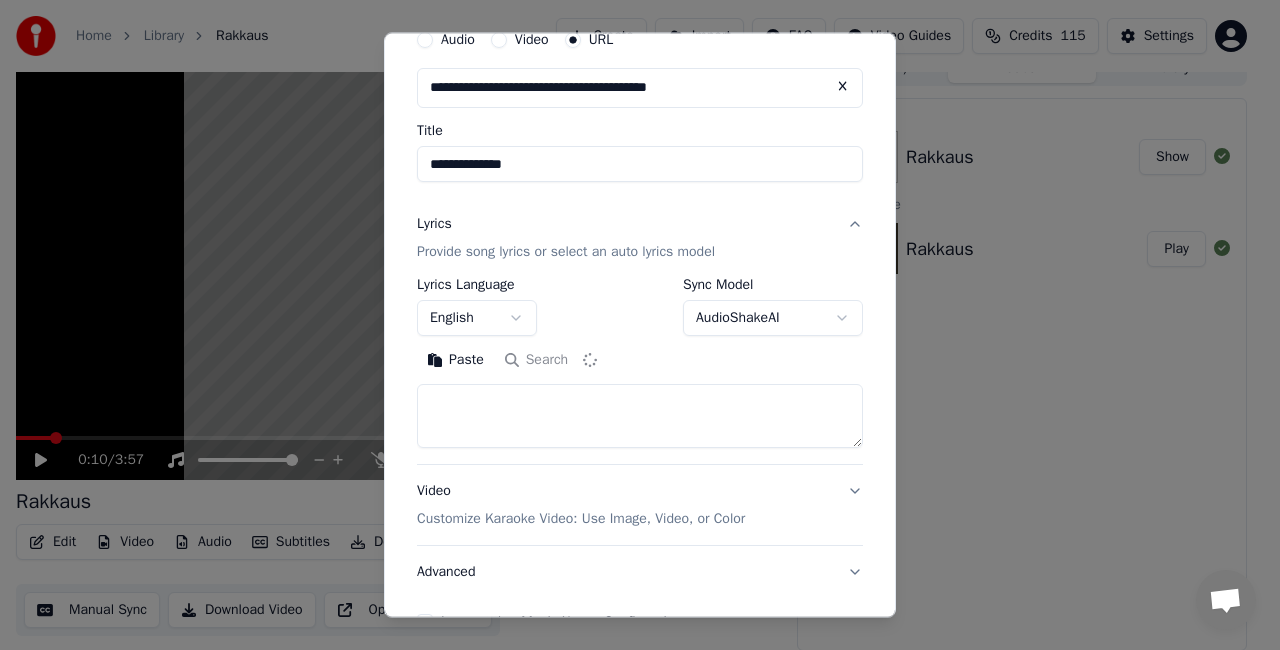 scroll, scrollTop: 88, scrollLeft: 0, axis: vertical 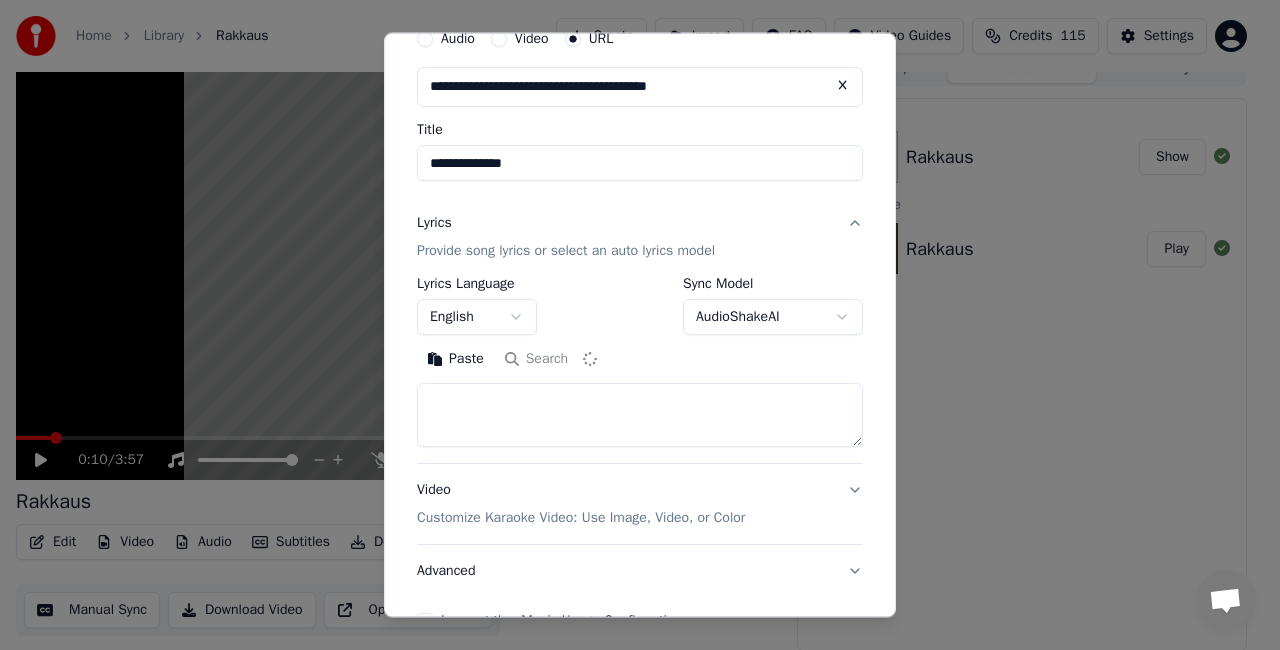 type on "**********" 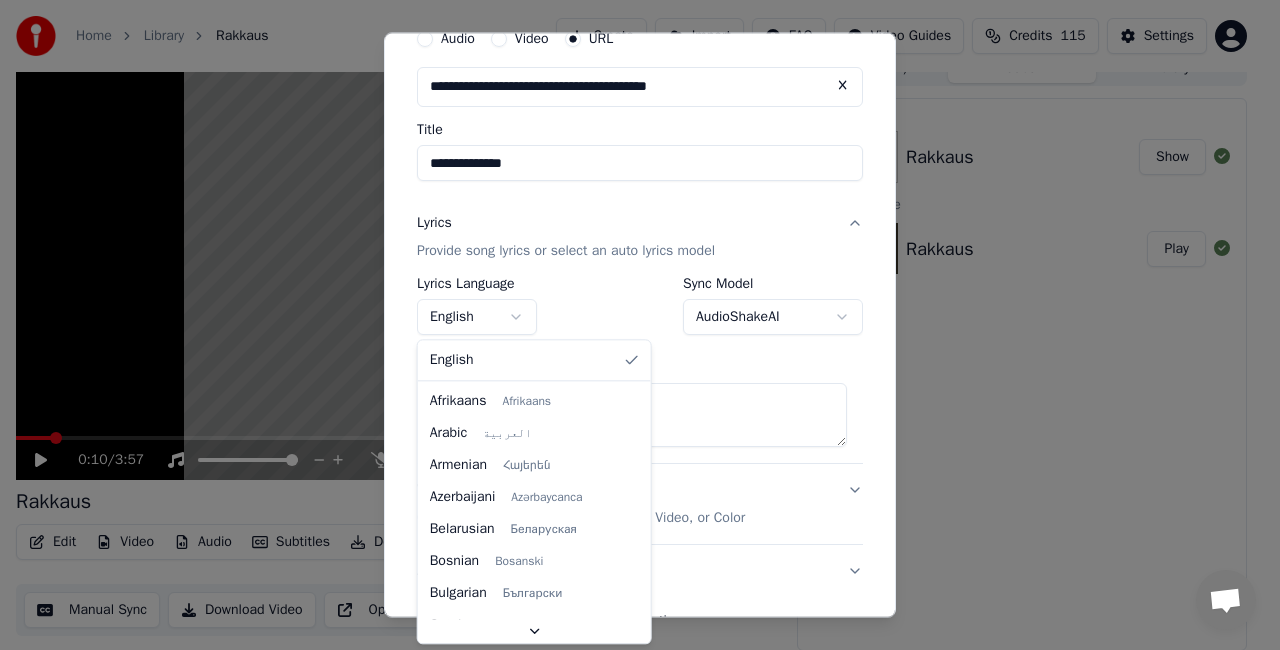 click on "**********" at bounding box center (631, 303) 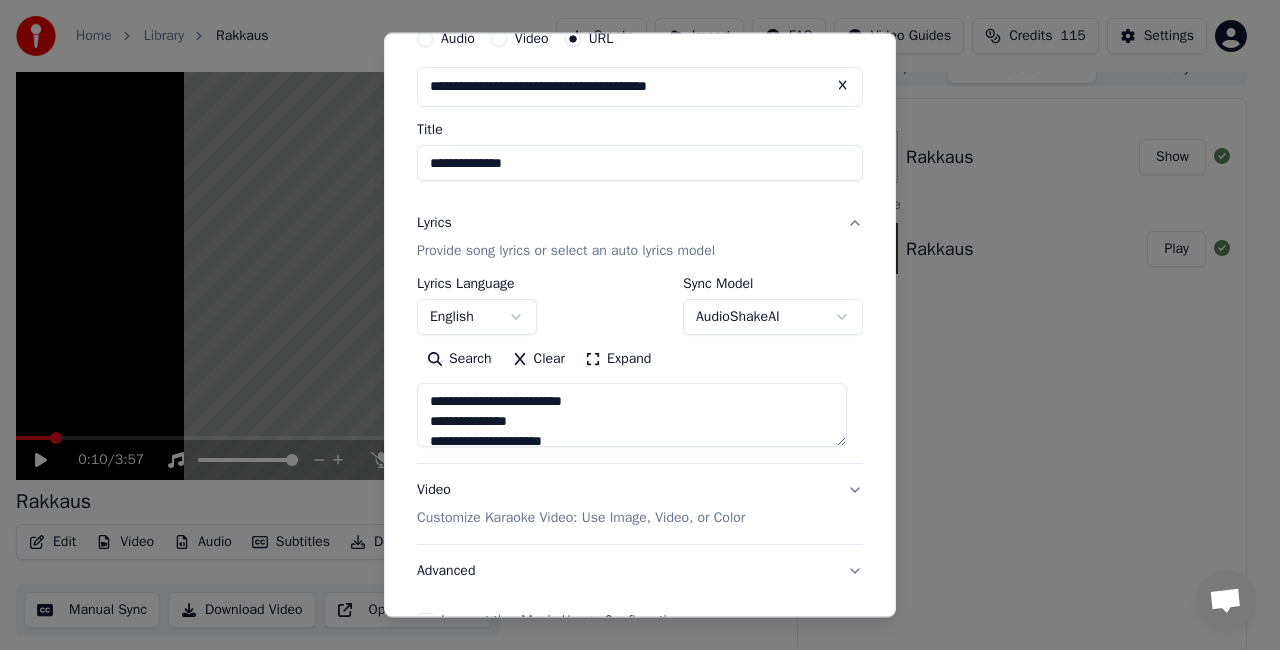 scroll, scrollTop: 0, scrollLeft: 0, axis: both 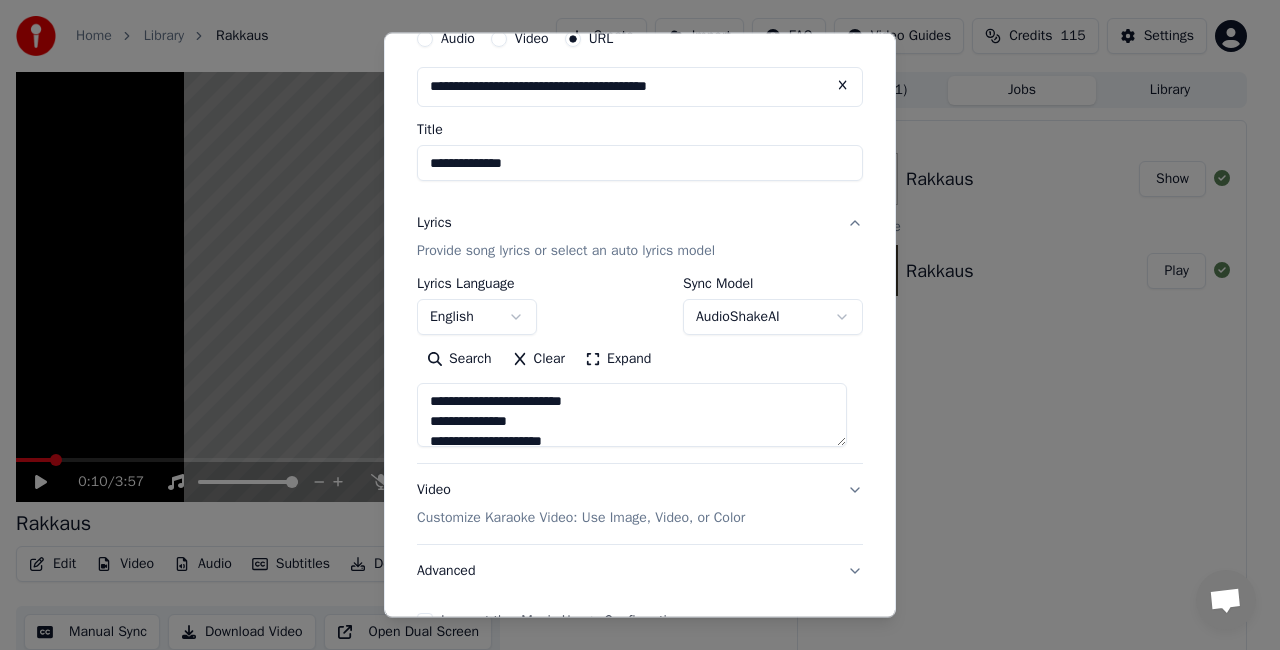 click on "**********" at bounding box center [631, 325] 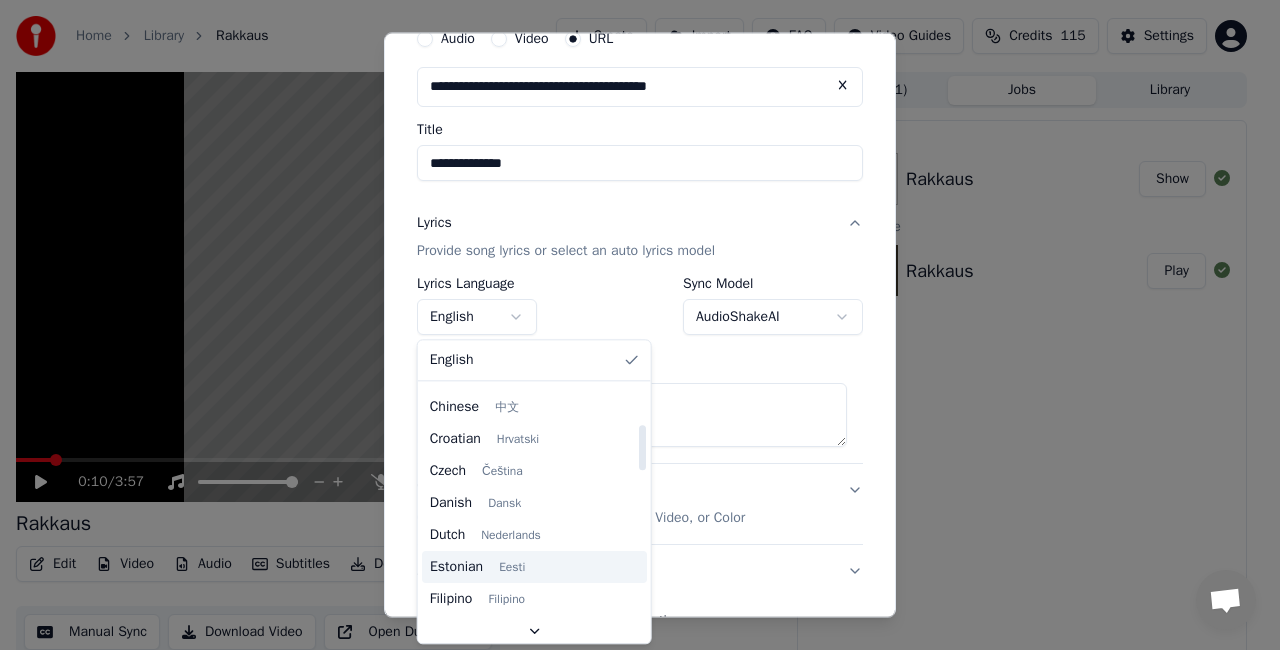 scroll, scrollTop: 283, scrollLeft: 0, axis: vertical 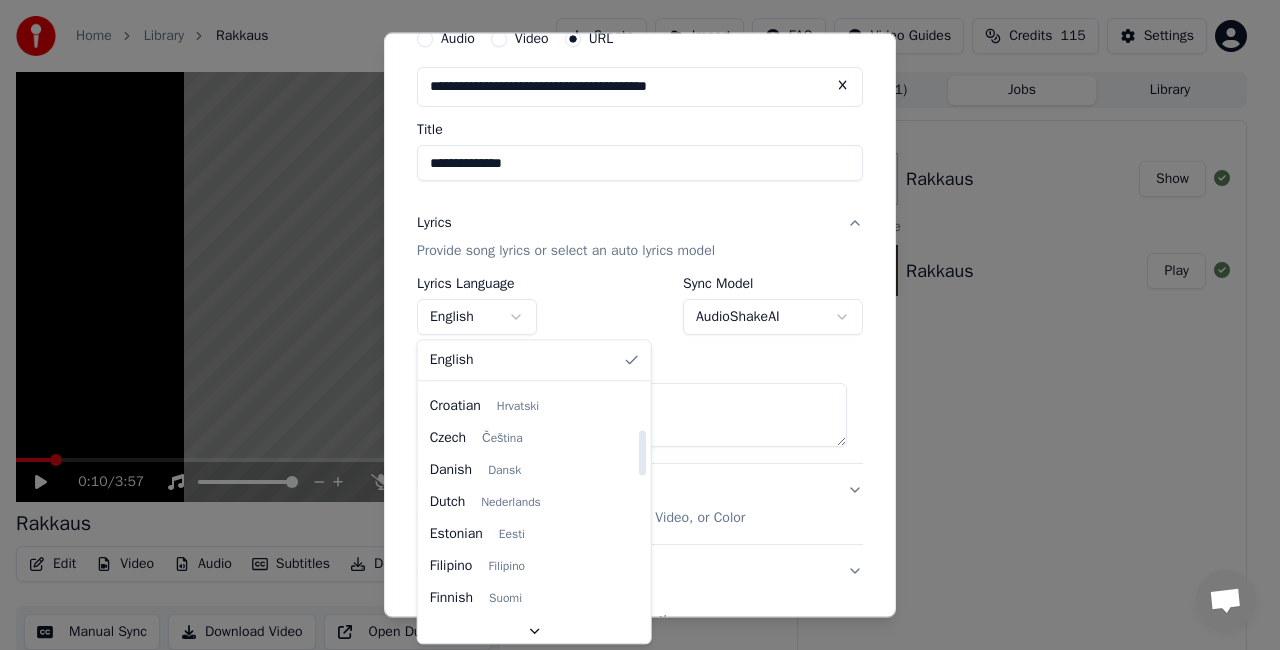 select on "**" 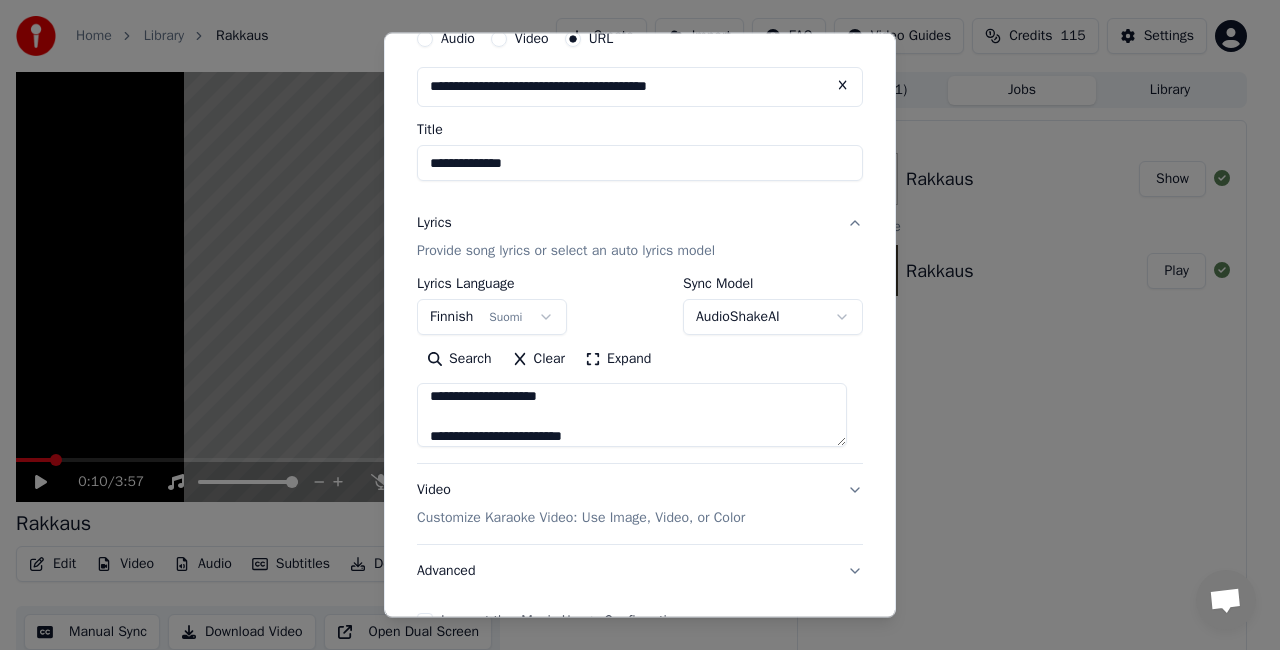 scroll, scrollTop: 227, scrollLeft: 0, axis: vertical 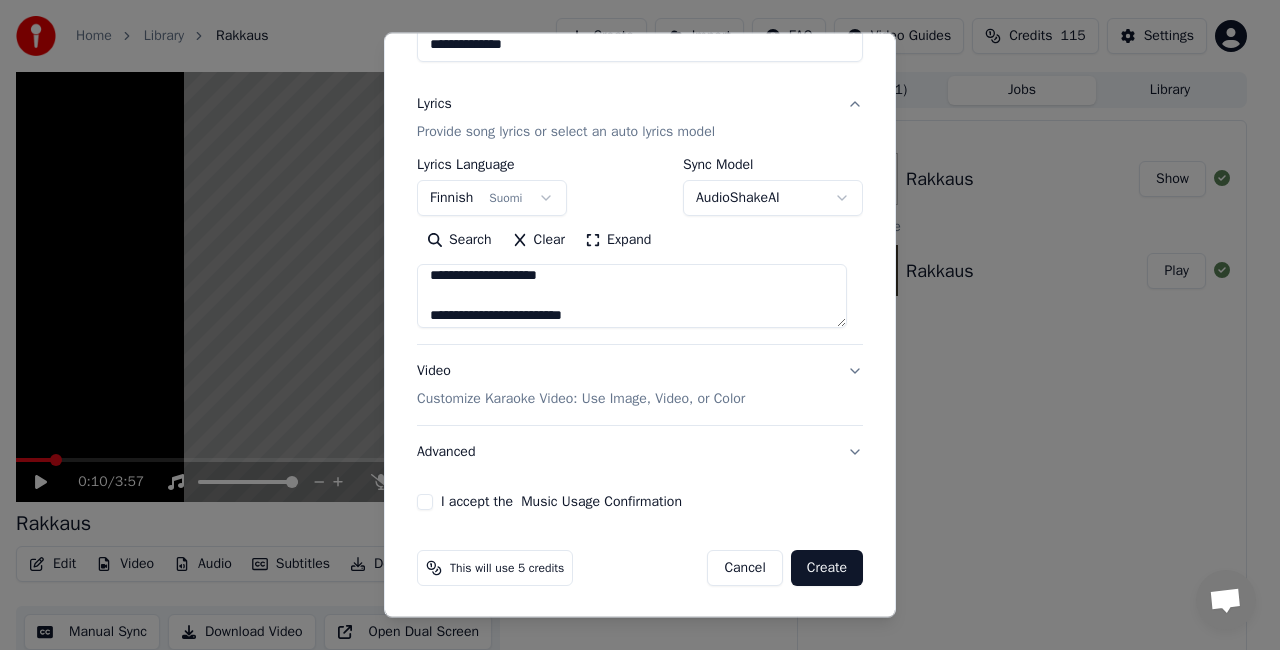 click on "I accept the   Music Usage Confirmation" at bounding box center [425, 502] 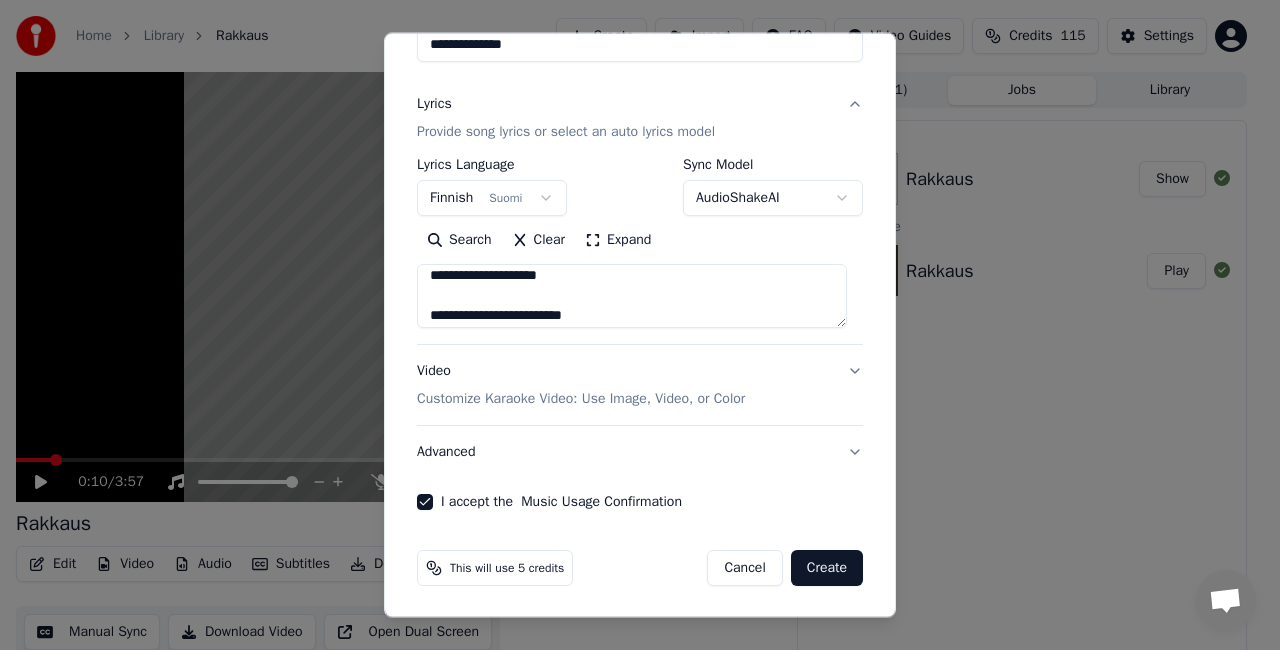 click on "Create" at bounding box center [827, 568] 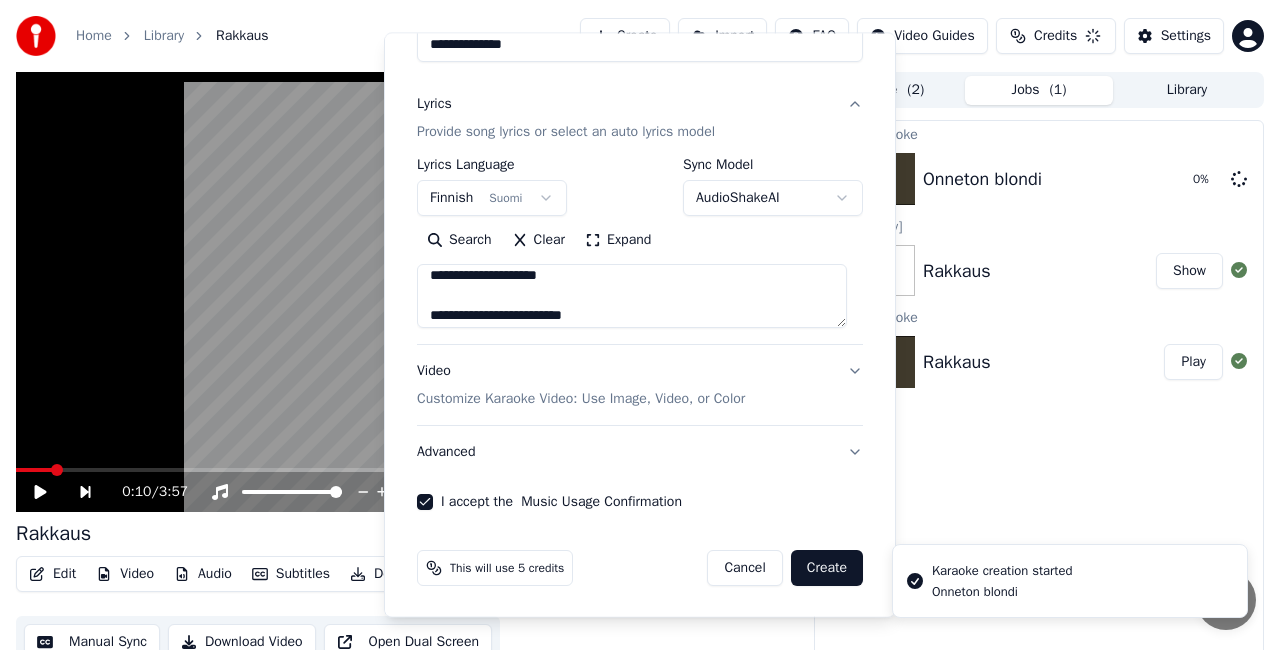 type 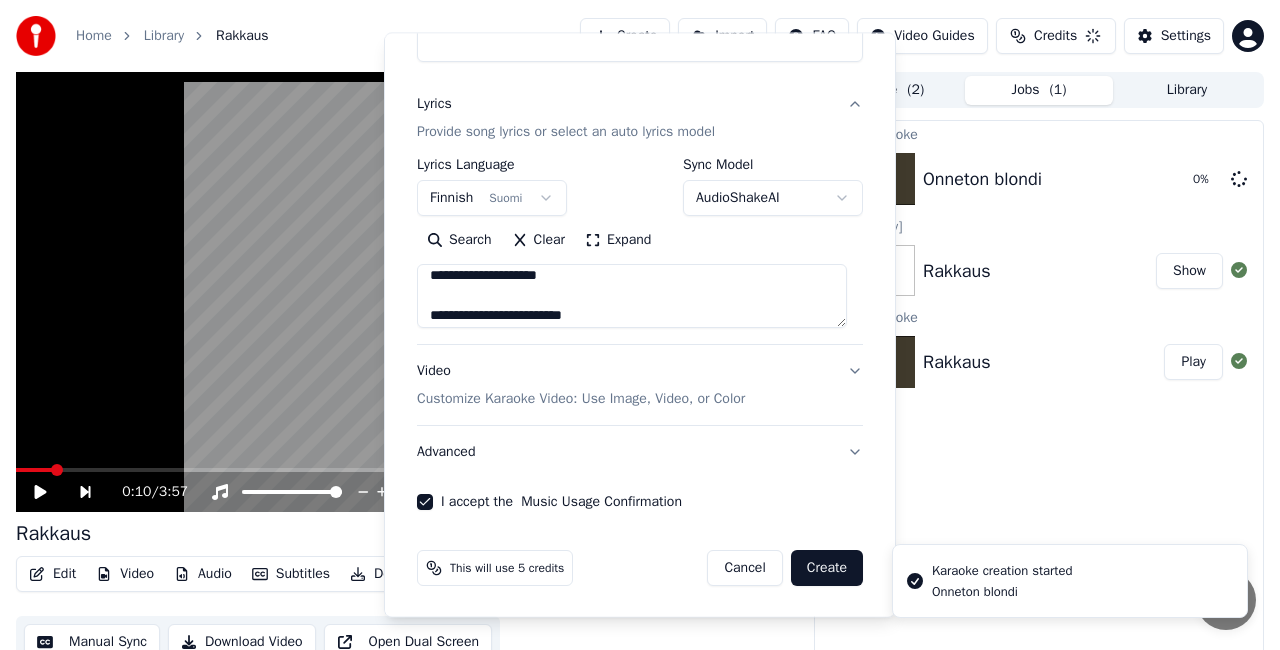 type 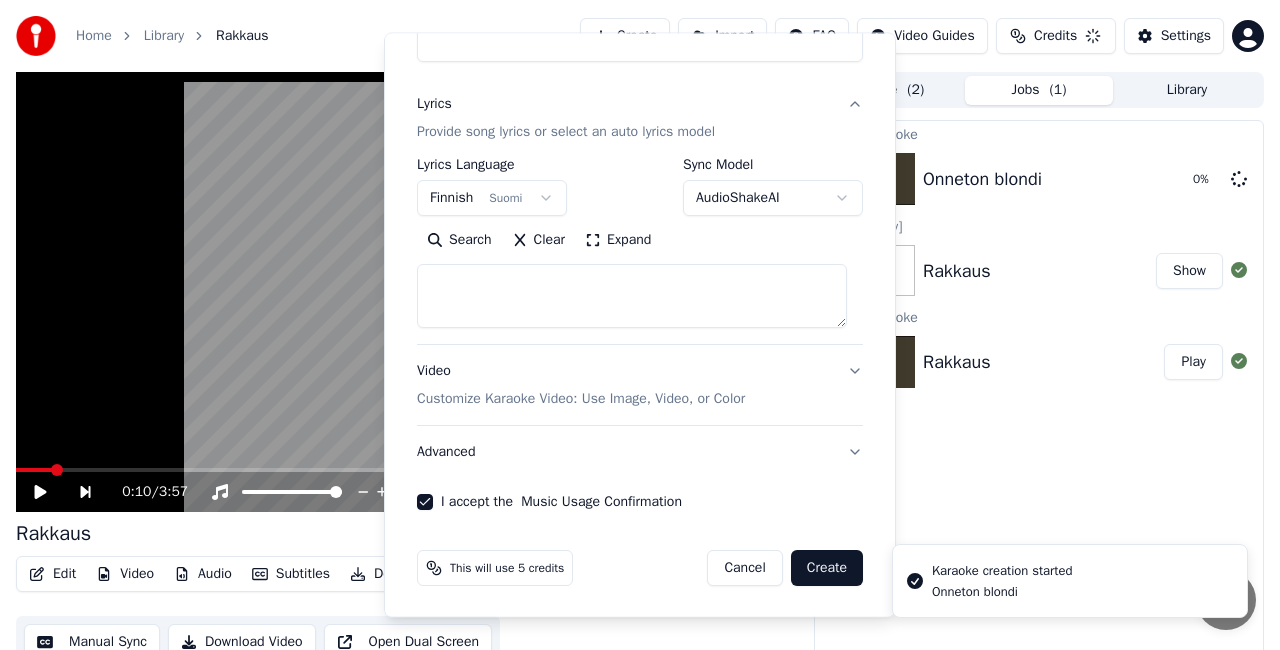 select 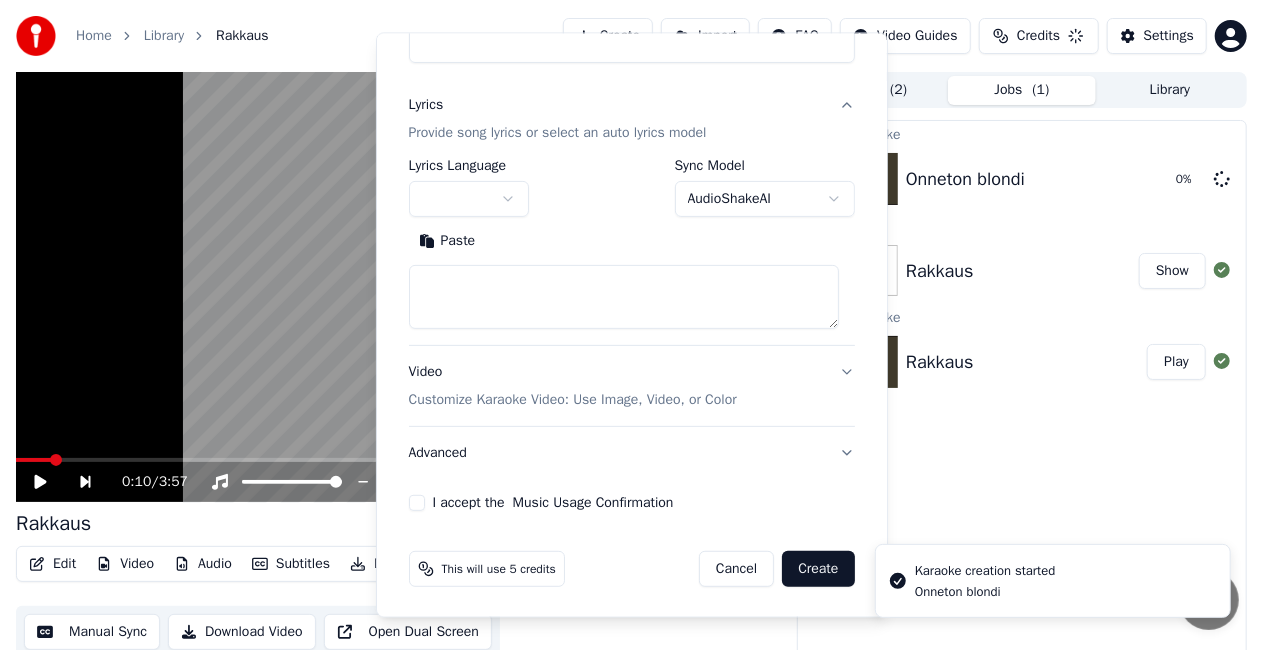 scroll, scrollTop: 0, scrollLeft: 0, axis: both 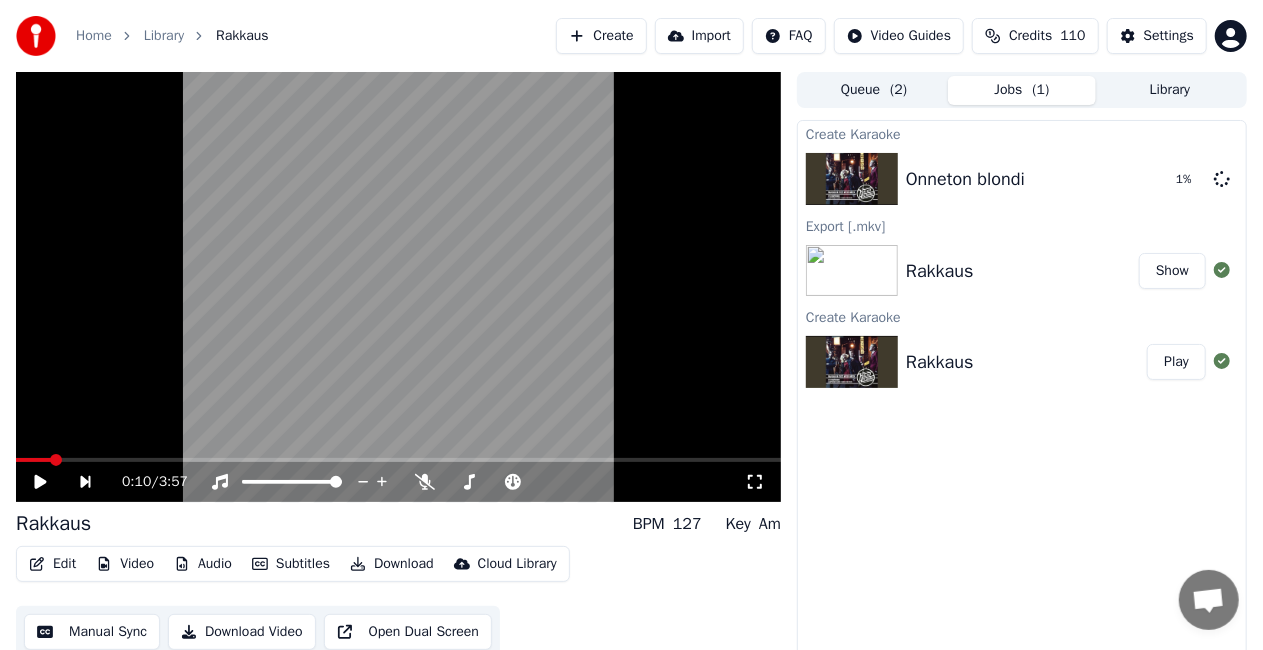 click on "Home Library Rakkaus" at bounding box center [142, 36] 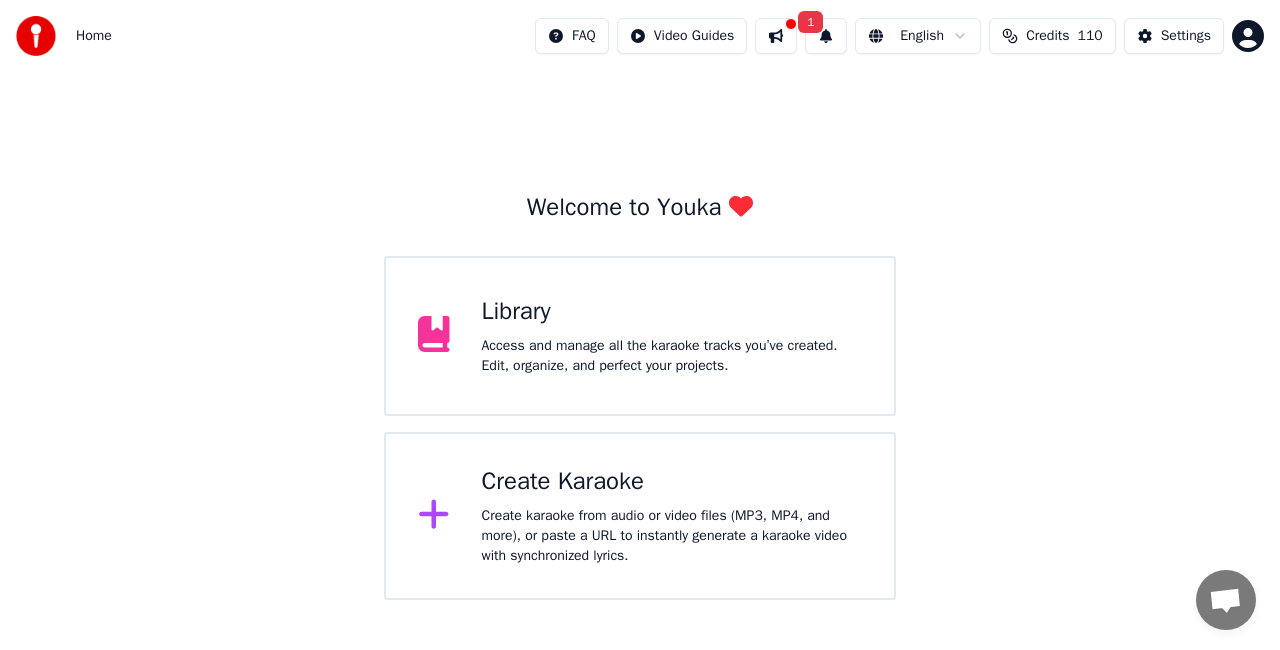 click on "Library" at bounding box center [672, 312] 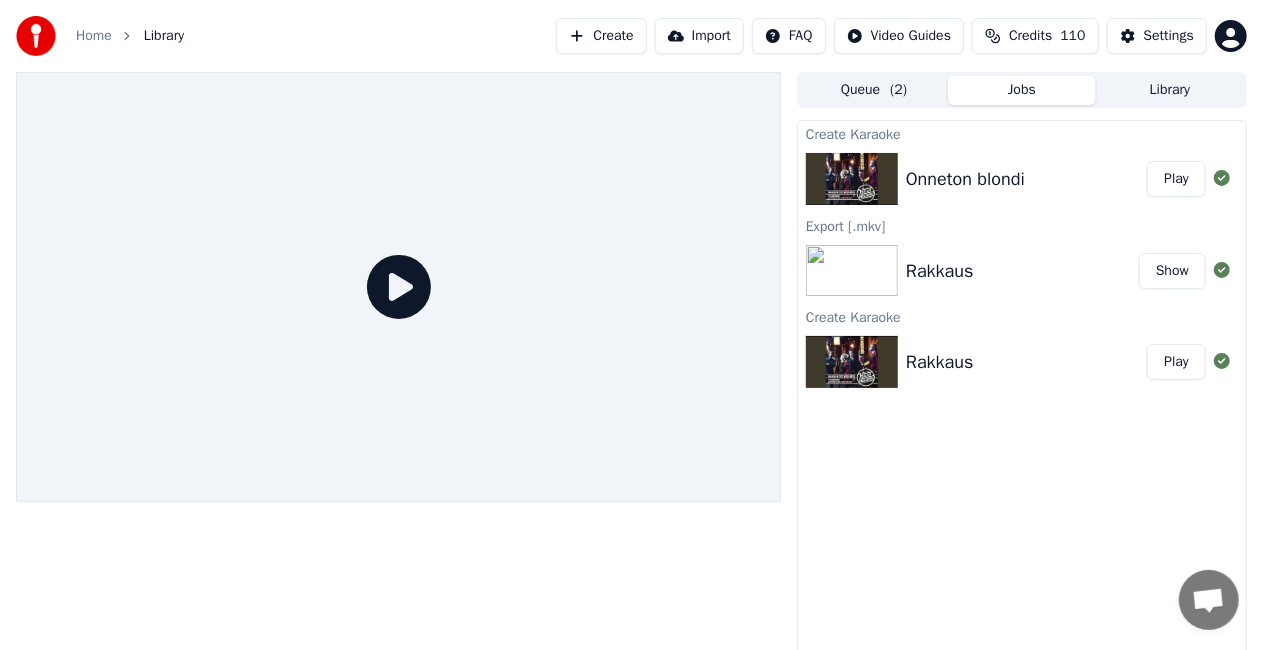 click on "Play" at bounding box center [1176, 179] 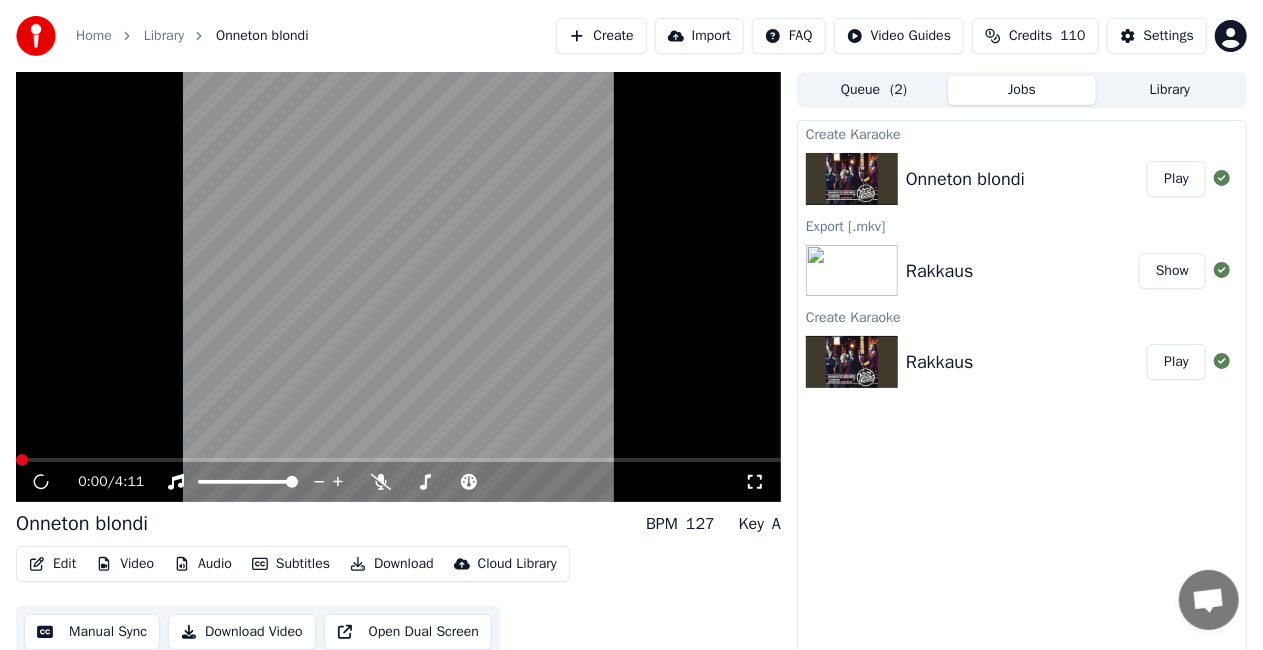 click at bounding box center (398, 287) 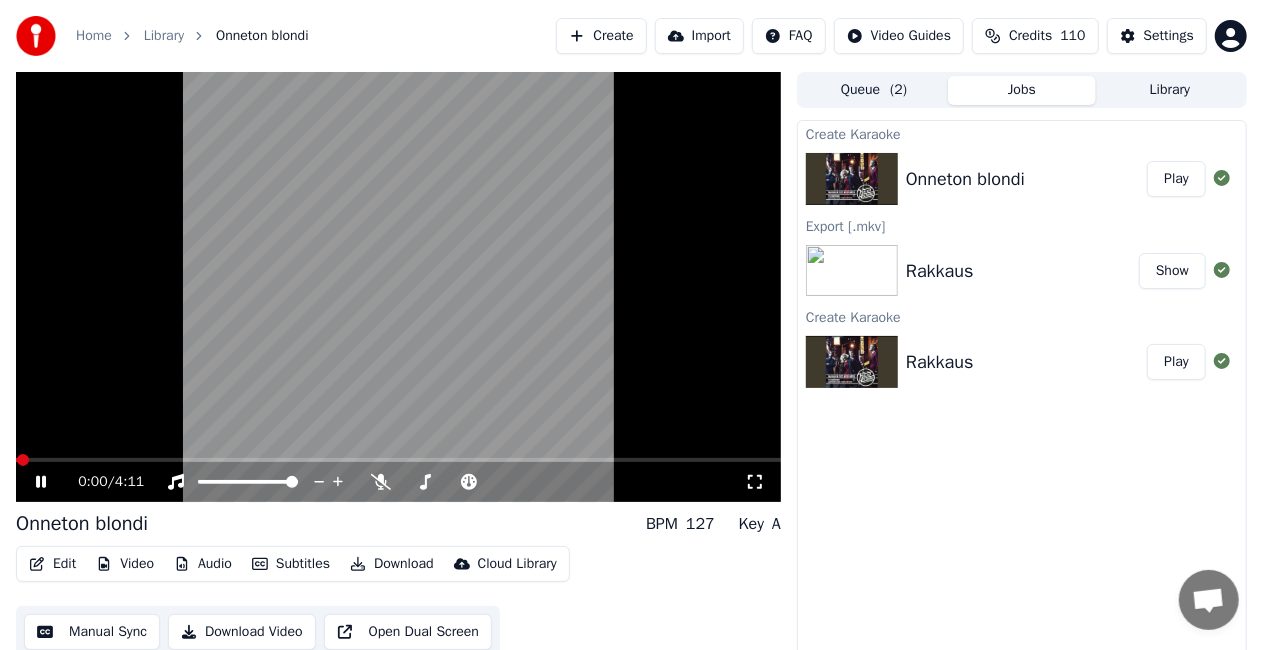 click at bounding box center [398, 287] 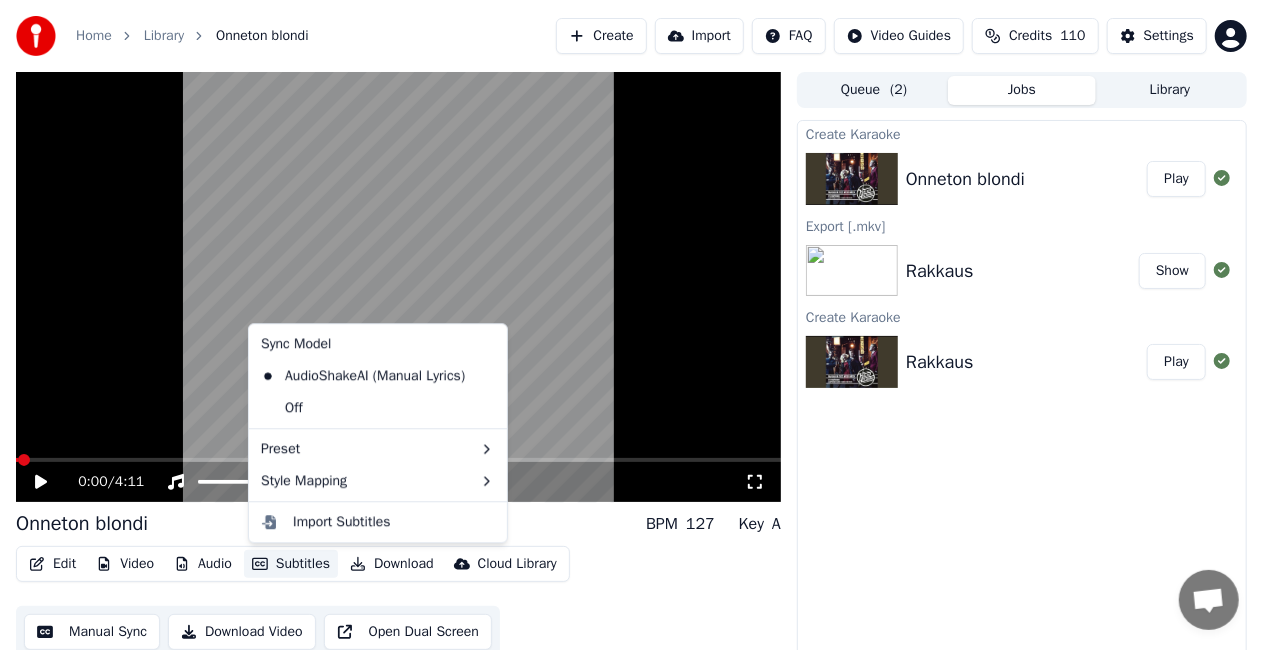 click on "Subtitles" at bounding box center [291, 564] 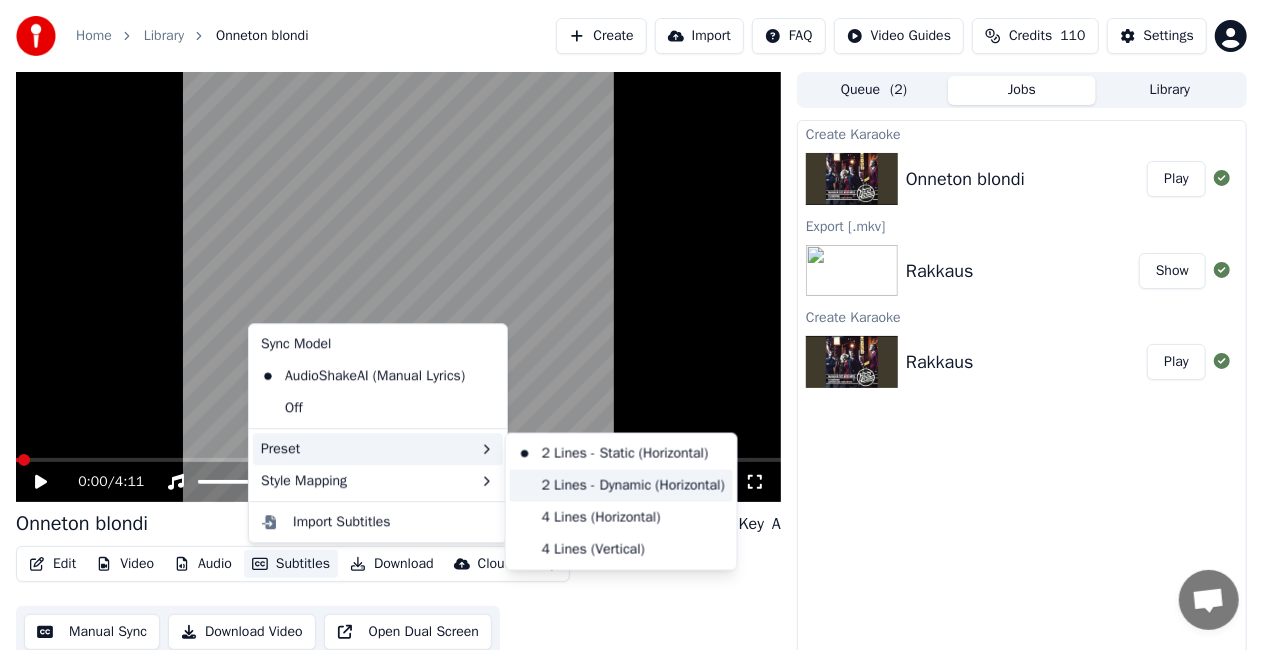 click on "2 Lines - Dynamic (Horizontal)" at bounding box center [621, 486] 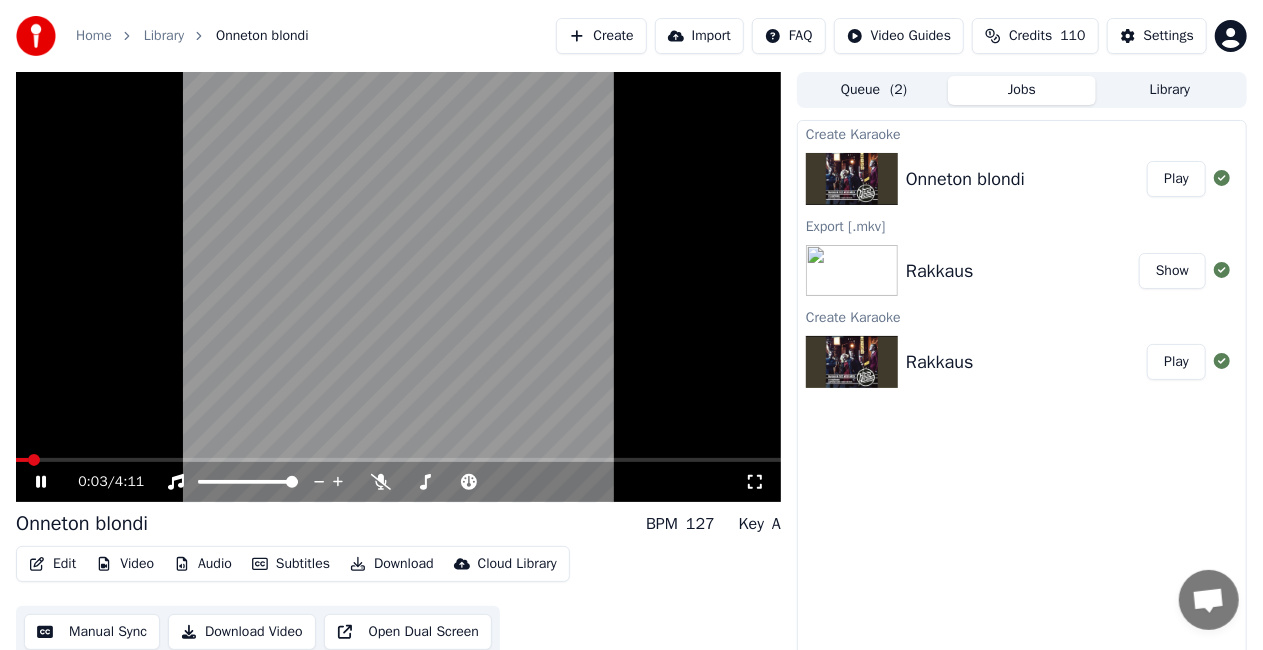 click at bounding box center (398, 287) 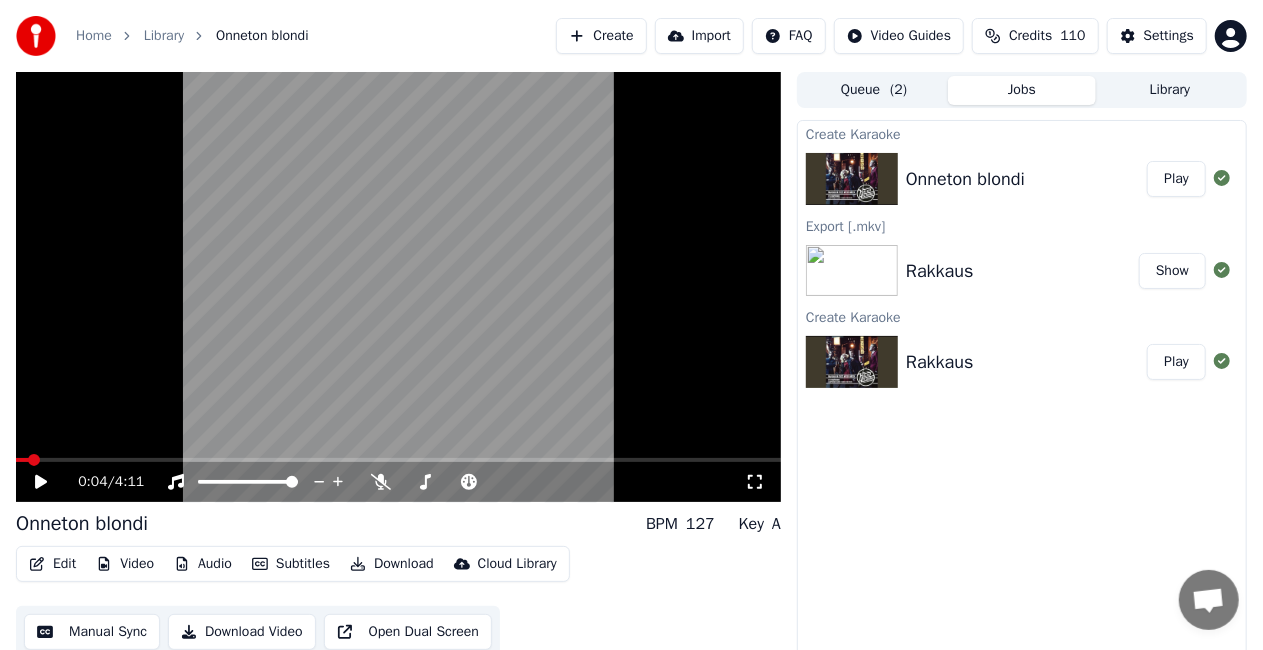click at bounding box center [398, 287] 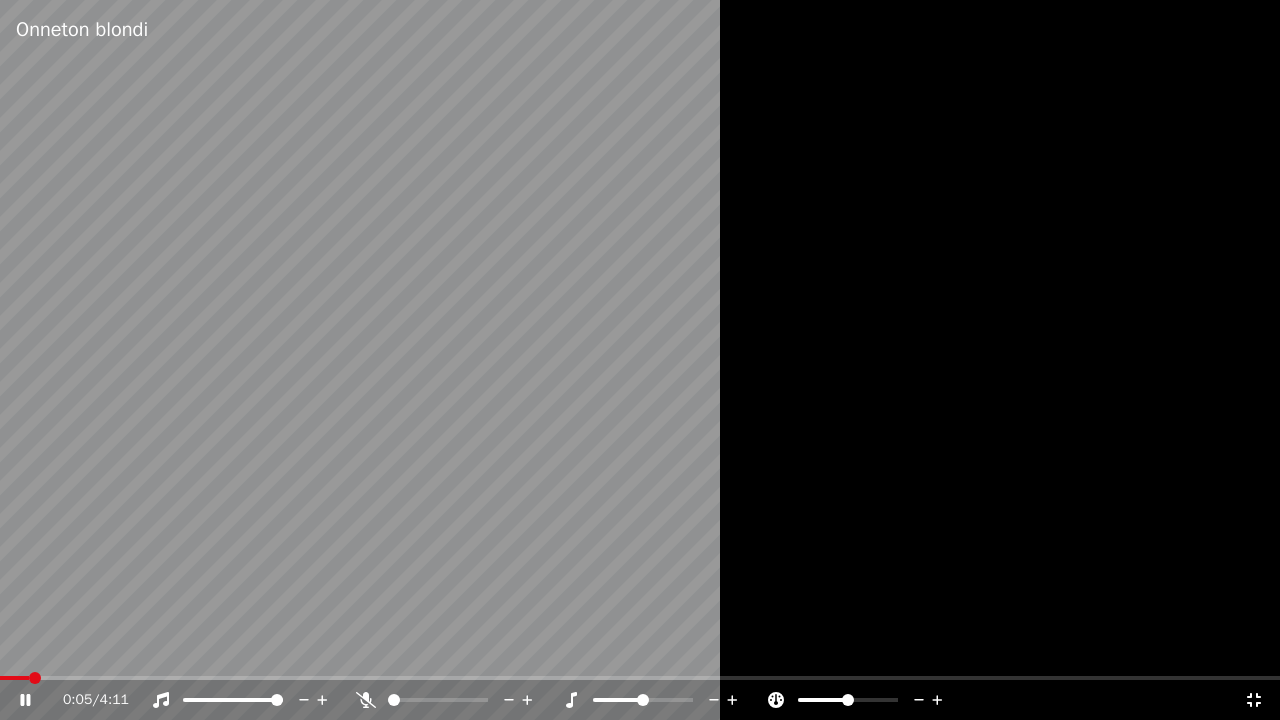 click at bounding box center (640, 360) 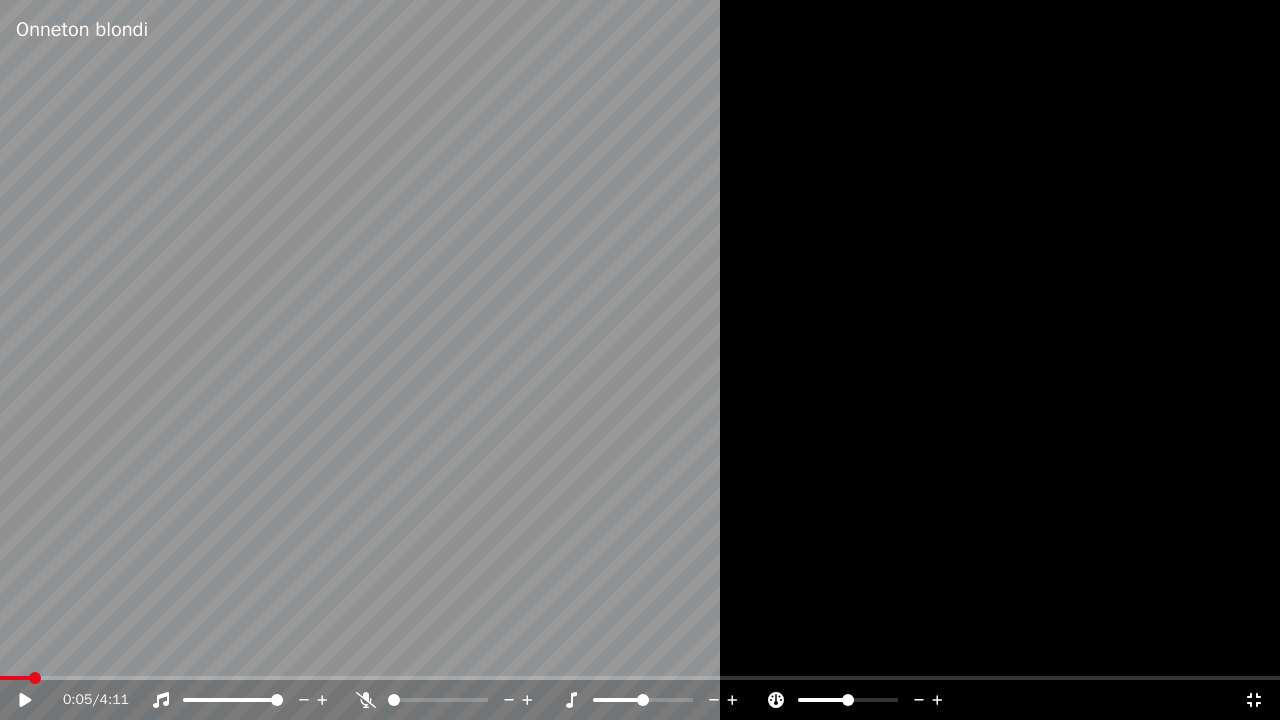 click at bounding box center [640, 360] 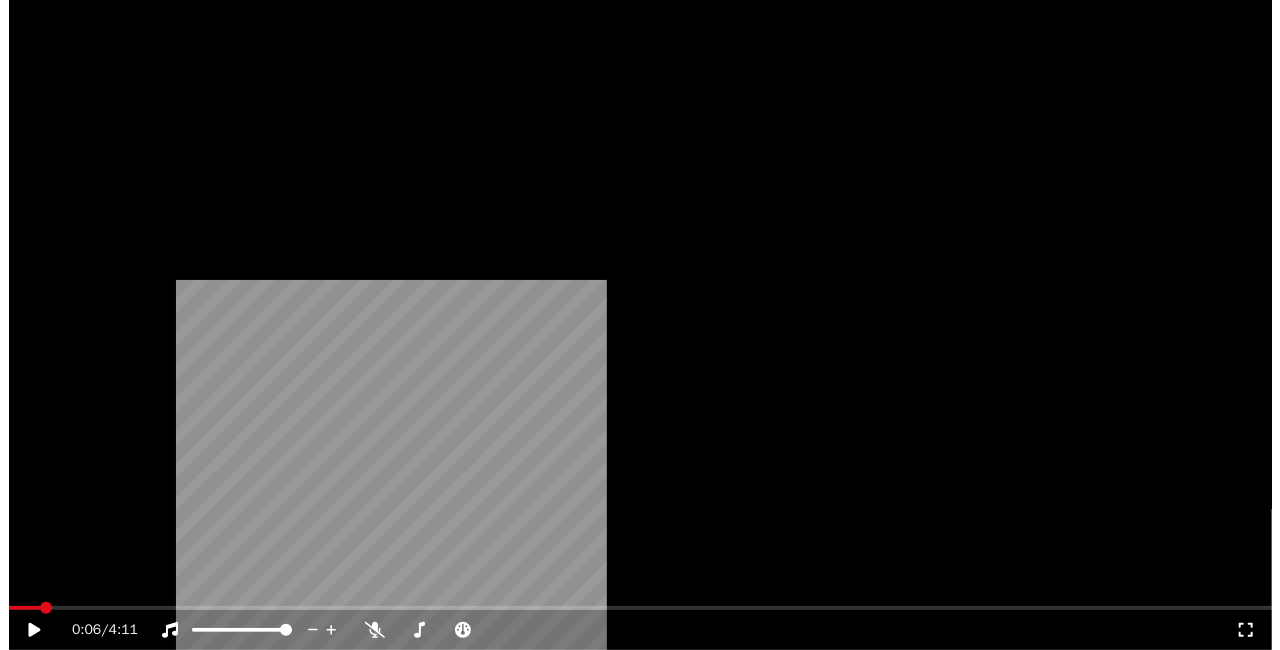 scroll, scrollTop: 22, scrollLeft: 0, axis: vertical 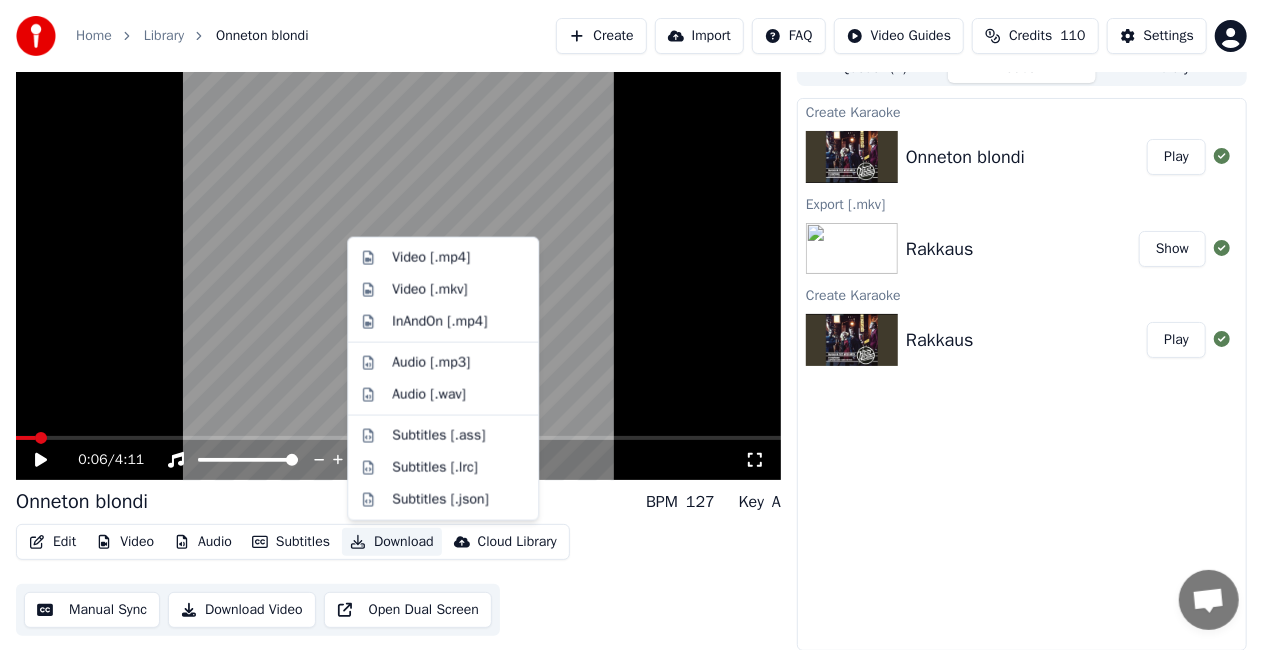 click on "Download" at bounding box center (392, 542) 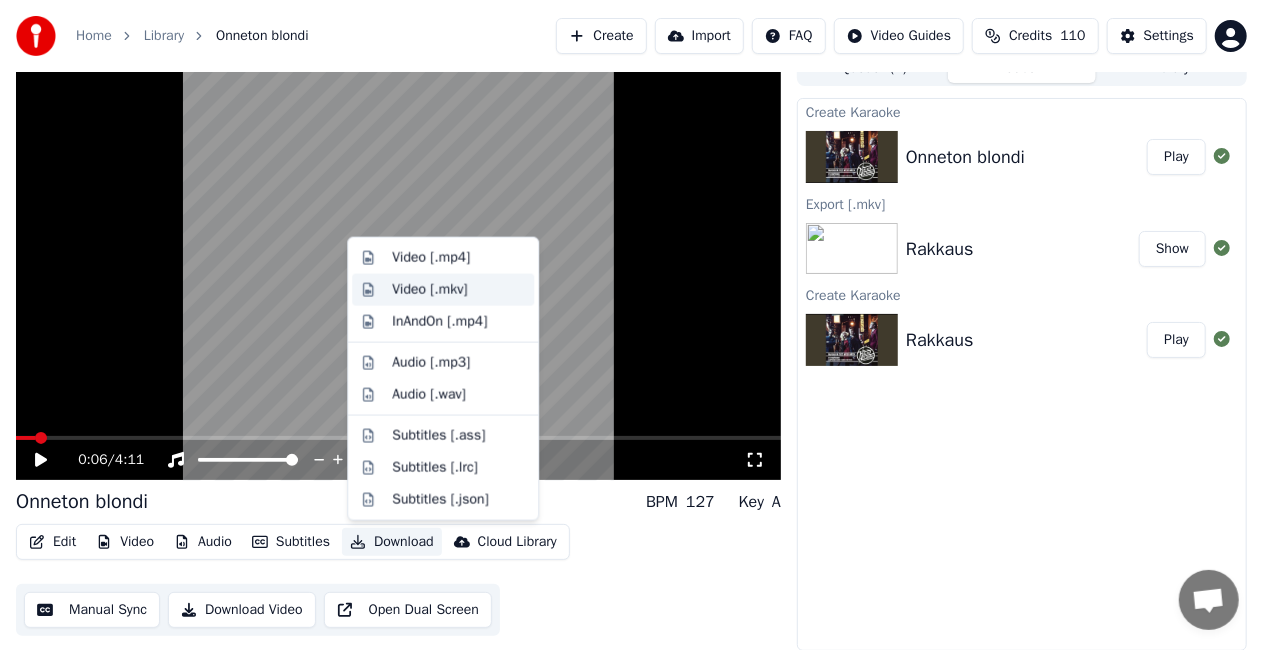 click on "Video [.mkv]" at bounding box center (443, 290) 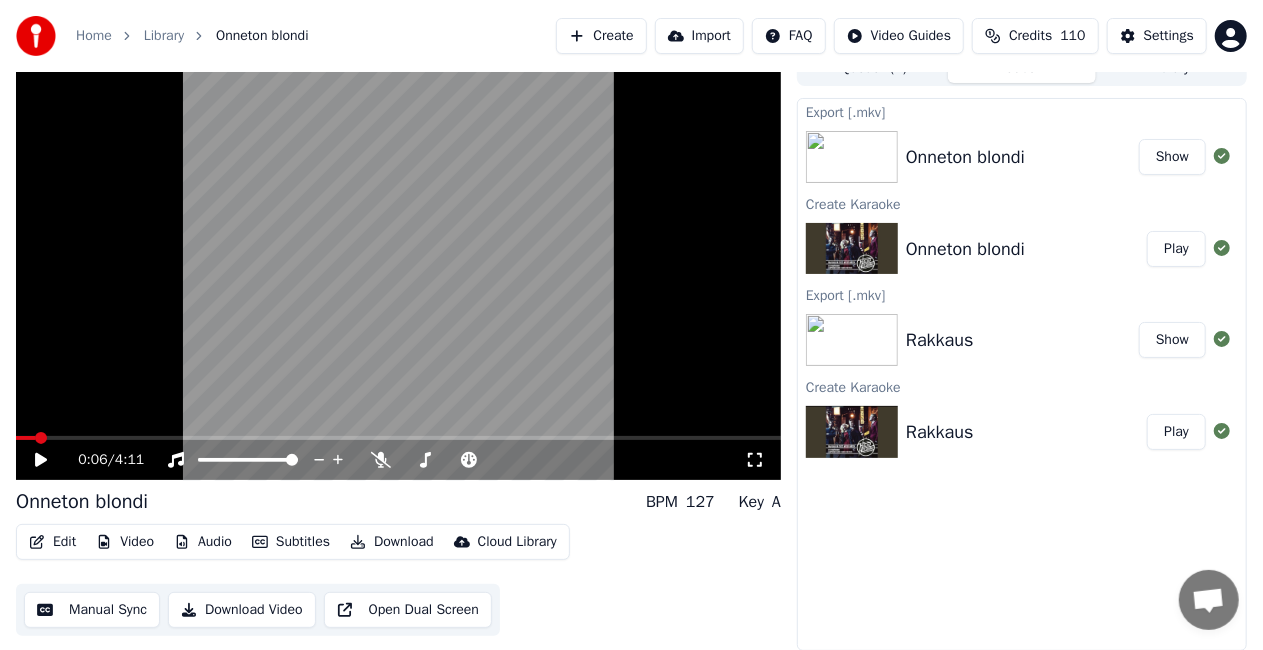 click on "Show" at bounding box center [1172, 157] 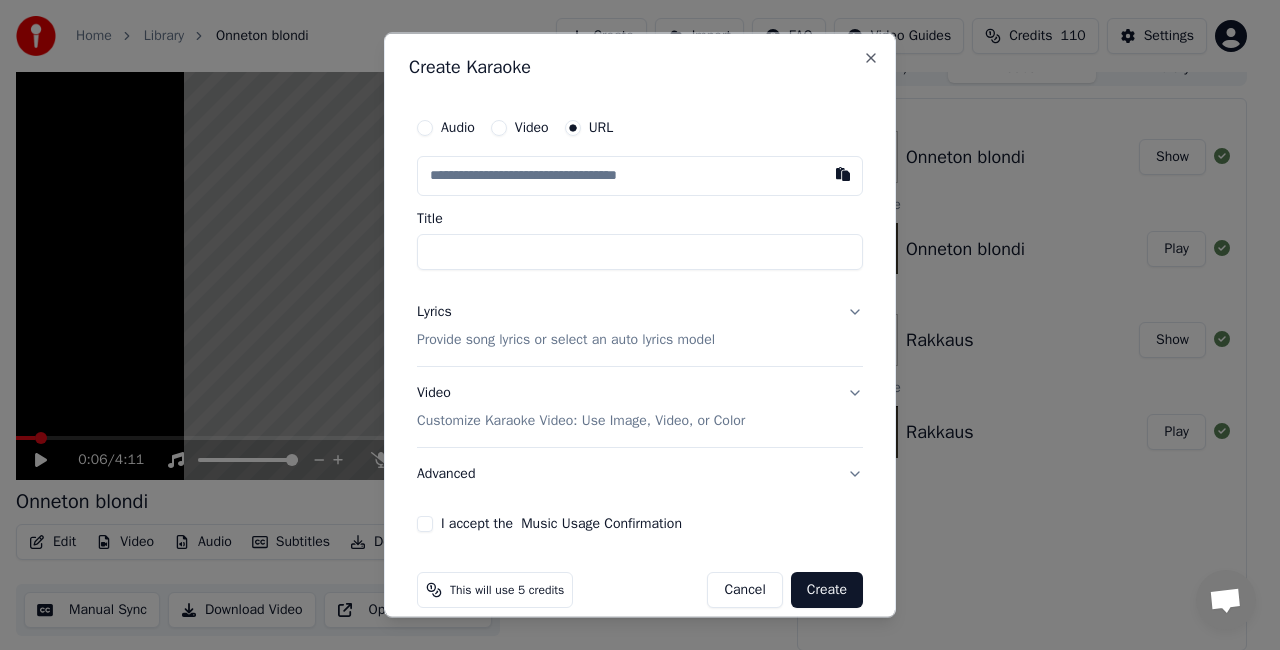 paste on "**********" 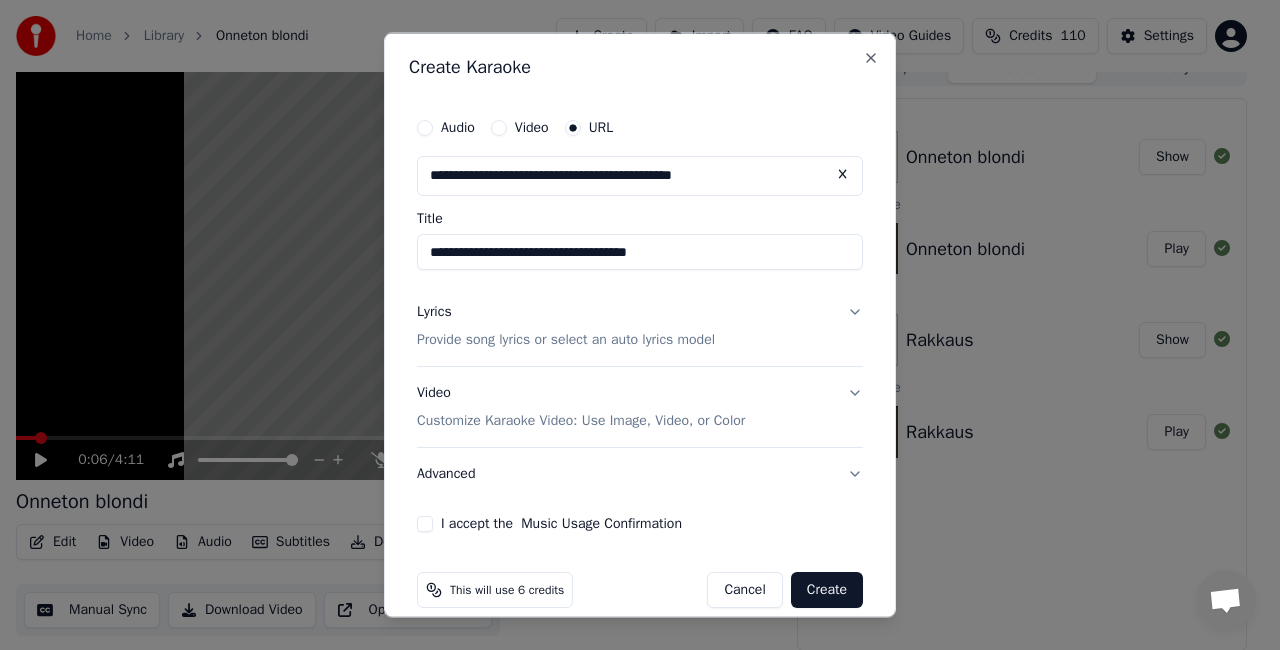 click on "Title" at bounding box center (640, 252) 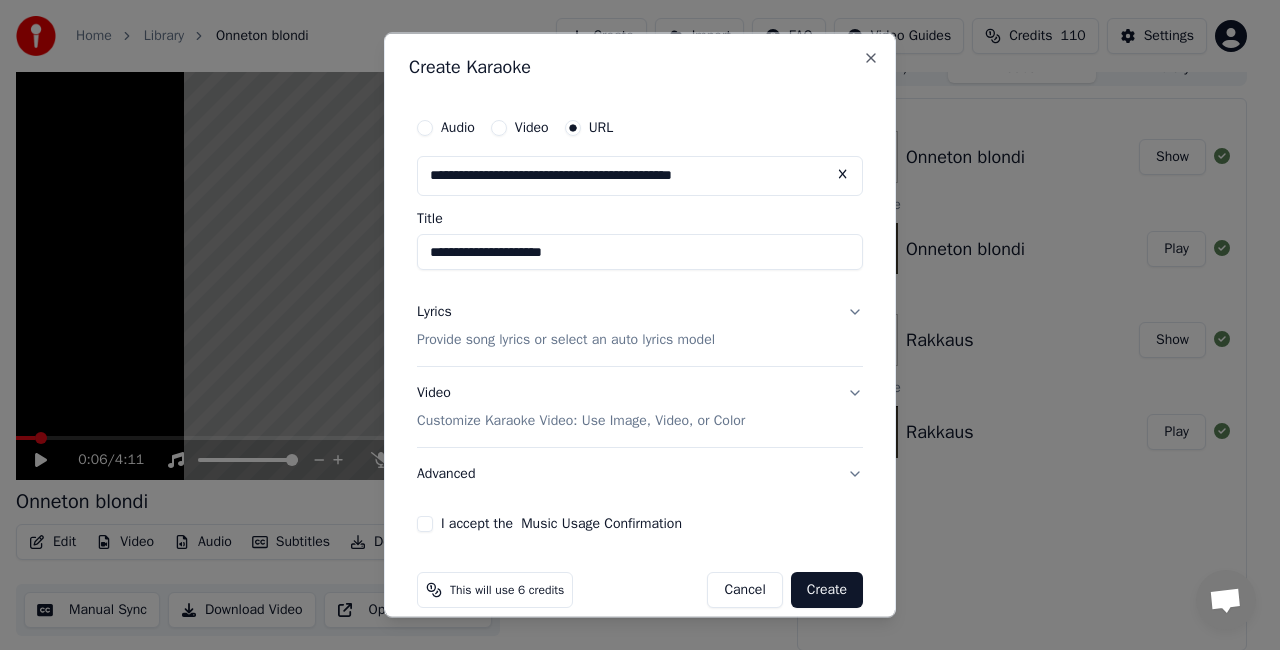 type on "**********" 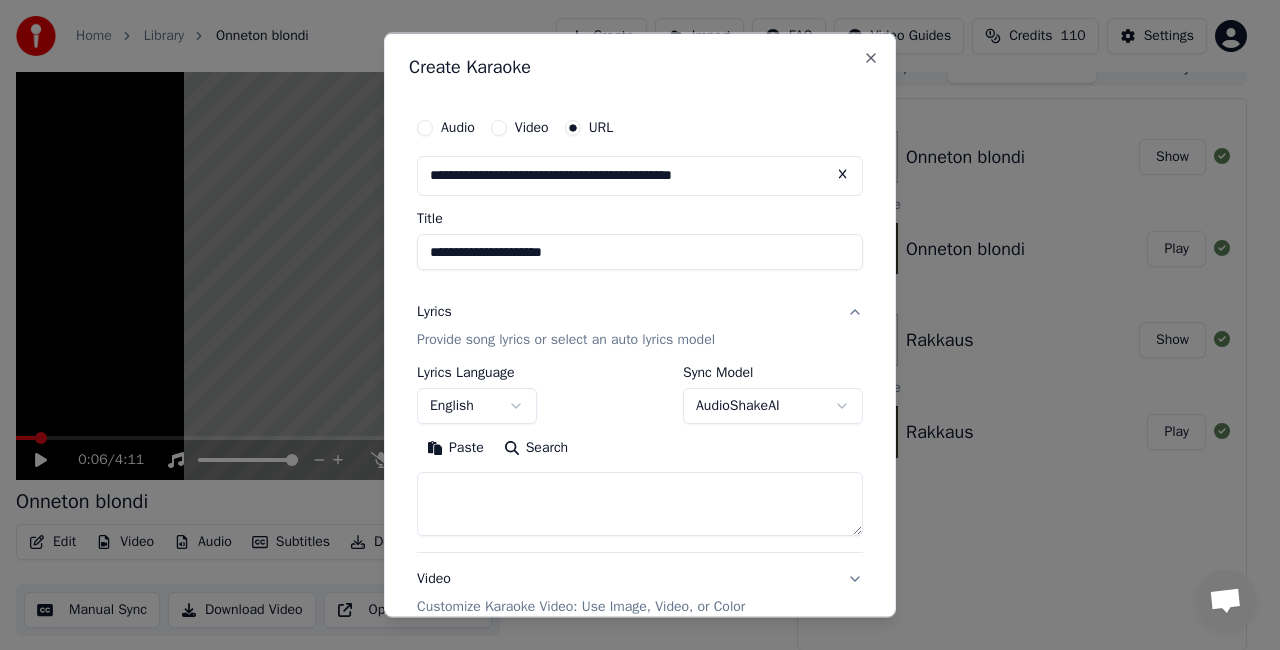 click on "Search" at bounding box center (536, 447) 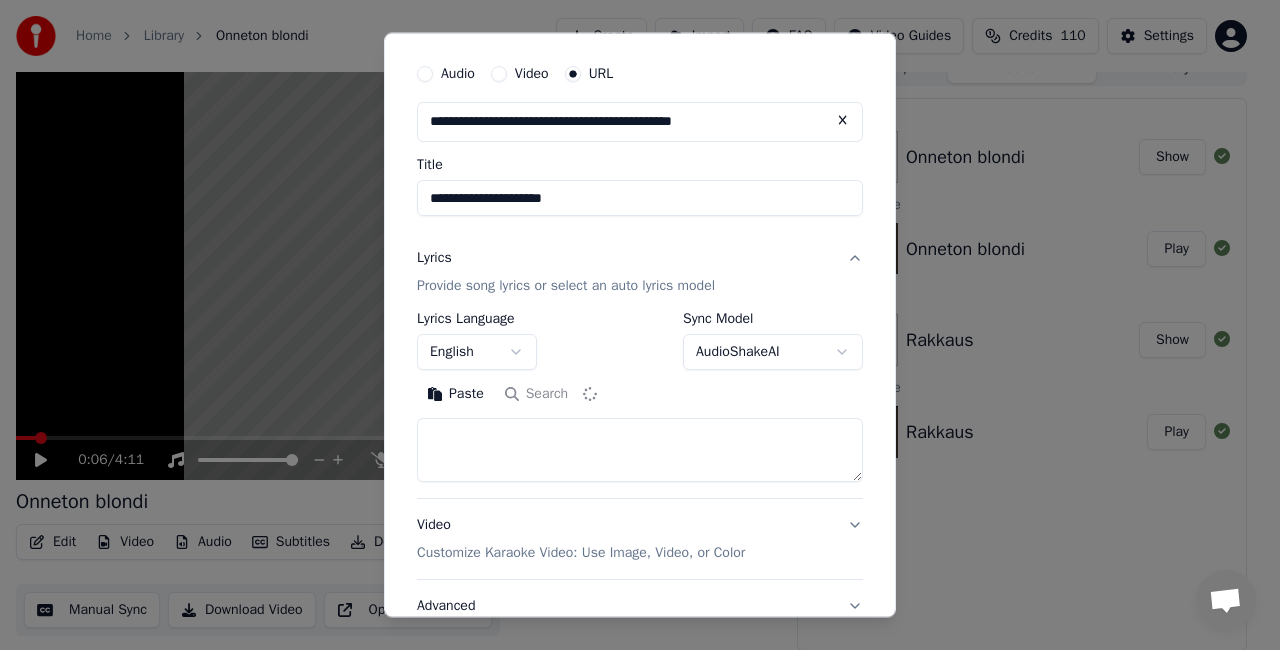 scroll, scrollTop: 58, scrollLeft: 0, axis: vertical 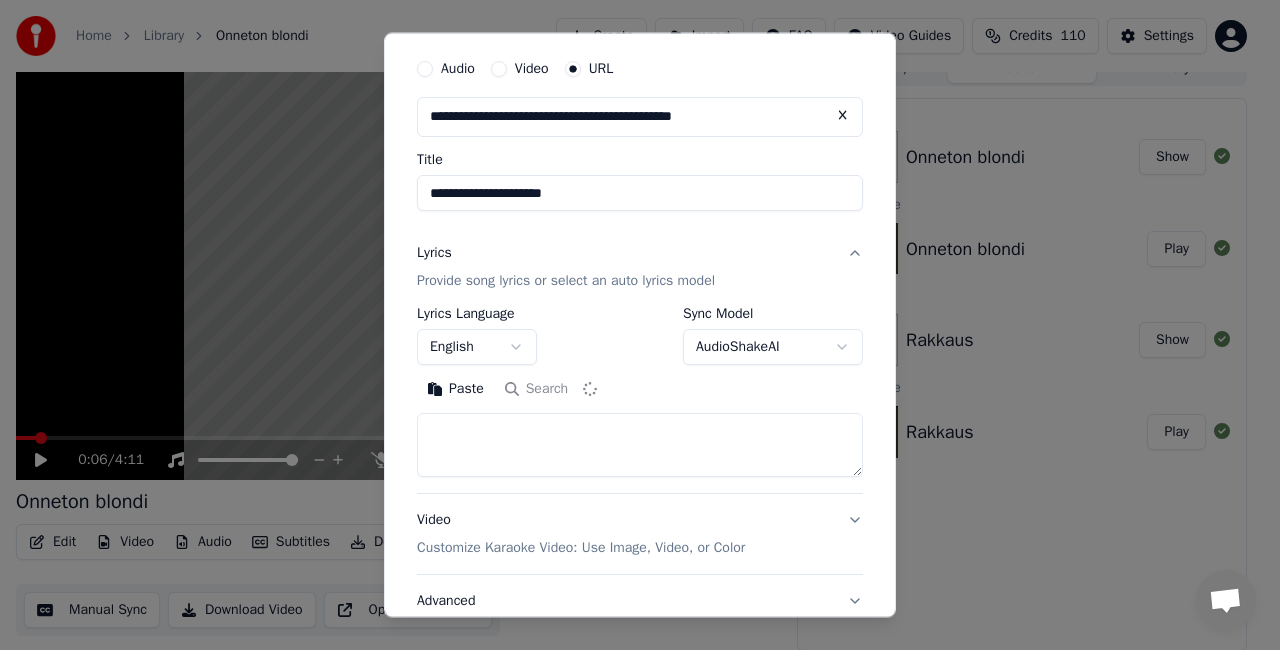 type on "**********" 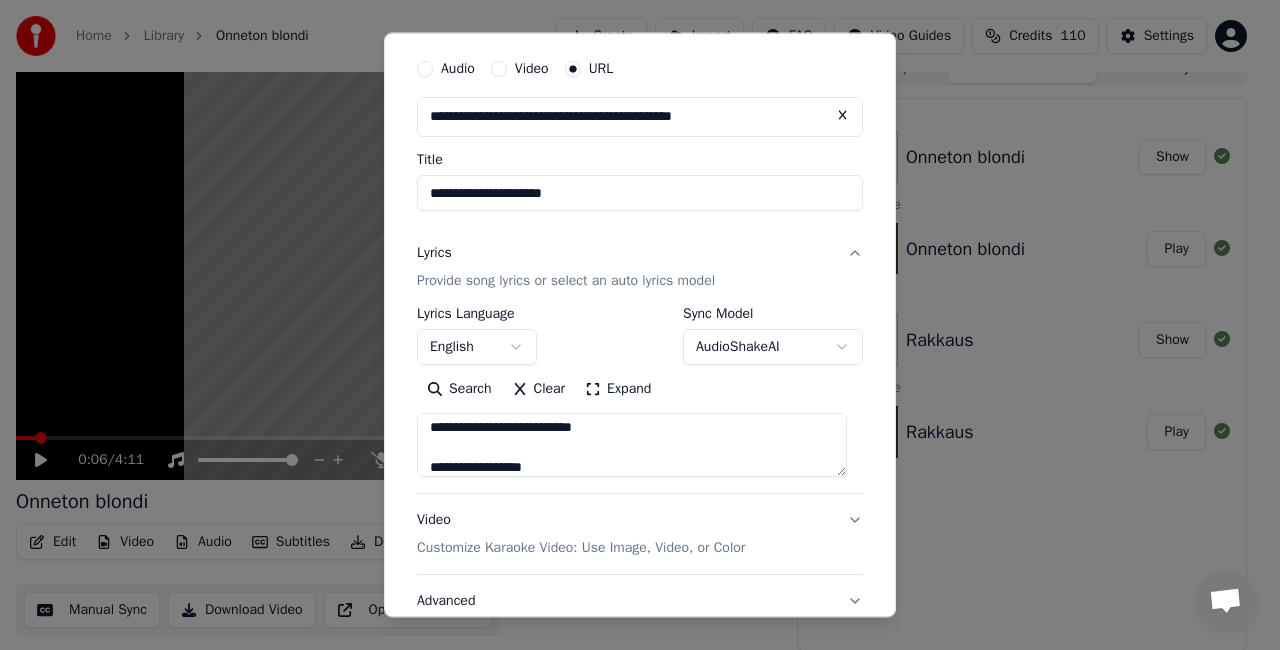 scroll, scrollTop: 1352, scrollLeft: 0, axis: vertical 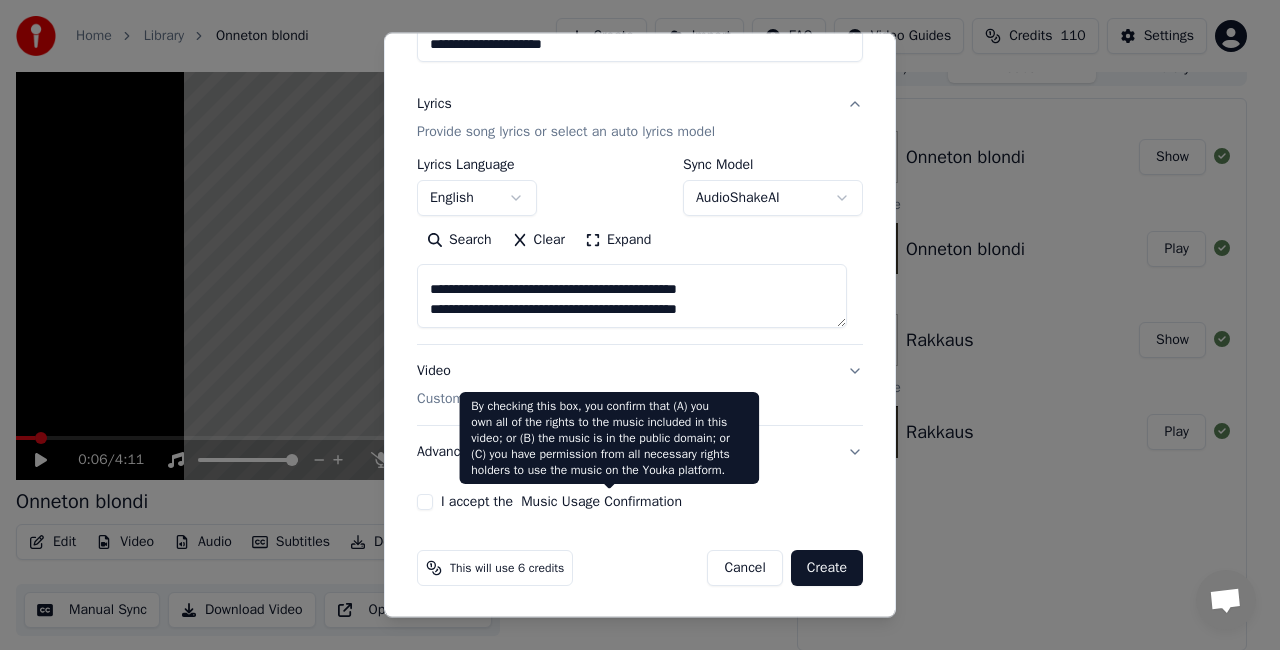 click on "Music Usage Confirmation" at bounding box center (601, 502) 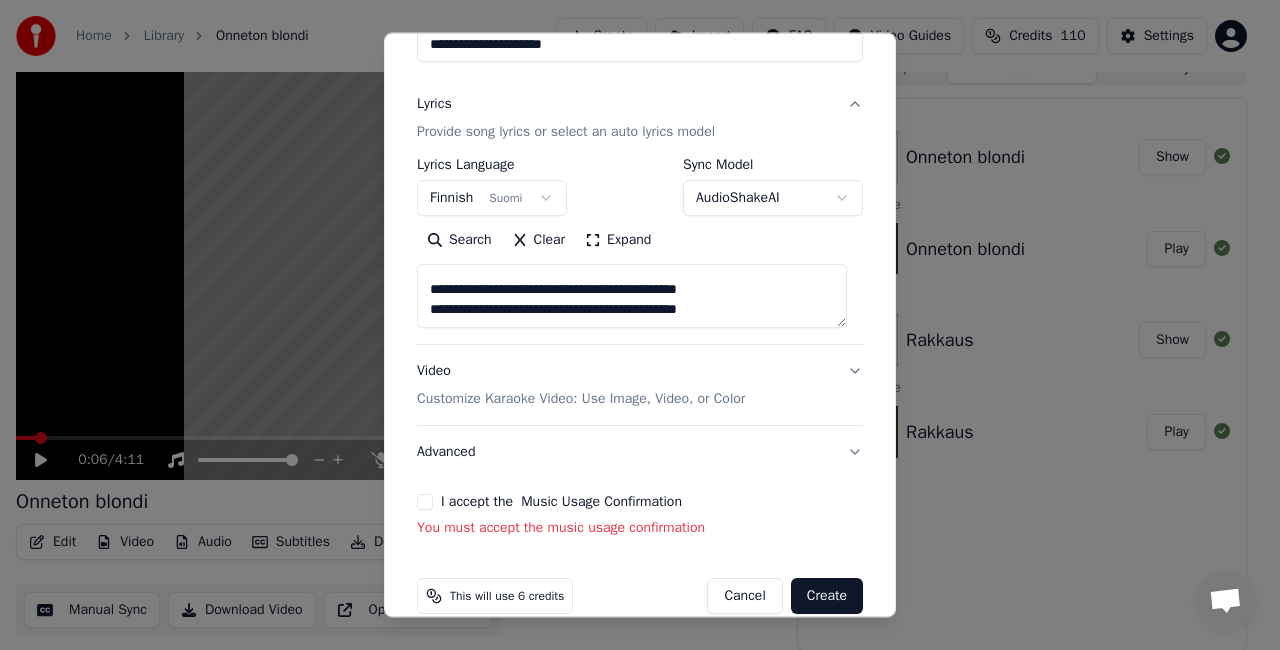 click on "I accept the   Music Usage Confirmation" at bounding box center (425, 502) 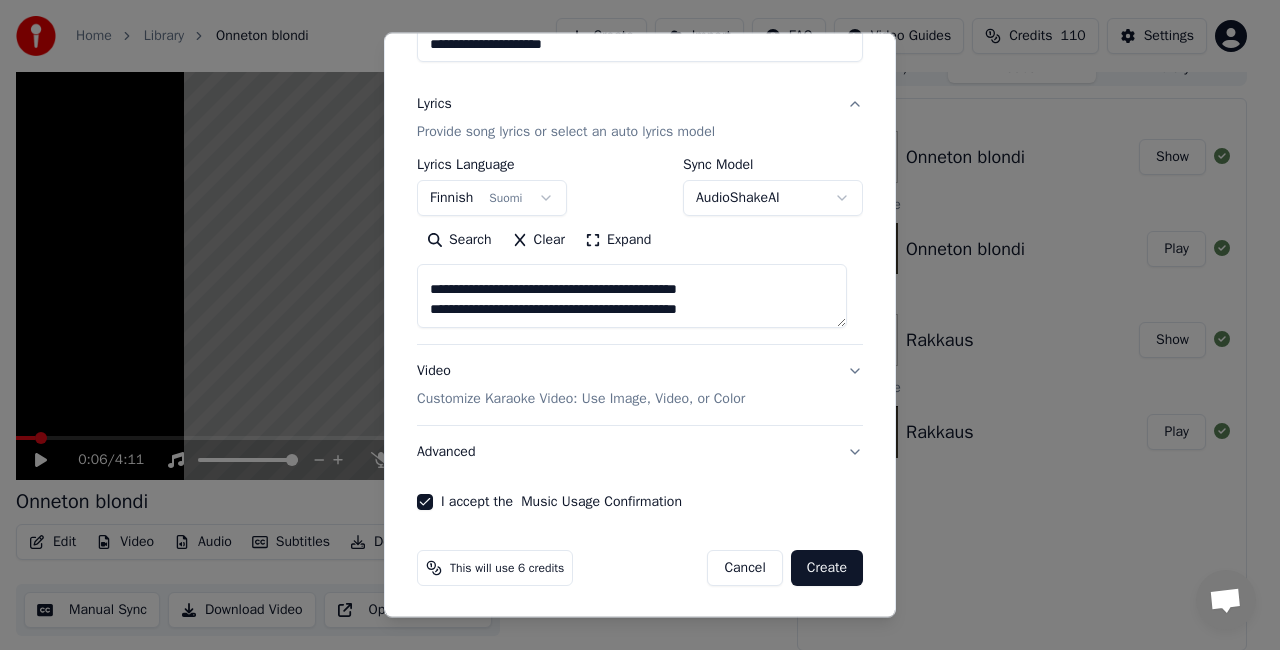click on "Create" at bounding box center [827, 568] 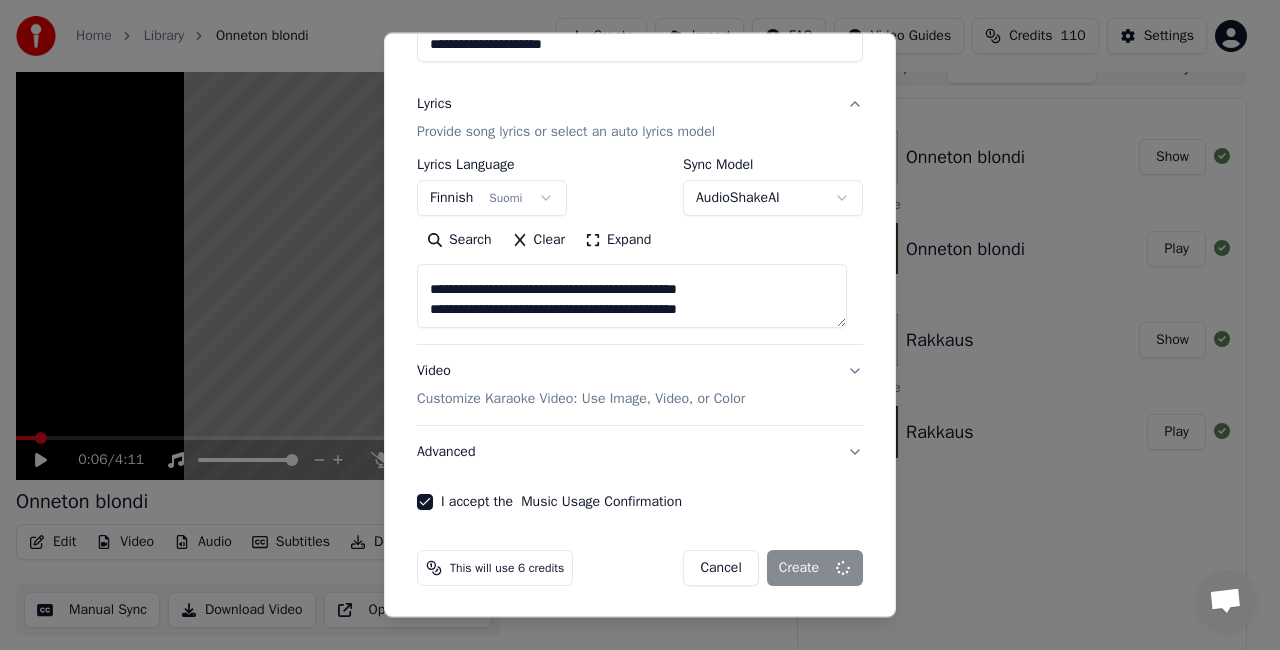 select 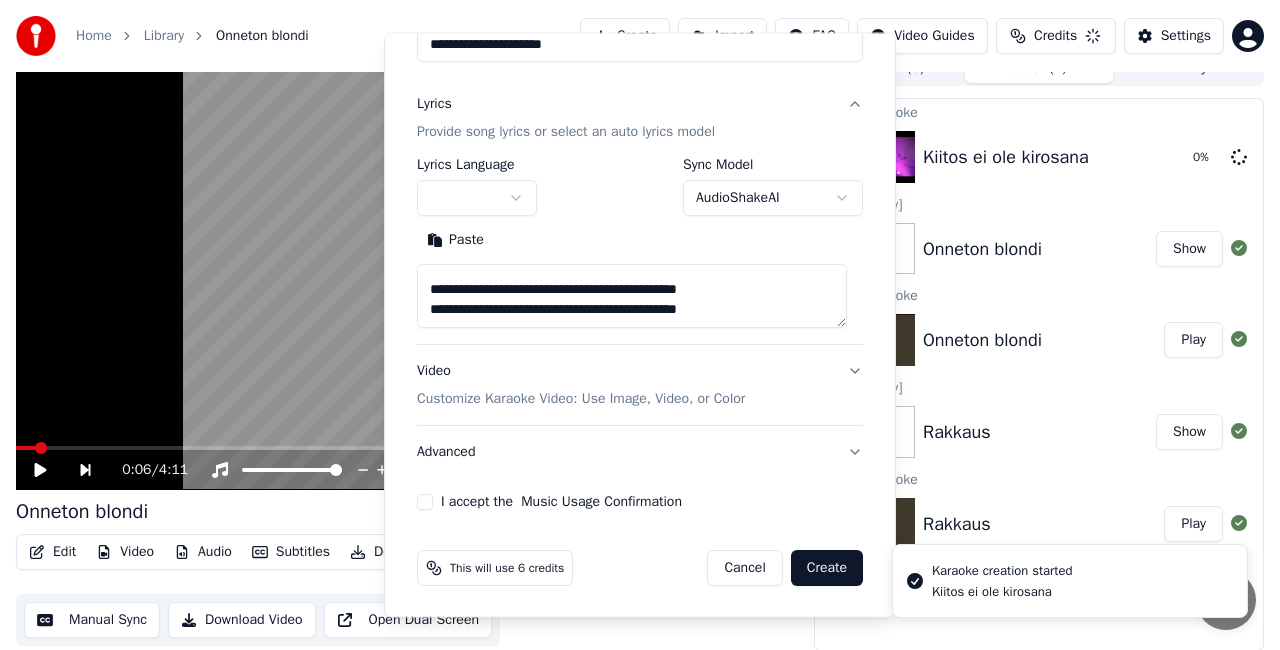 type 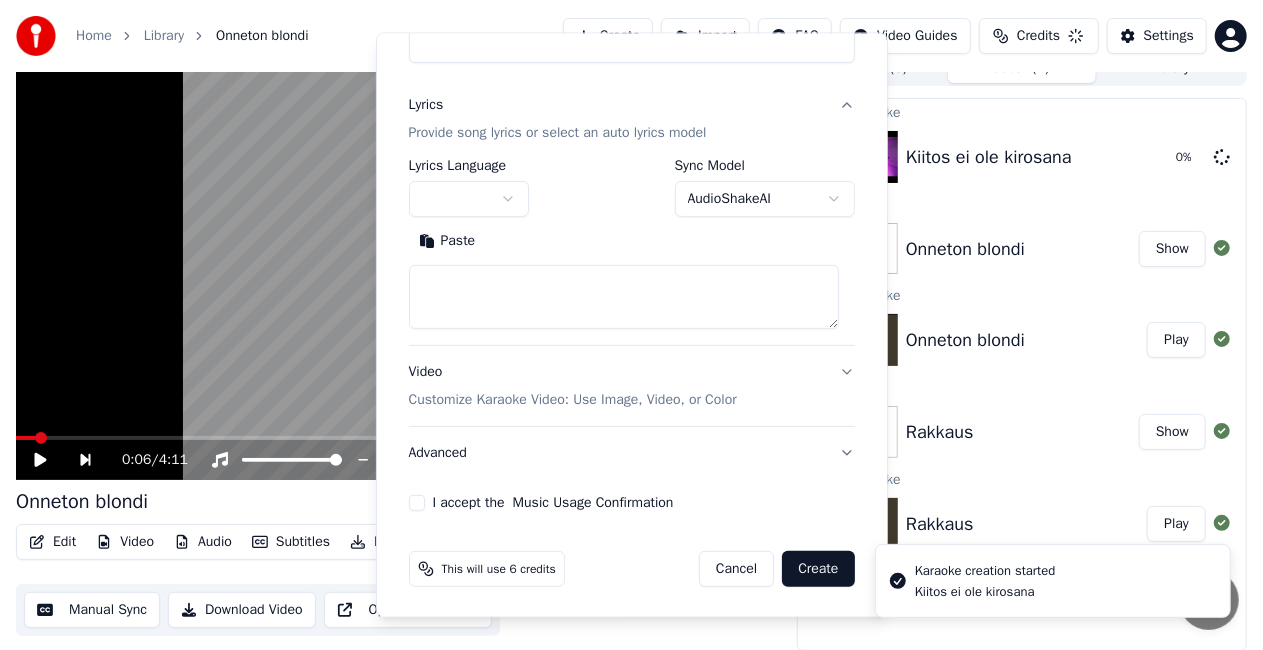 scroll, scrollTop: 0, scrollLeft: 0, axis: both 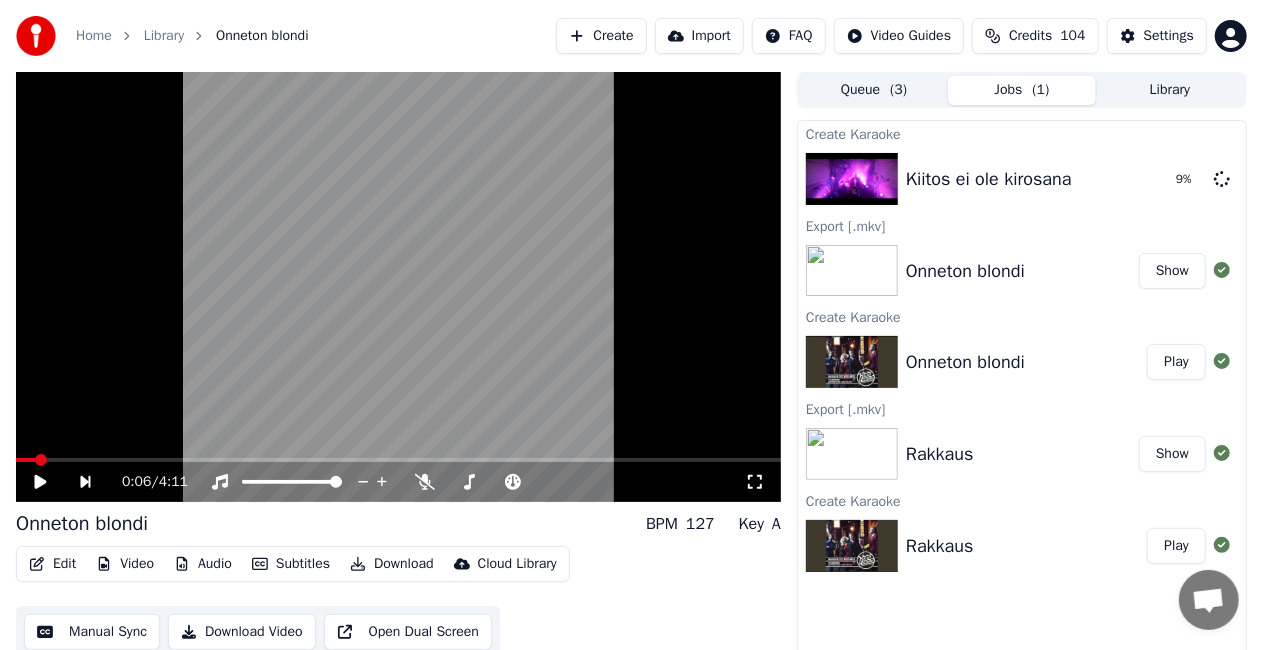 click on "( 3 )" at bounding box center (898, 90) 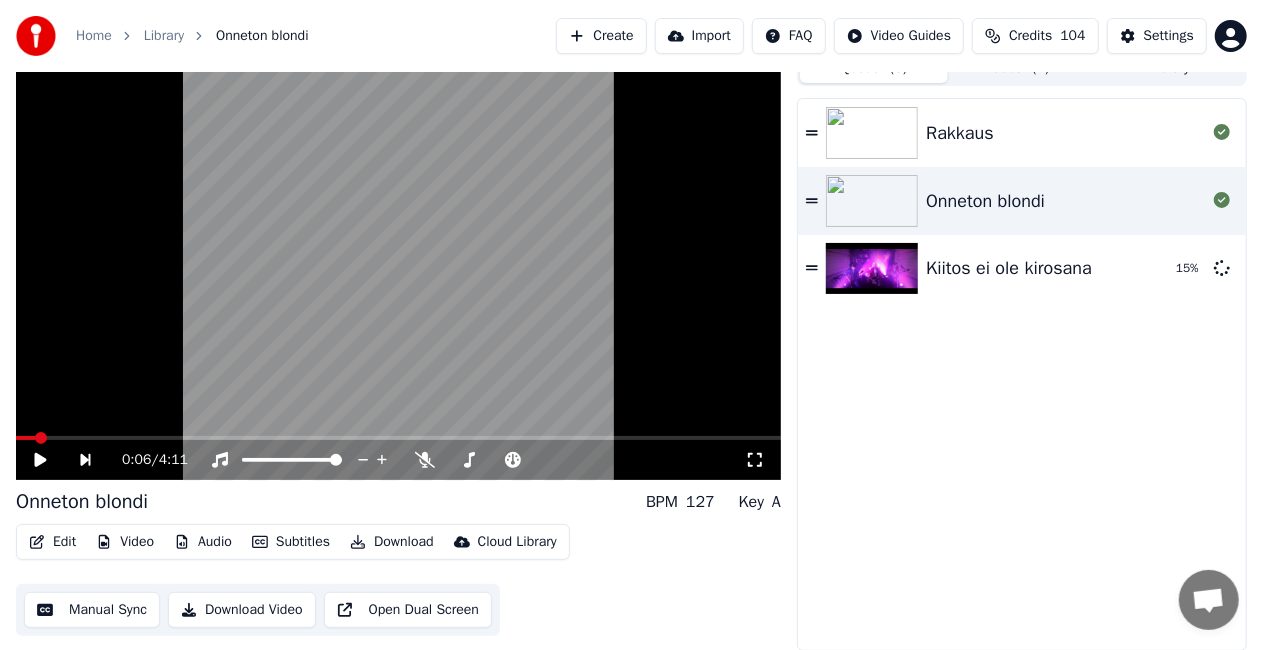 scroll, scrollTop: 0, scrollLeft: 0, axis: both 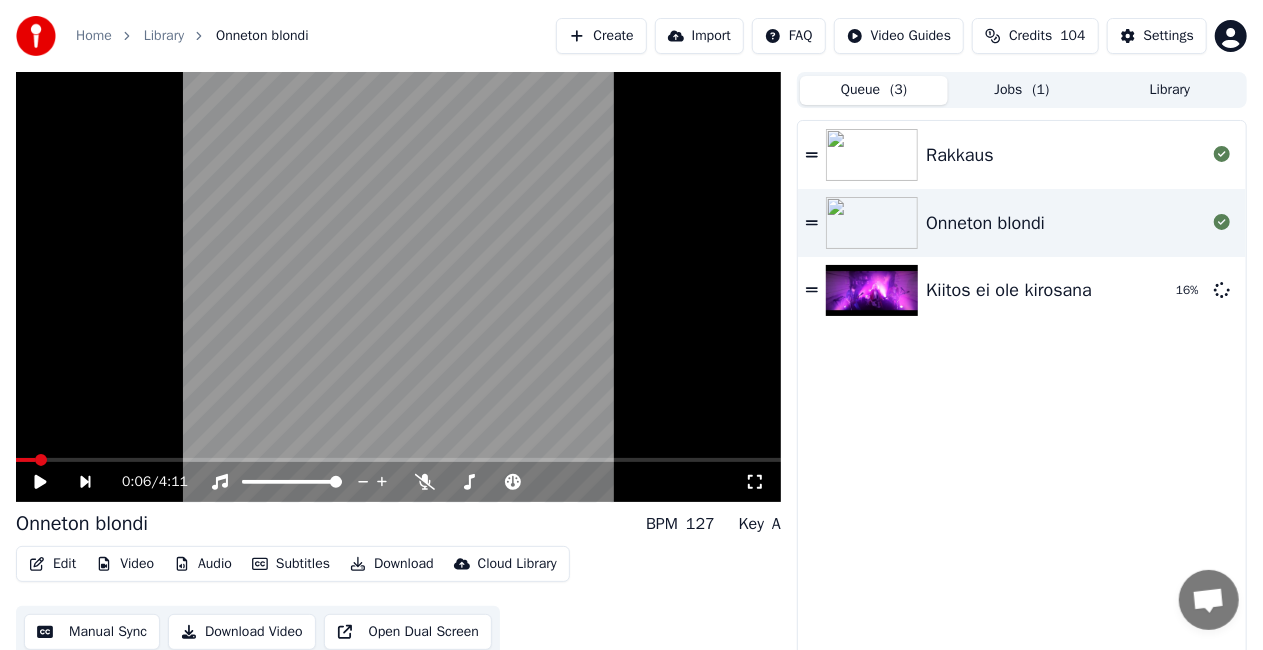 click on "Home" at bounding box center (94, 36) 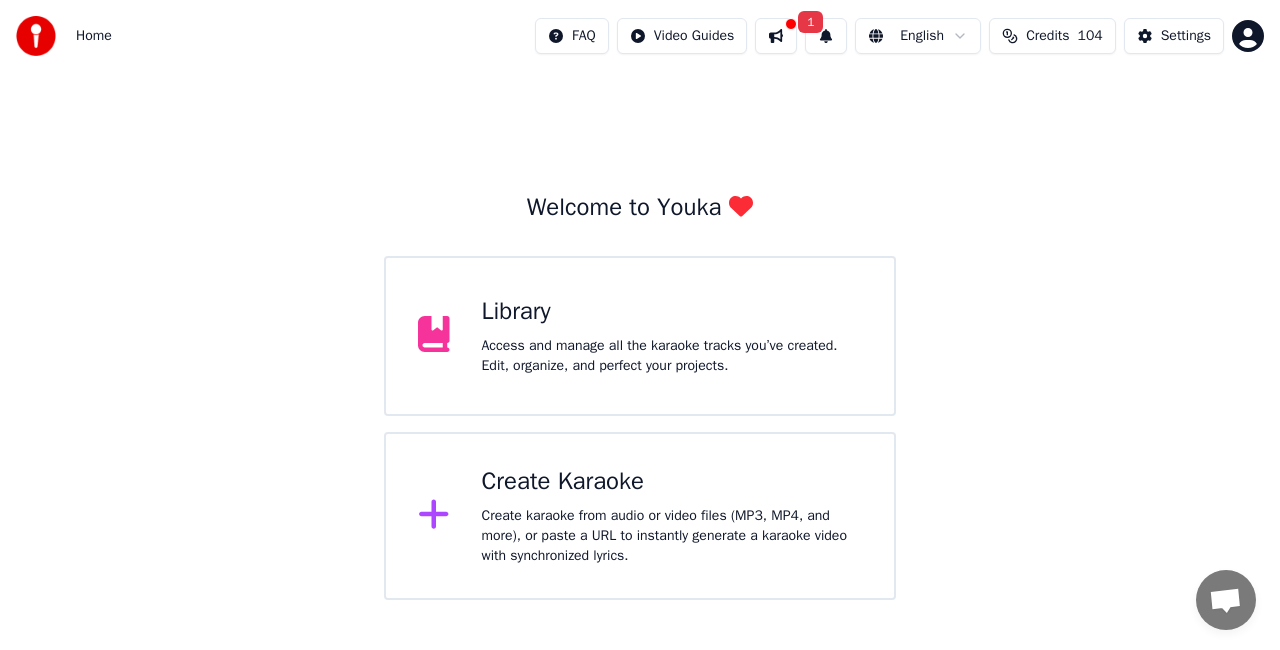 click on "Access and manage all the karaoke tracks you’ve created. Edit, organize, and perfect your projects." at bounding box center [672, 356] 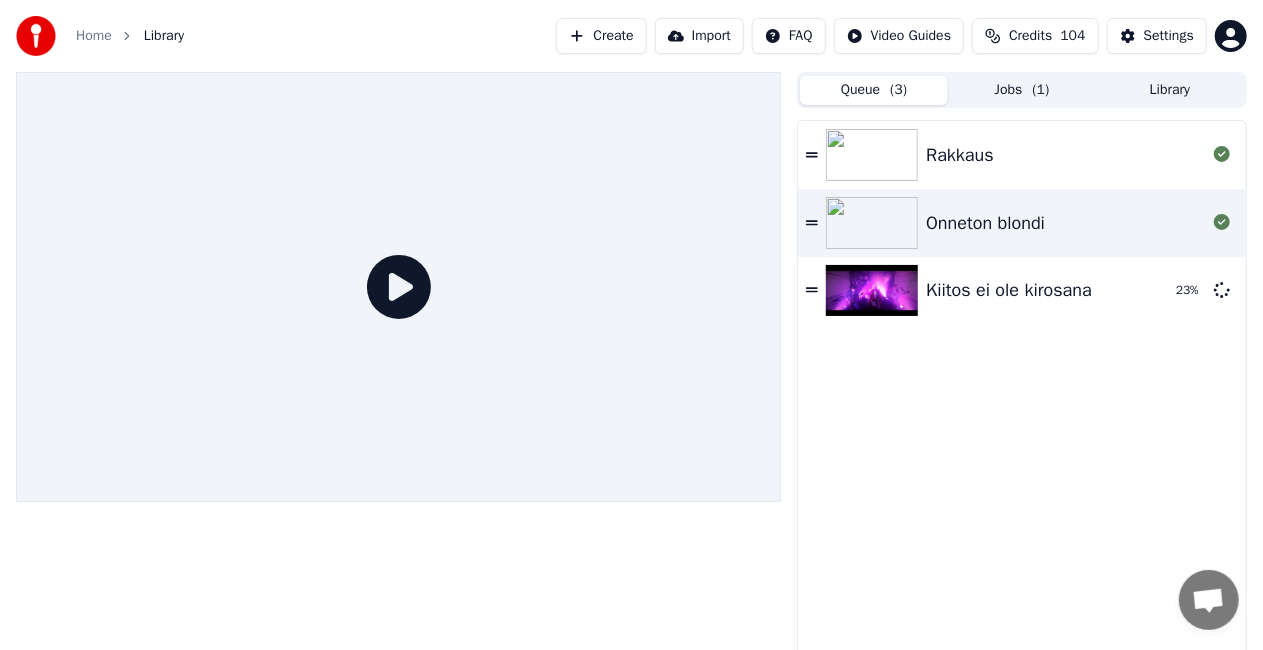 click on "Home" at bounding box center (94, 36) 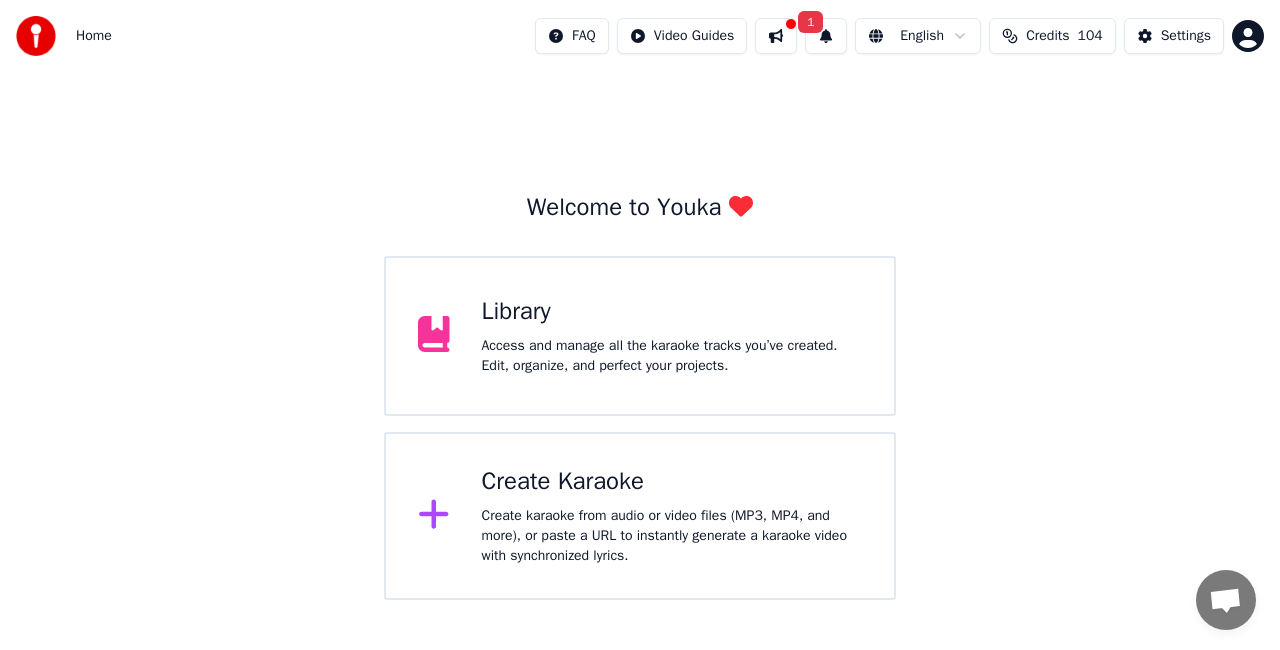 click on "Library Access and manage all the karaoke tracks you’ve created. Edit, organize, and perfect your projects." at bounding box center [672, 336] 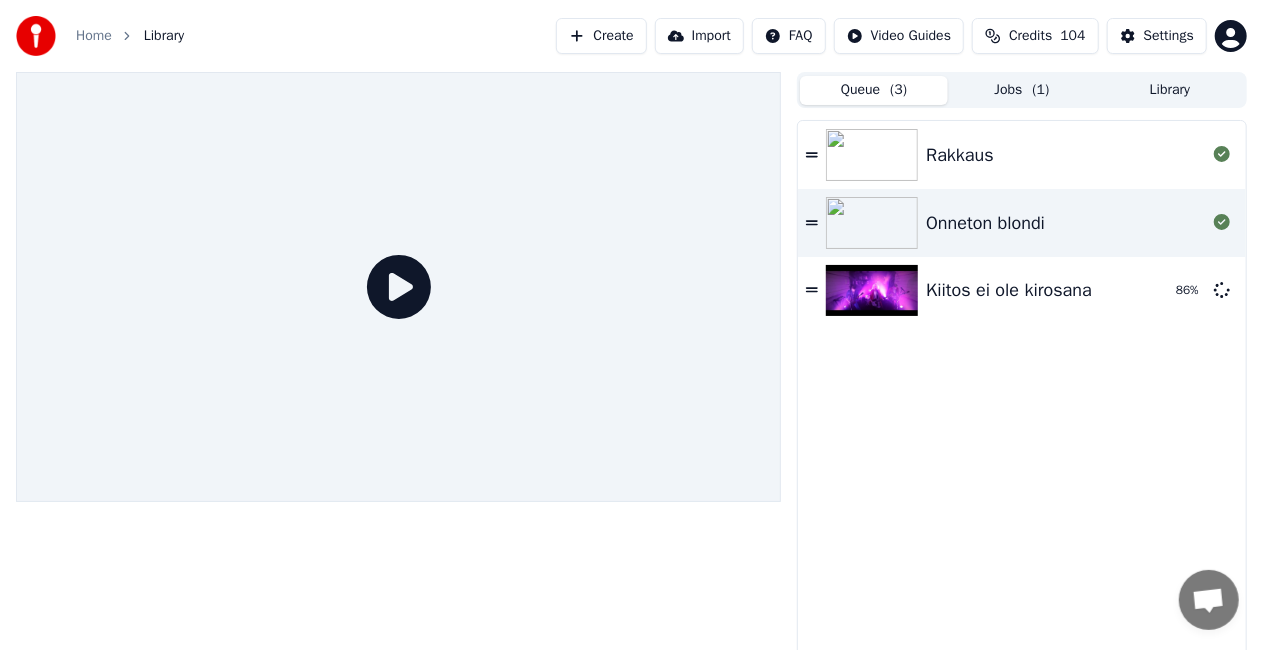 click on "Home" at bounding box center (94, 36) 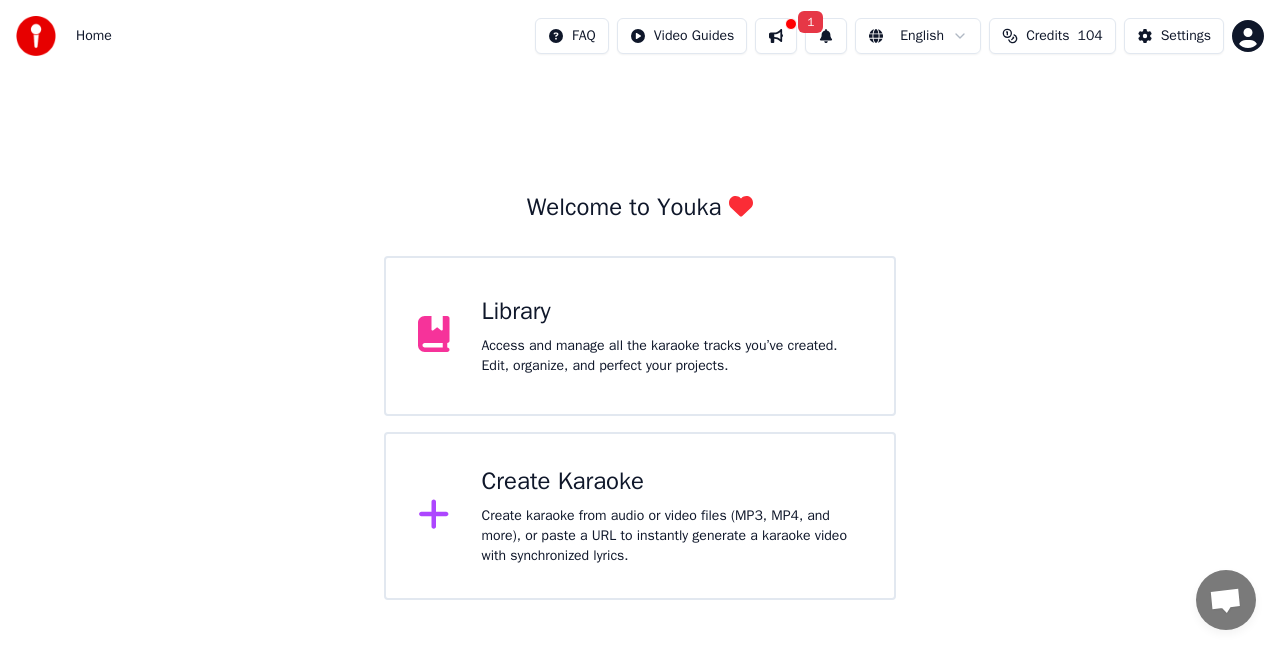 click on "Library Access and manage all the karaoke tracks you’ve created. Edit, organize, and perfect your projects." at bounding box center (640, 336) 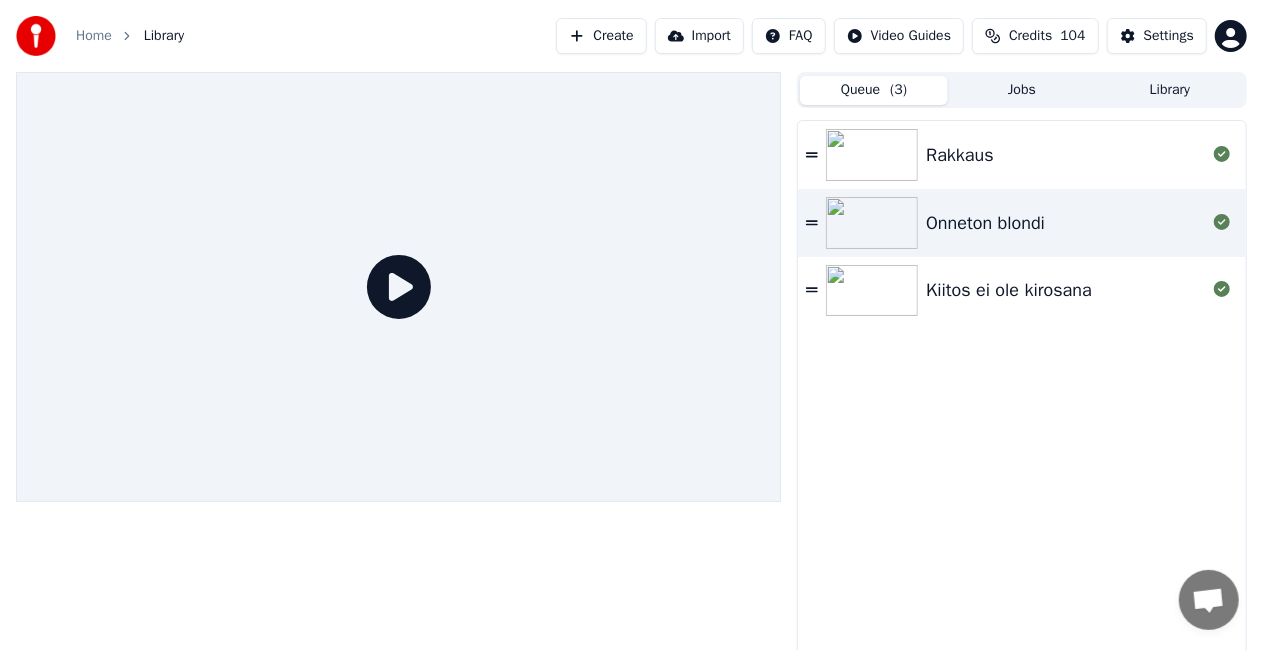 click on "Kiitos ei ole kirosana" at bounding box center (1022, 291) 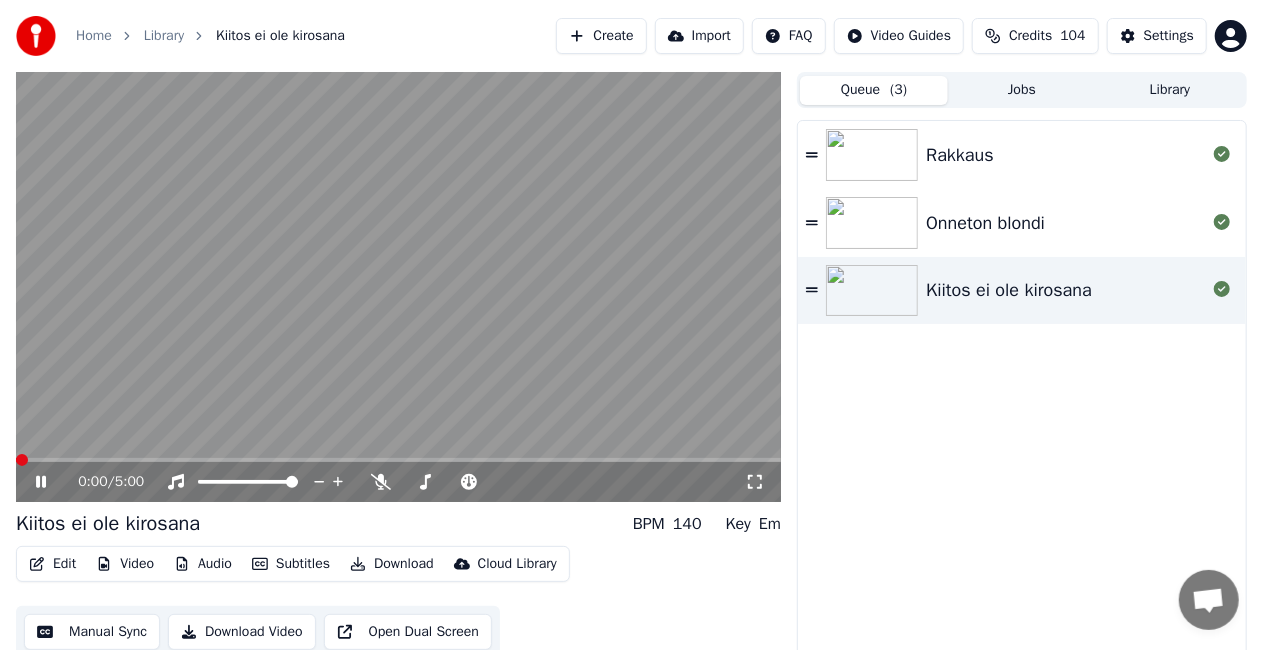 click on "Kiitos ei ole kirosana BPM 140 Key Em Edit Video Audio Subtitles Download Cloud Library Manual Sync Download Video Open Dual Screen" at bounding box center (398, 584) 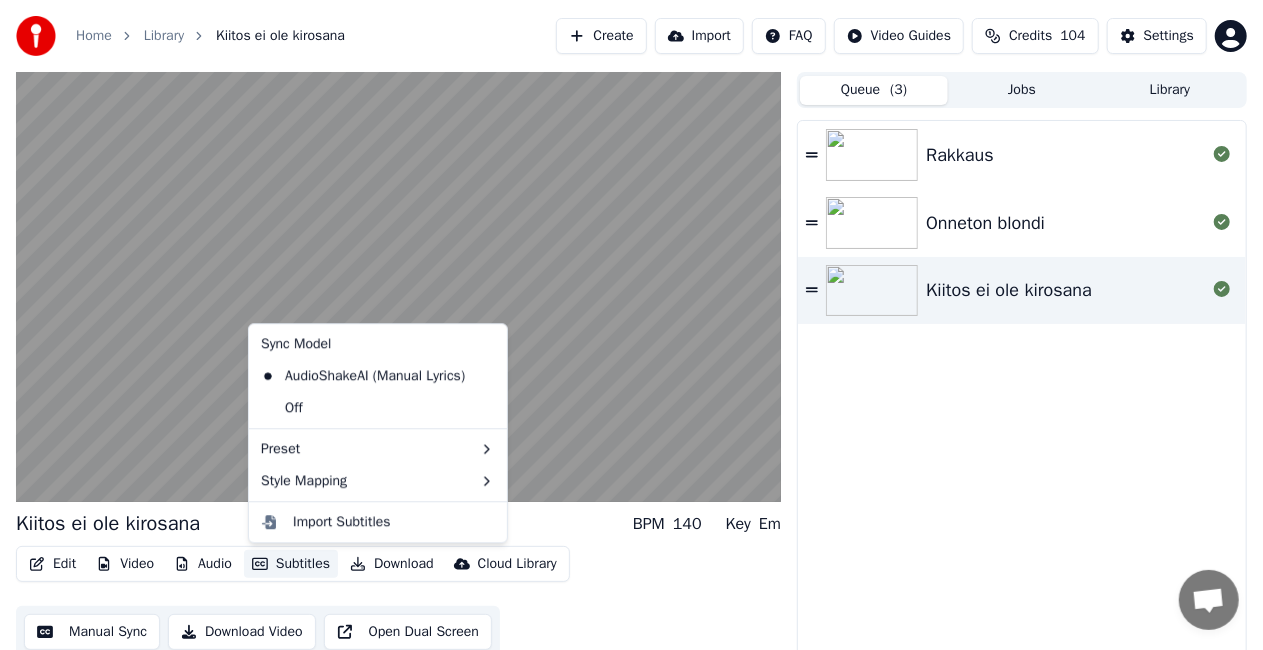 click on "Subtitles" at bounding box center [291, 564] 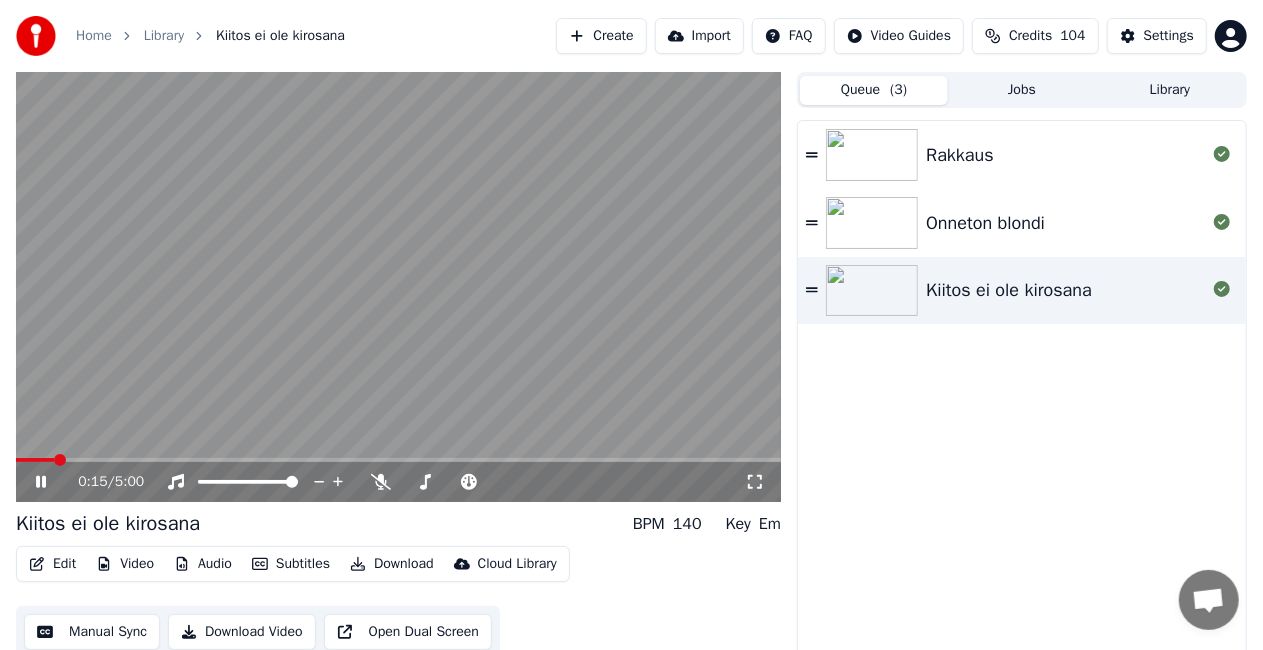 click at bounding box center (398, 287) 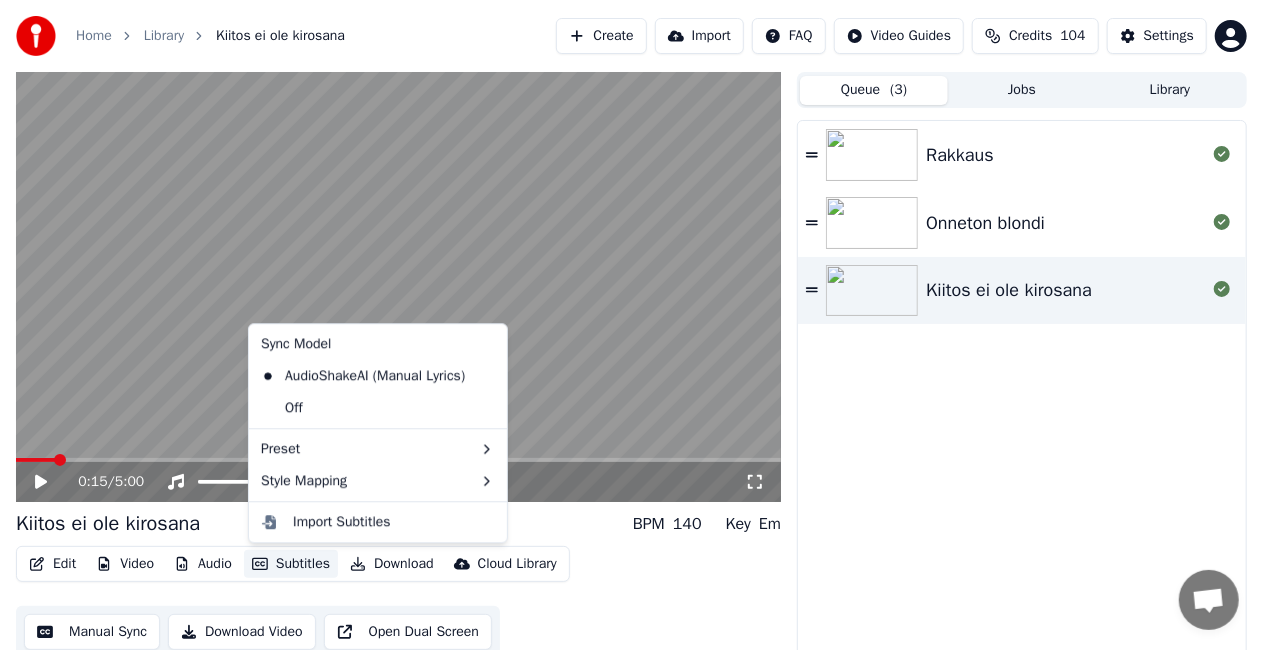 click on "Subtitles" at bounding box center (291, 564) 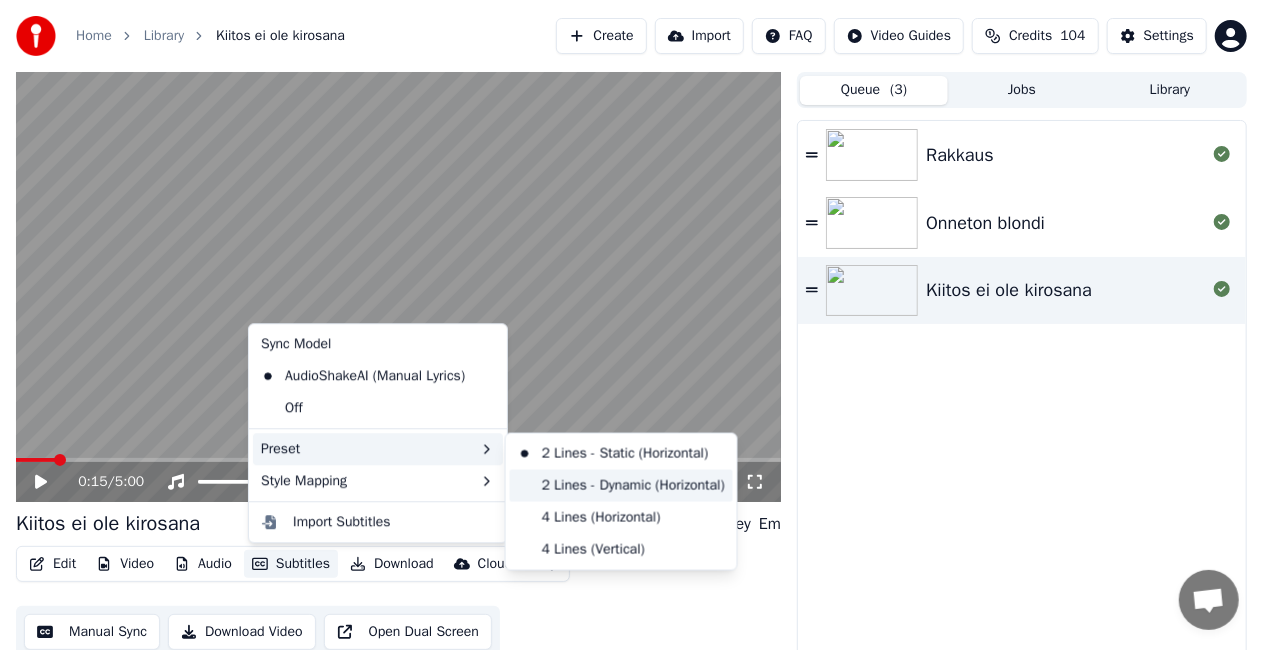 click on "2 Lines - Dynamic (Horizontal)" at bounding box center (621, 486) 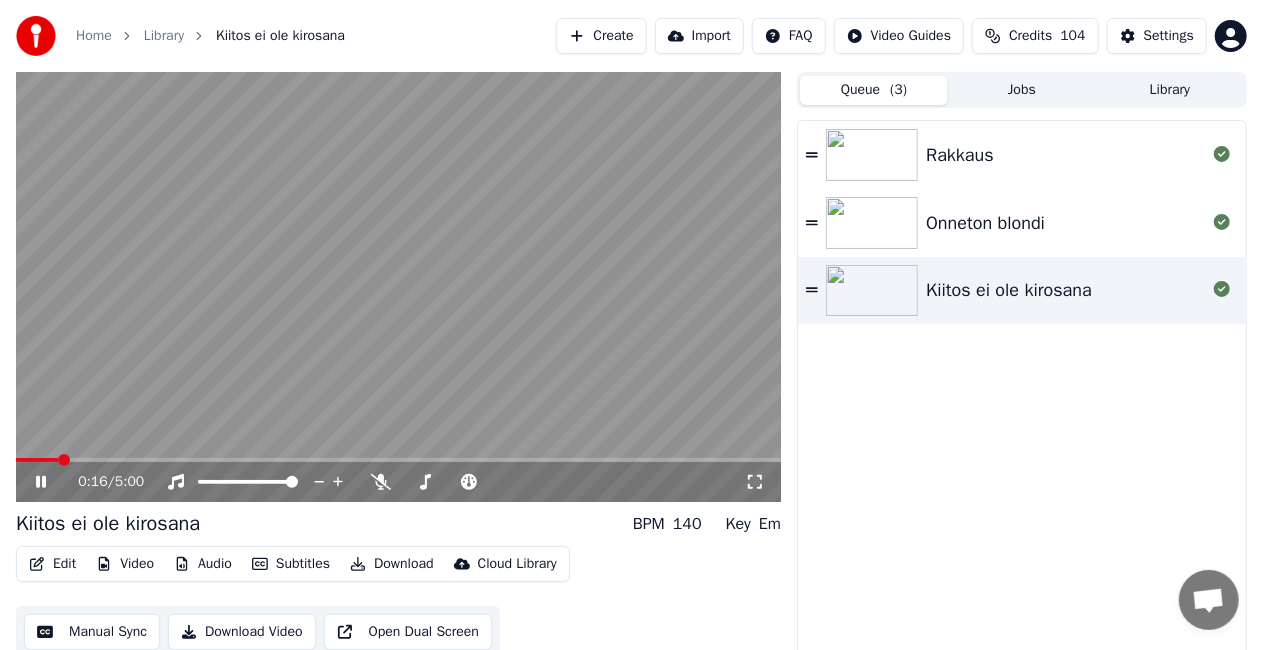 click at bounding box center [398, 287] 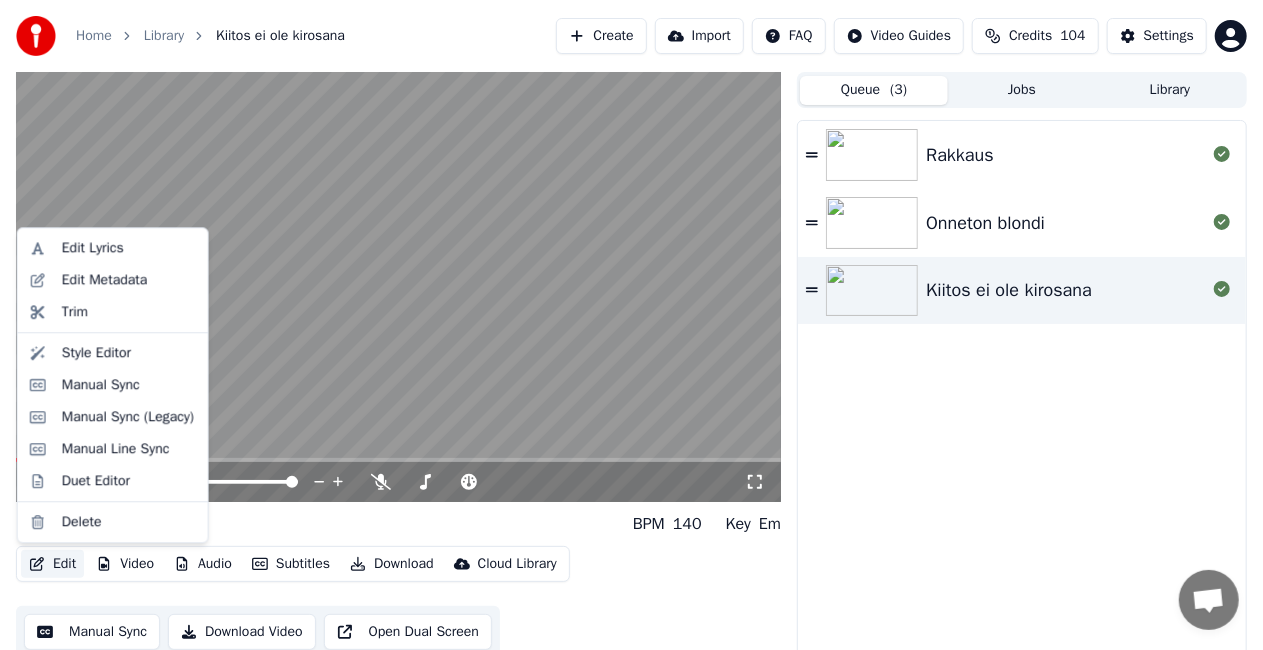 click on "Edit" at bounding box center [52, 564] 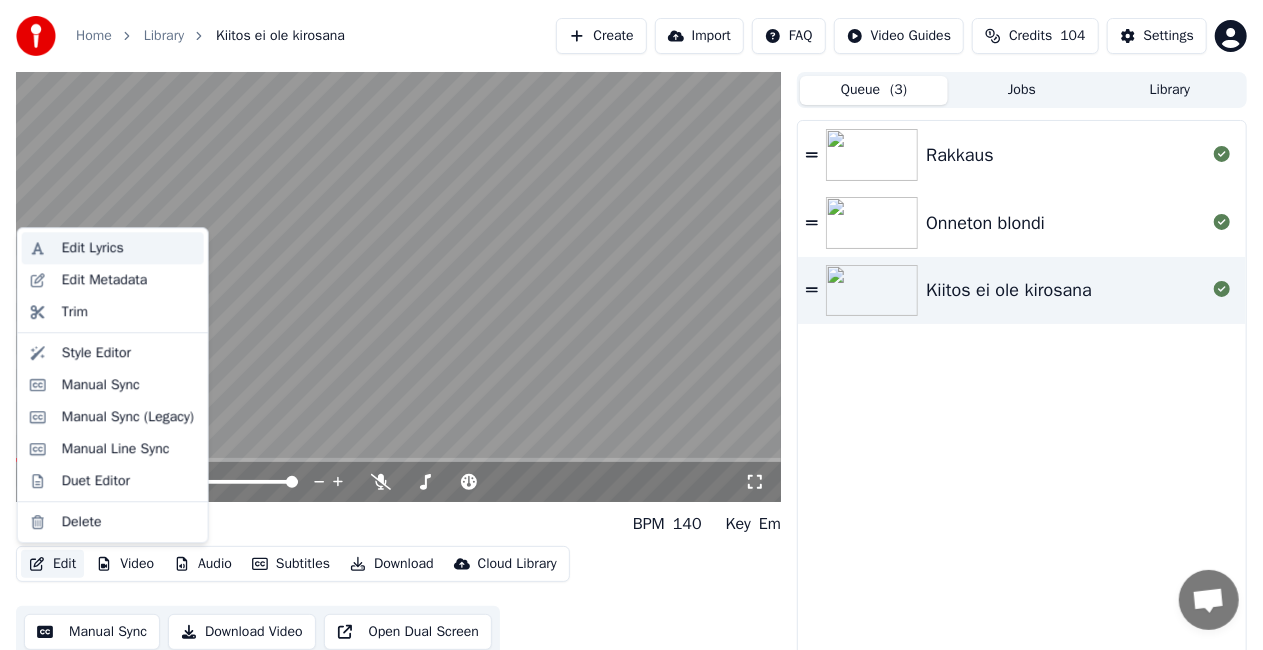 click on "Edit Lyrics" at bounding box center [93, 248] 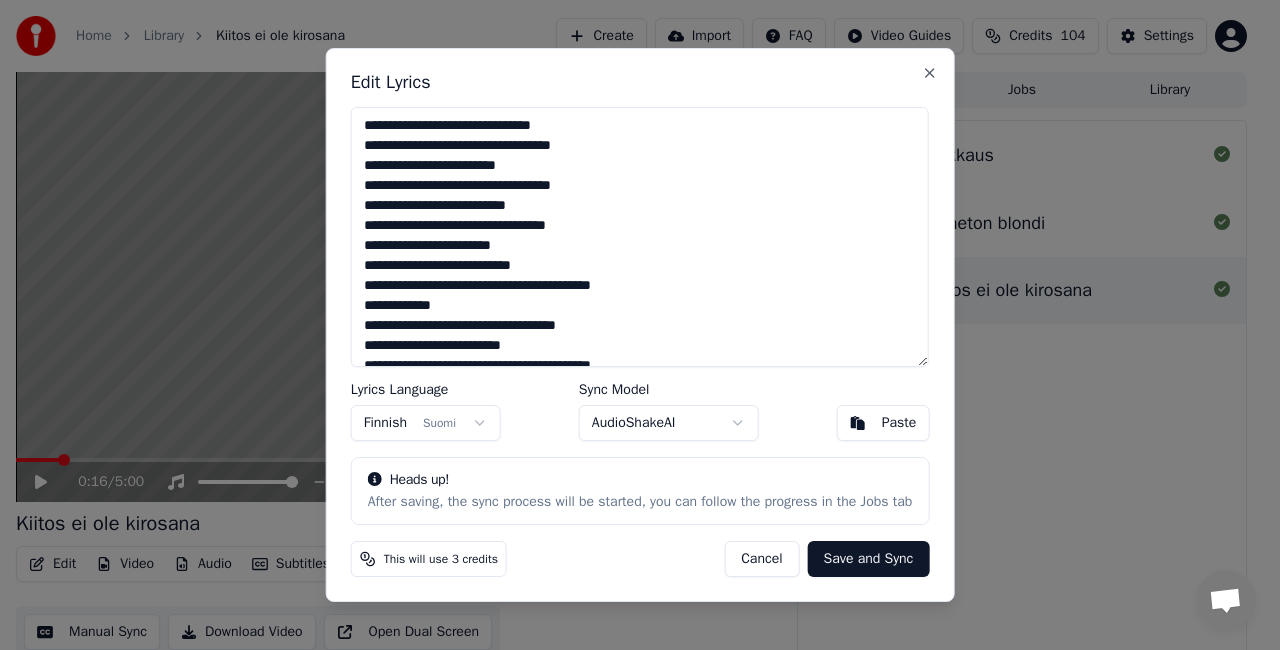 click on "Cancel" at bounding box center [761, 559] 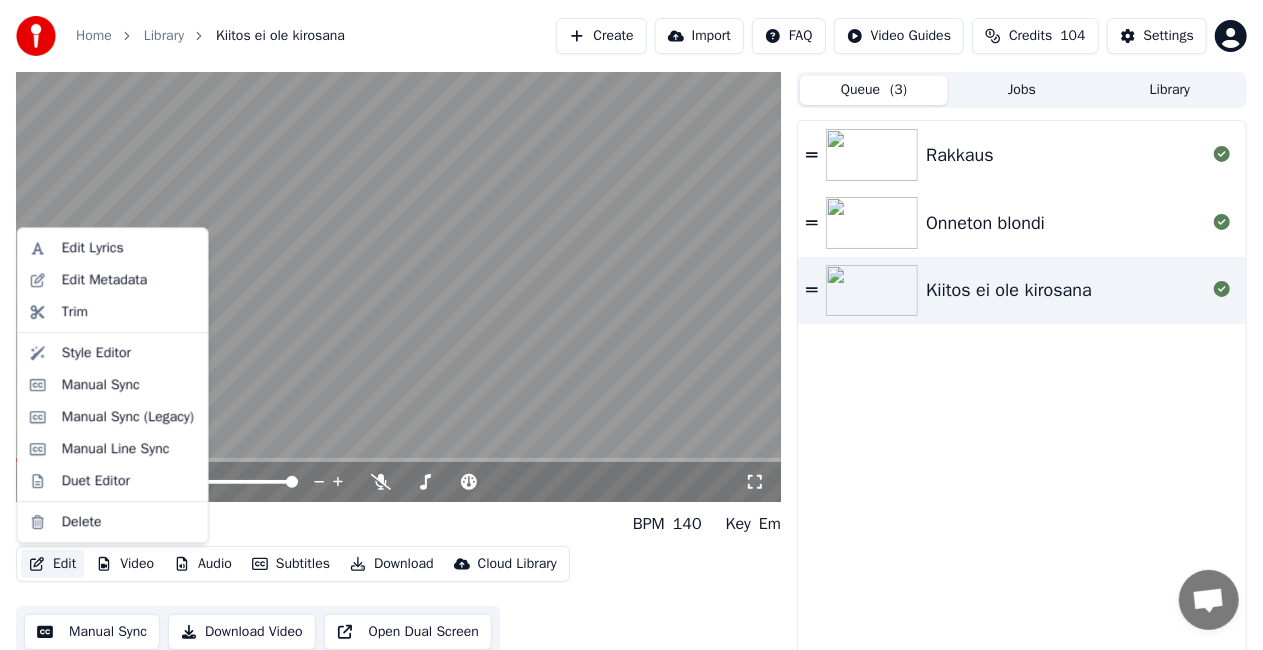 click on "Edit" at bounding box center (52, 564) 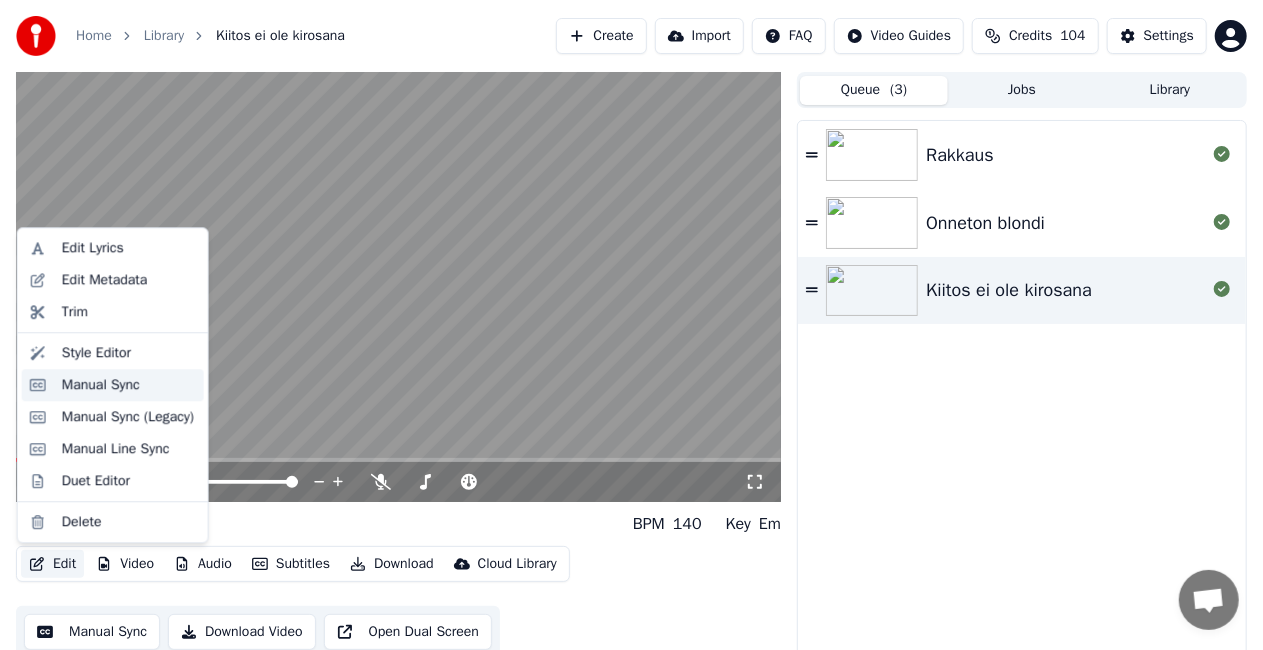 click on "Manual Sync" at bounding box center (113, 385) 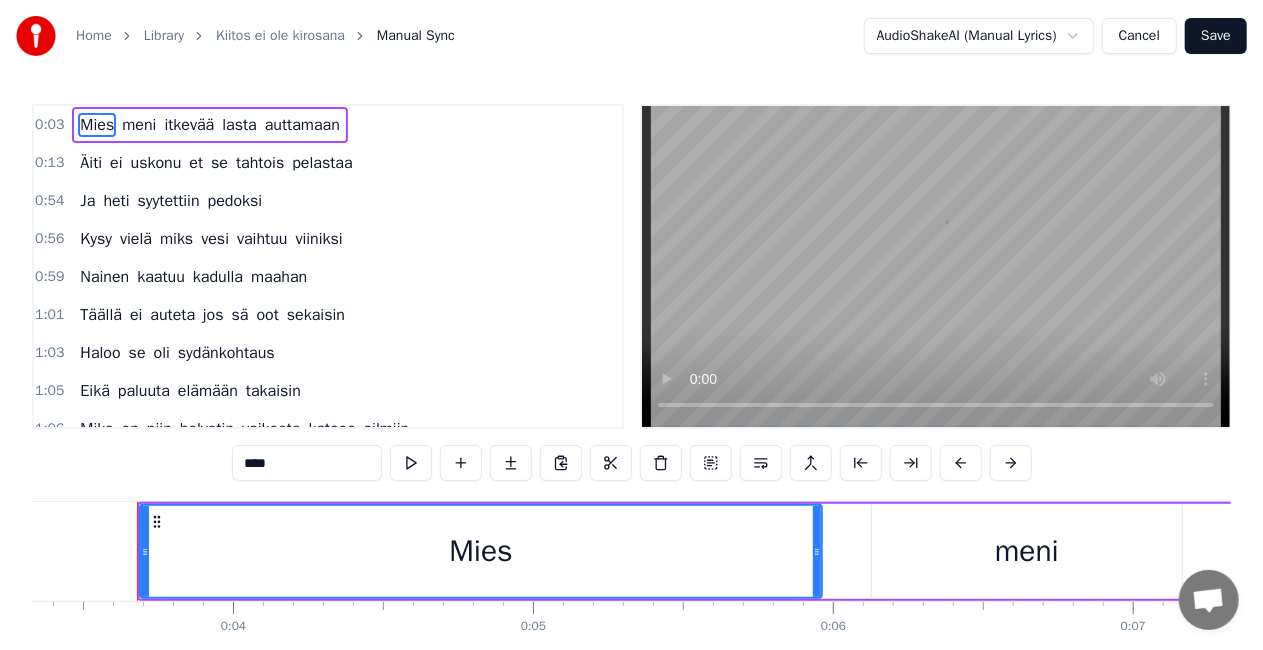 scroll, scrollTop: 0, scrollLeft: 1004, axis: horizontal 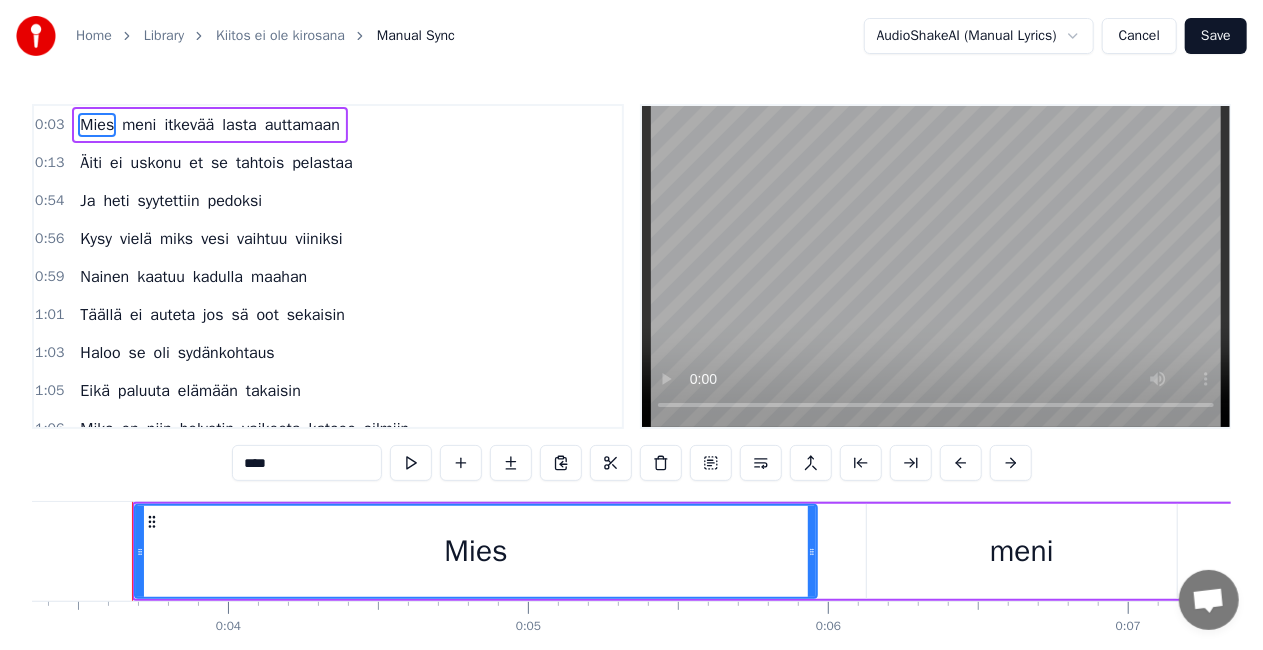 click on "0:03" at bounding box center [49, 125] 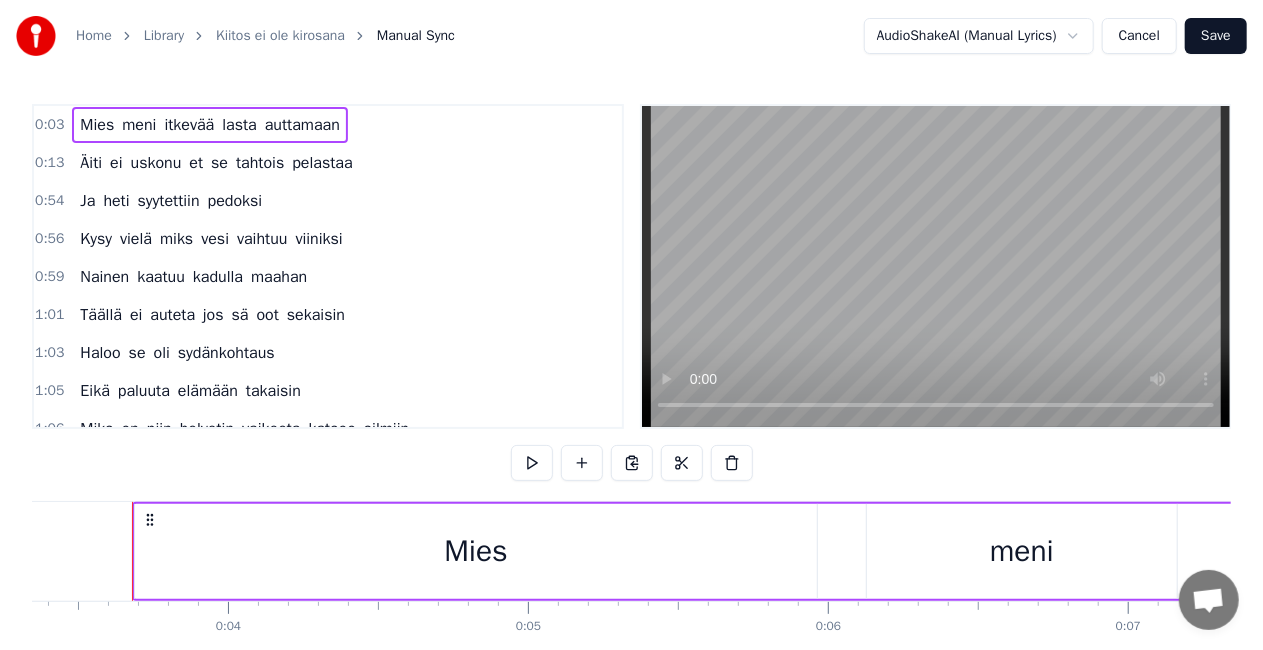 drag, startPoint x: 237, startPoint y: 549, endPoint x: 422, endPoint y: 562, distance: 185.45619 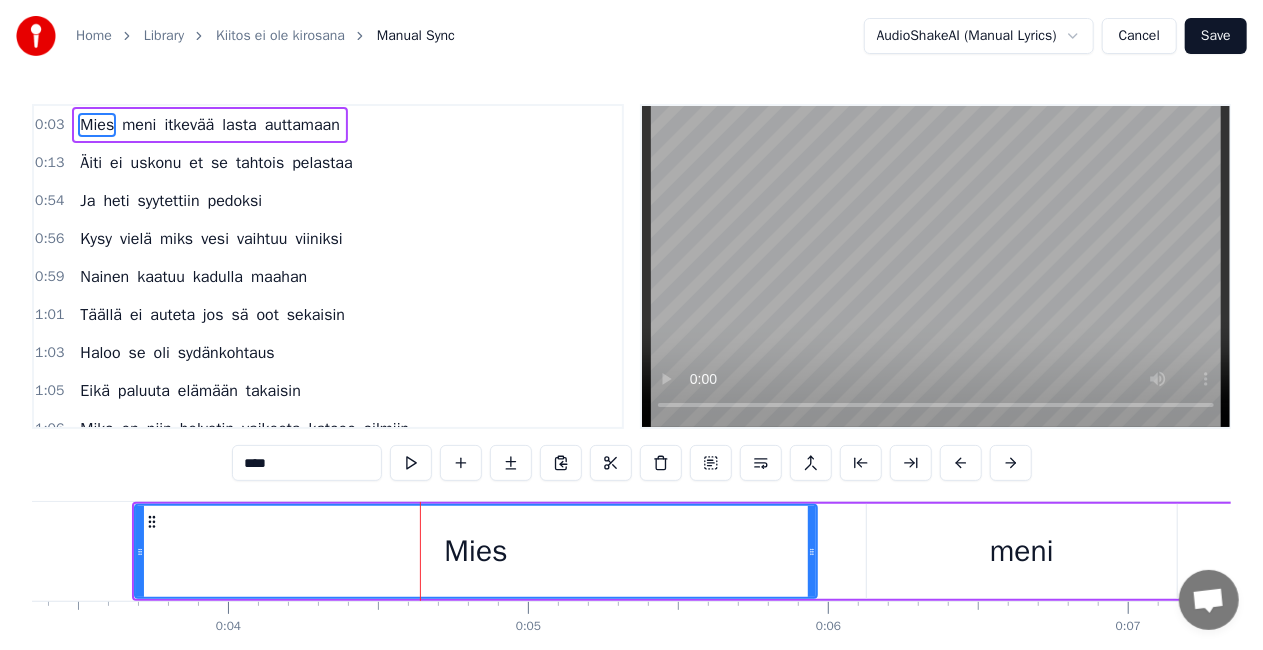 drag, startPoint x: 580, startPoint y: 548, endPoint x: 788, endPoint y: 560, distance: 208.34587 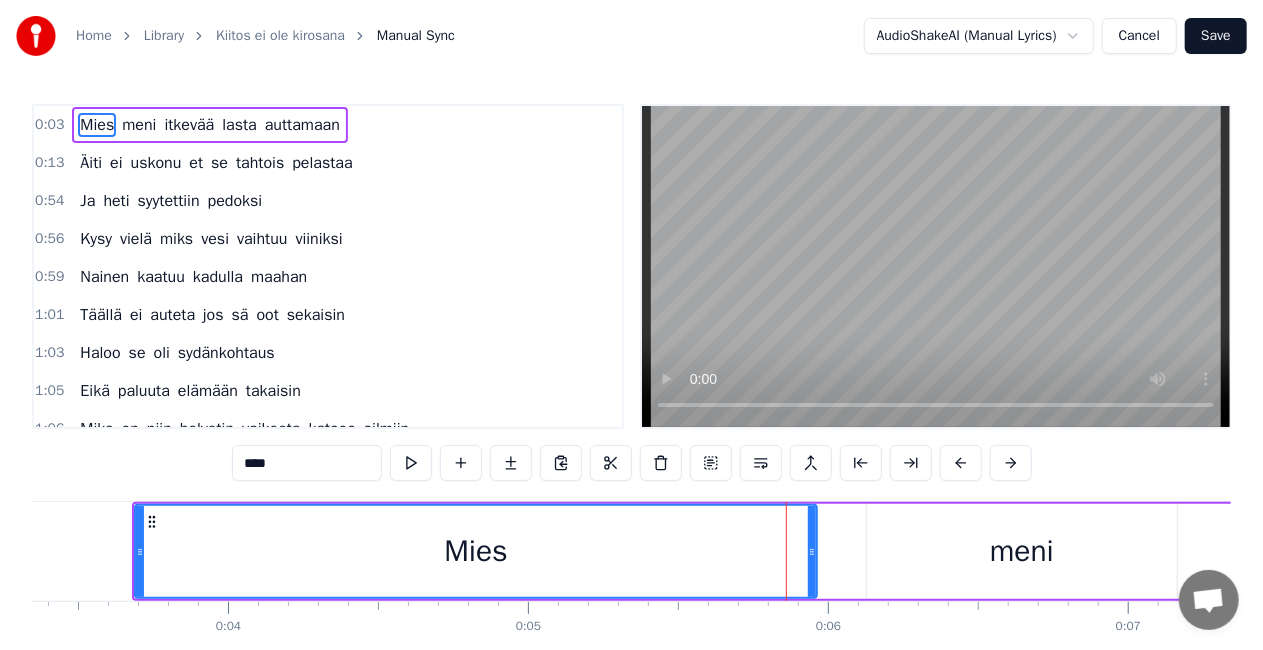 drag, startPoint x: 946, startPoint y: 547, endPoint x: 1080, endPoint y: 550, distance: 134.03358 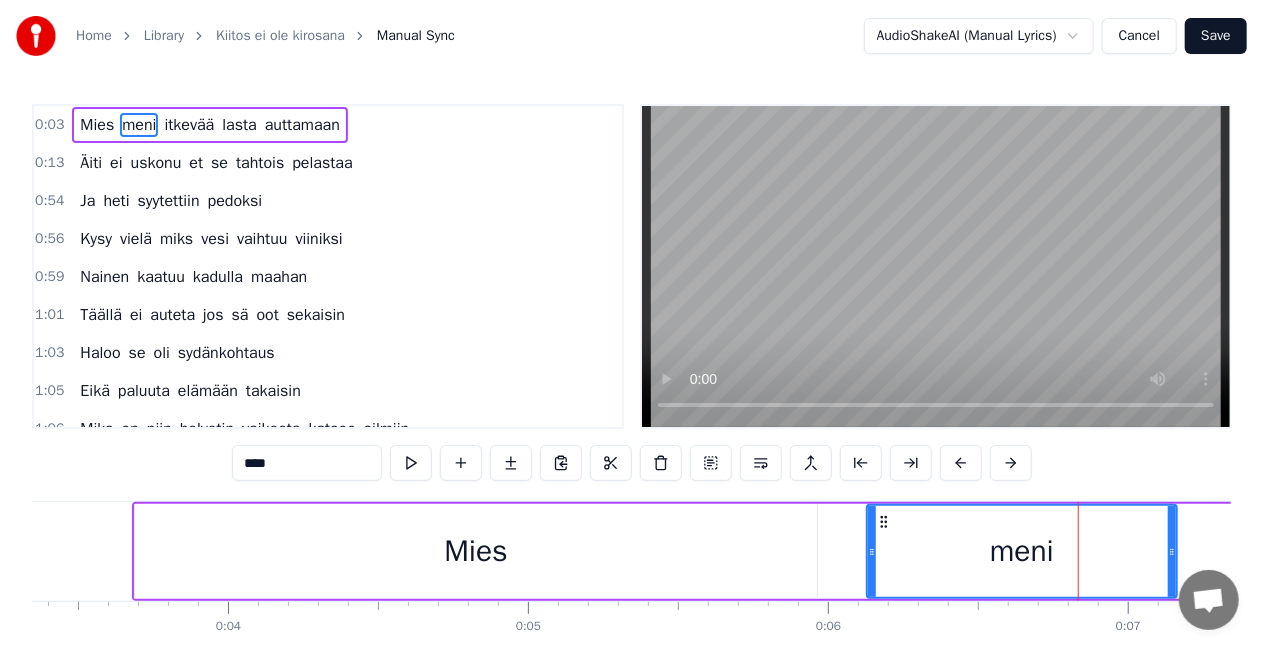 click on "Cancel" at bounding box center [1139, 36] 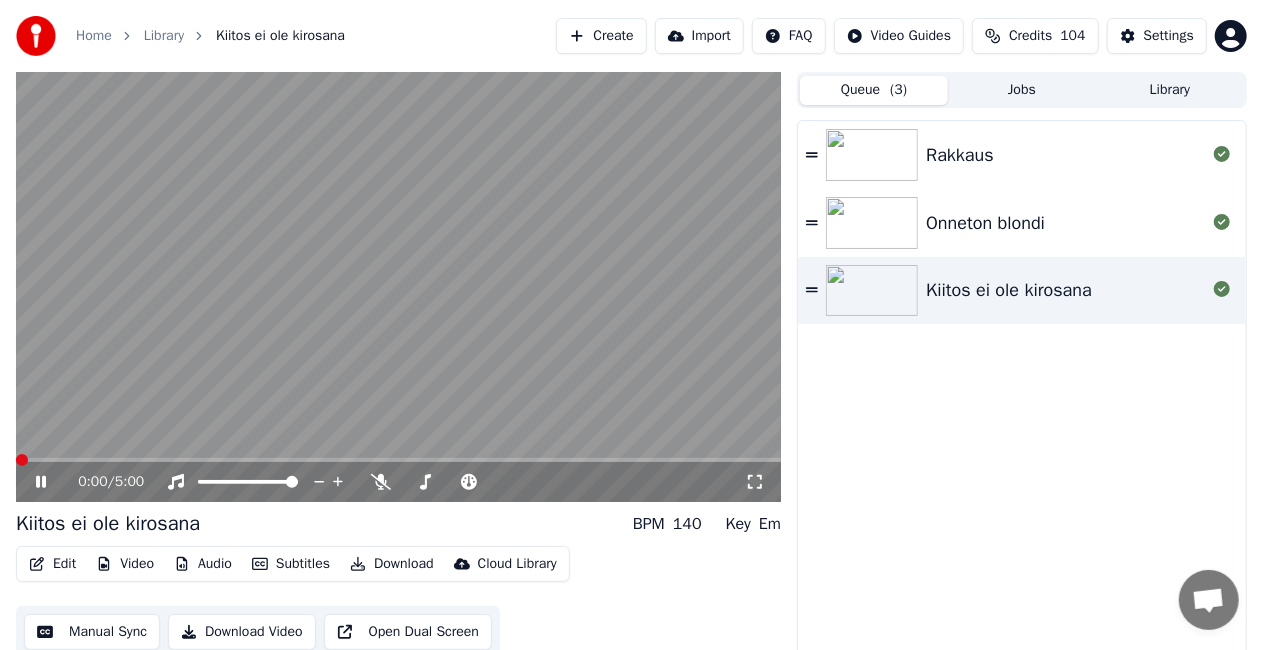 click at bounding box center (398, 287) 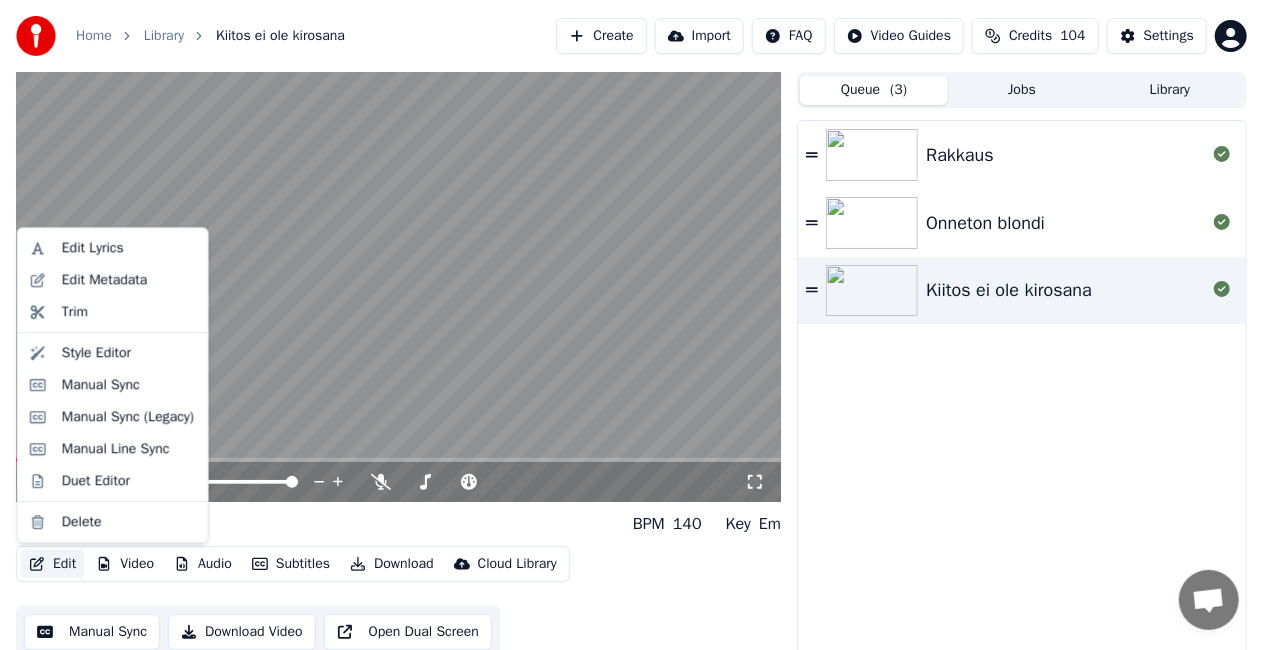 click on "Edit" at bounding box center [52, 564] 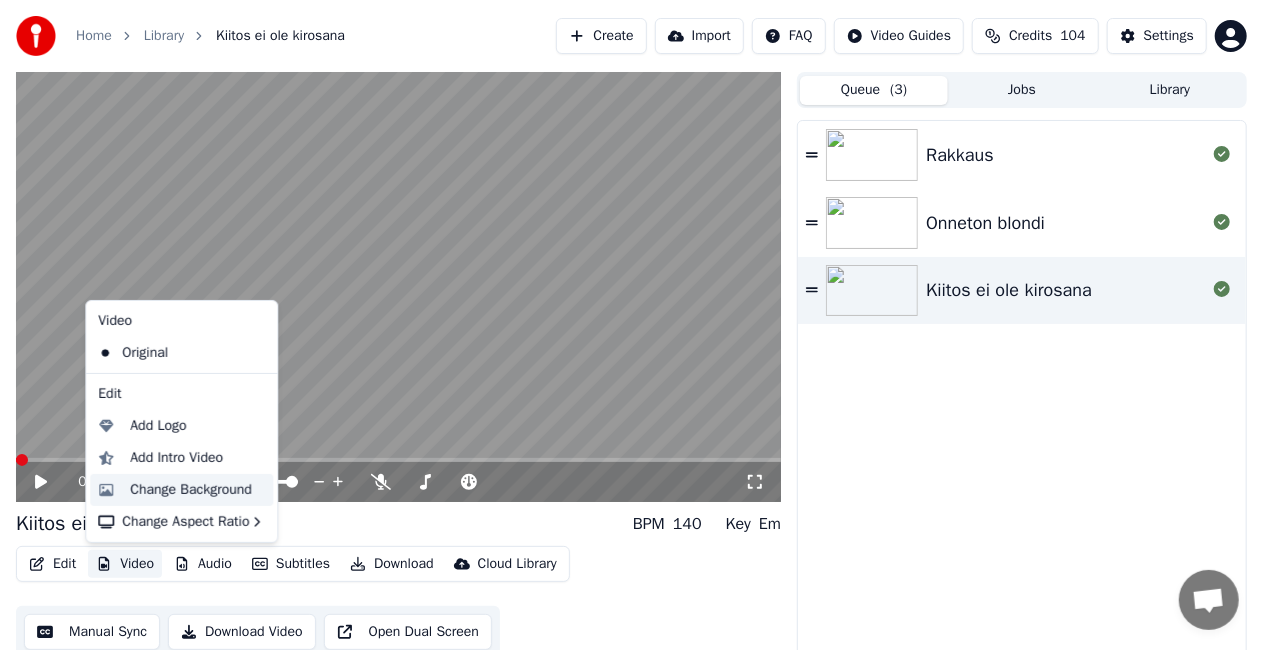 click on "Change Background" at bounding box center (181, 490) 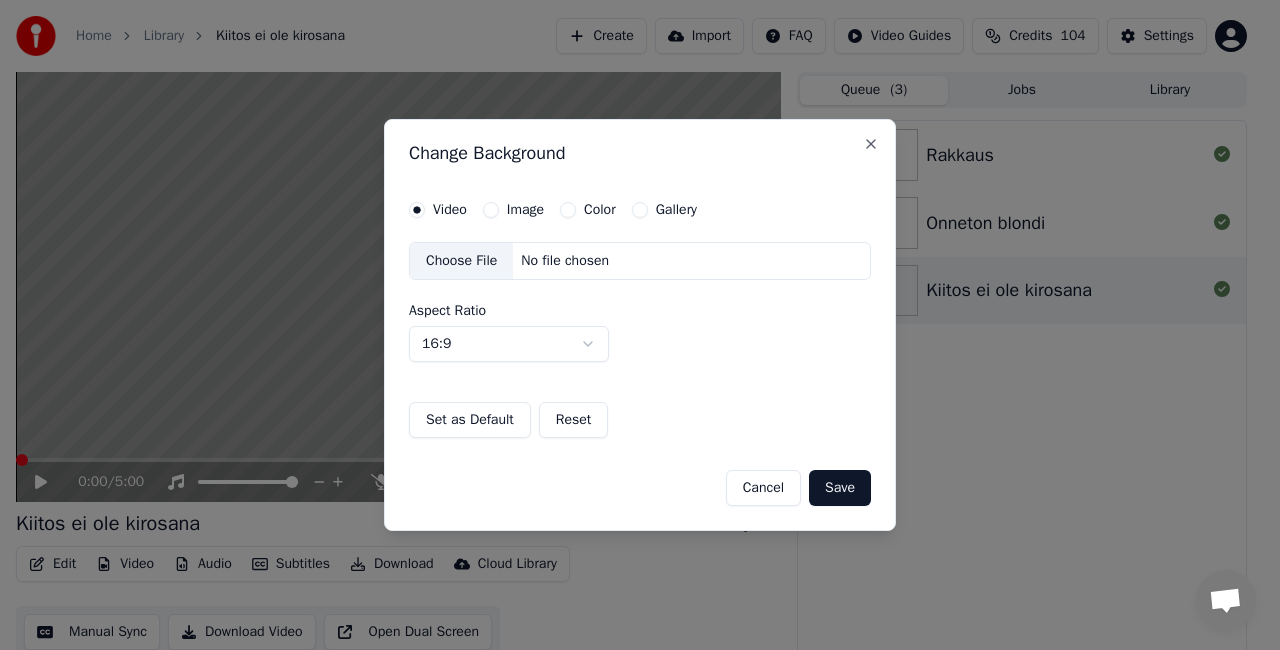 click on "Cancel" at bounding box center (763, 488) 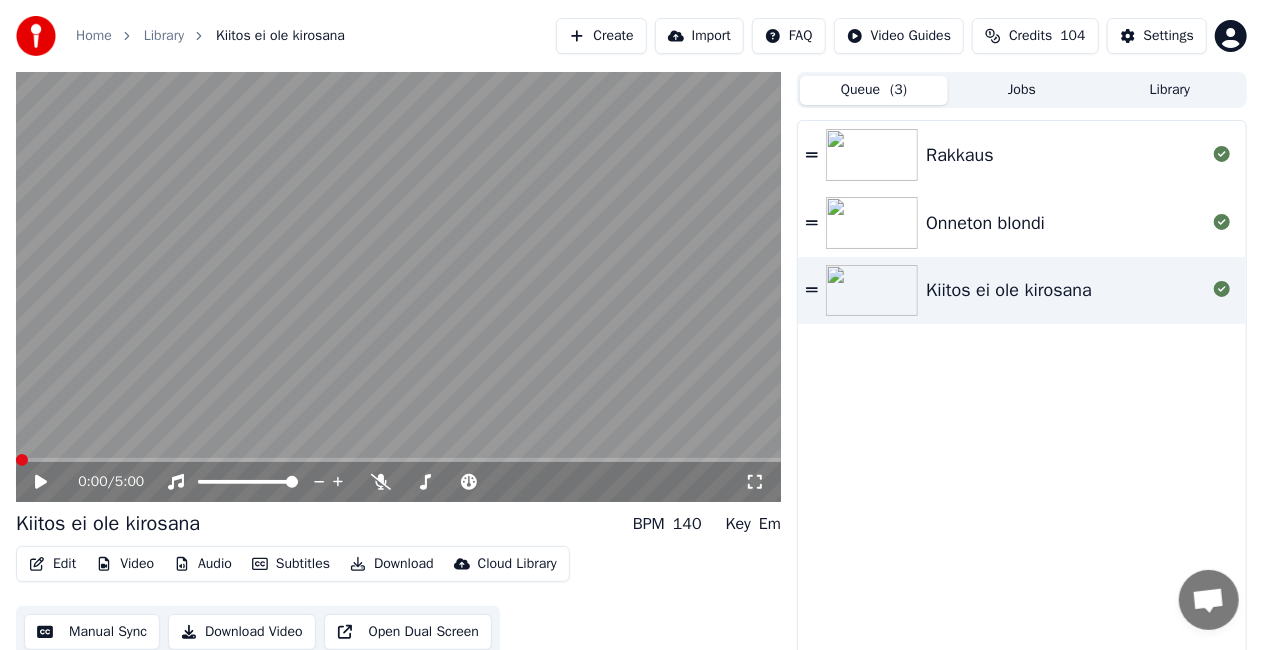 click on "Video" at bounding box center [125, 564] 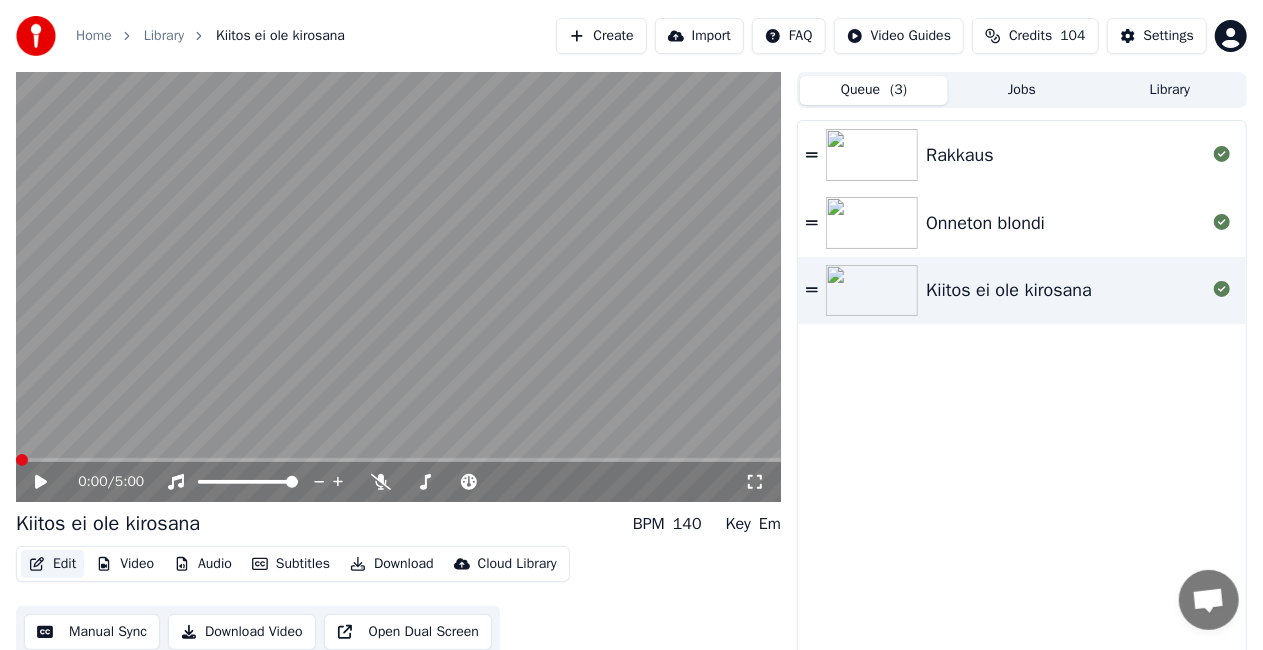 click on "Edit" at bounding box center [52, 564] 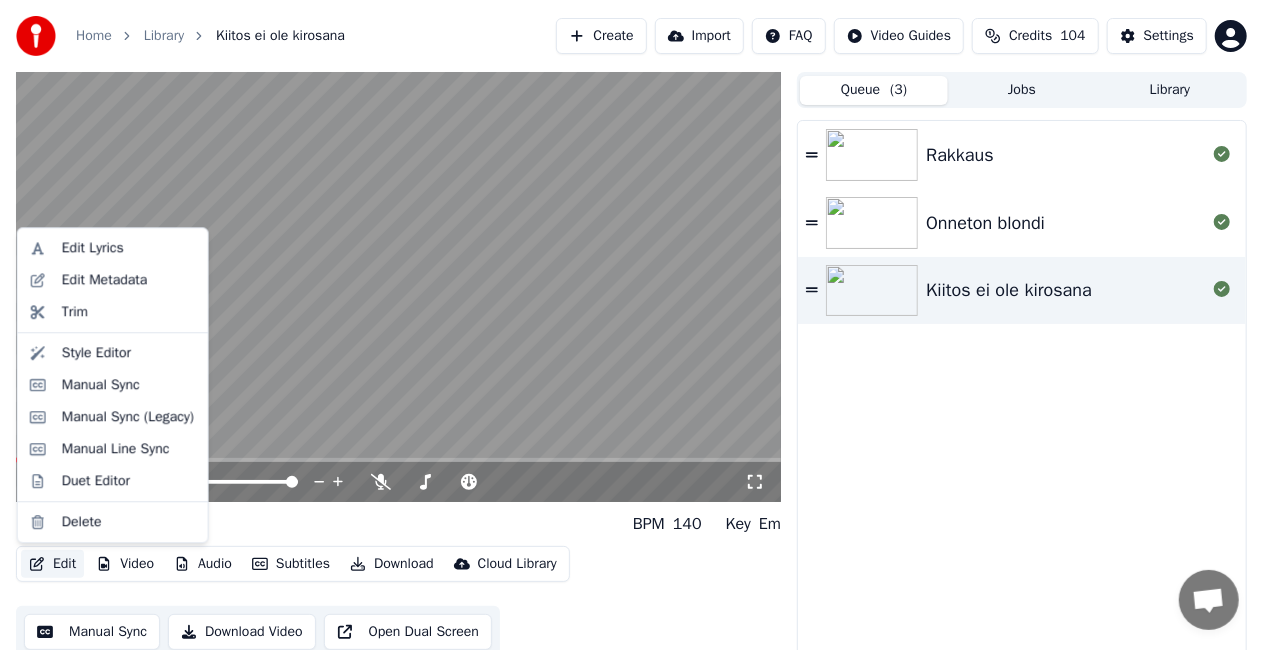 click on "Edit" at bounding box center (52, 564) 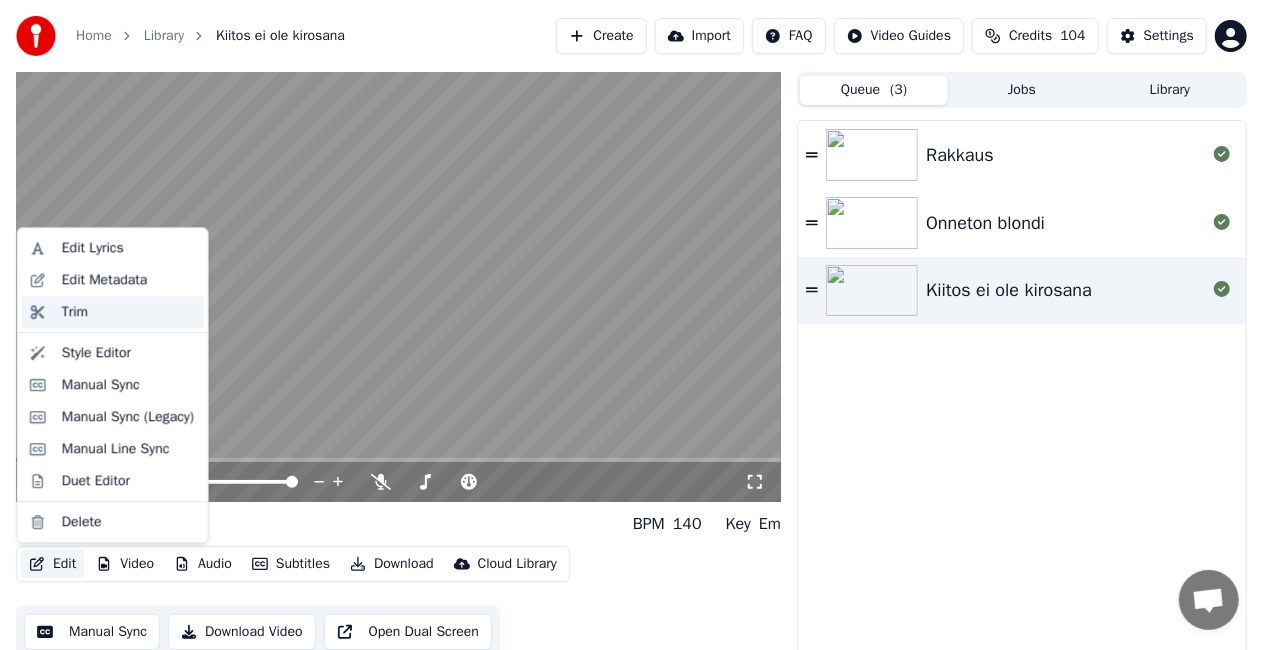 click on "Trim" at bounding box center (113, 312) 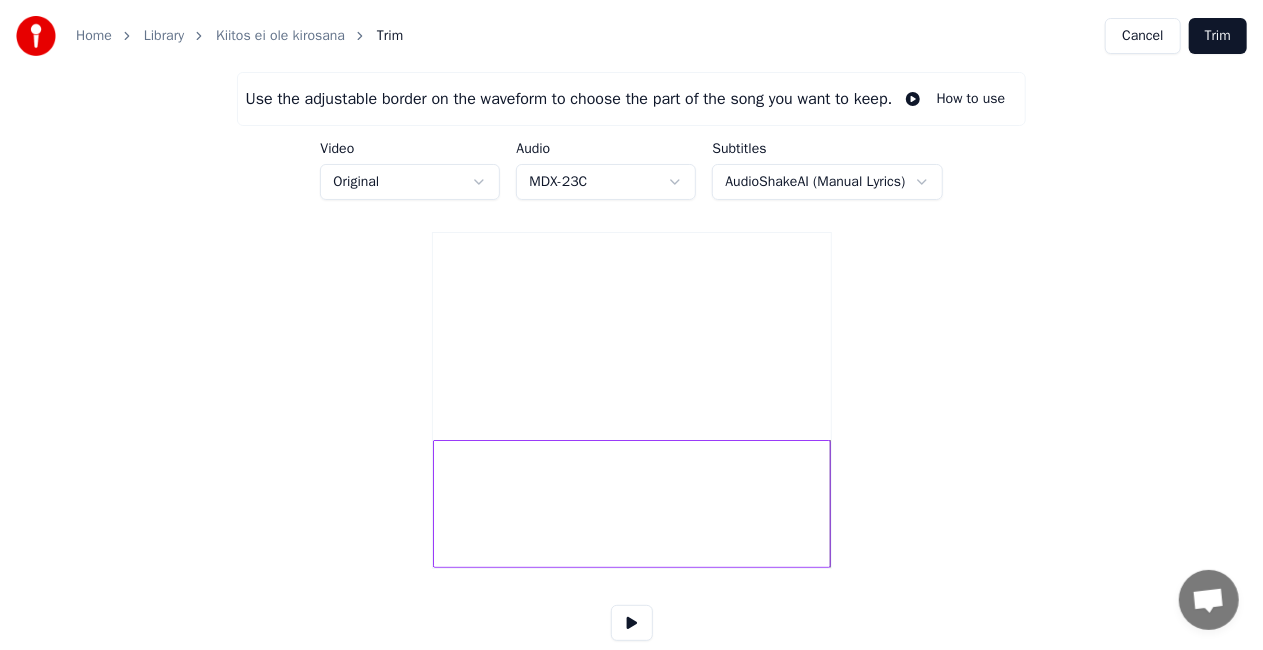 click at bounding box center [632, 504] 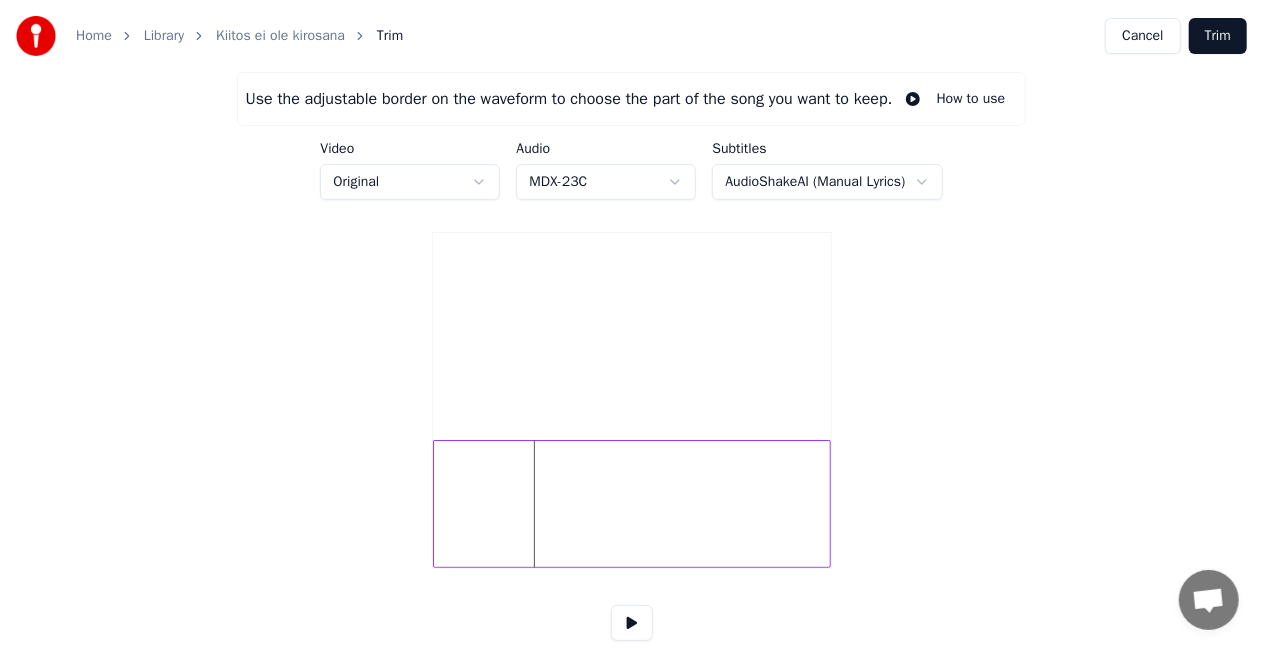 click at bounding box center (632, 623) 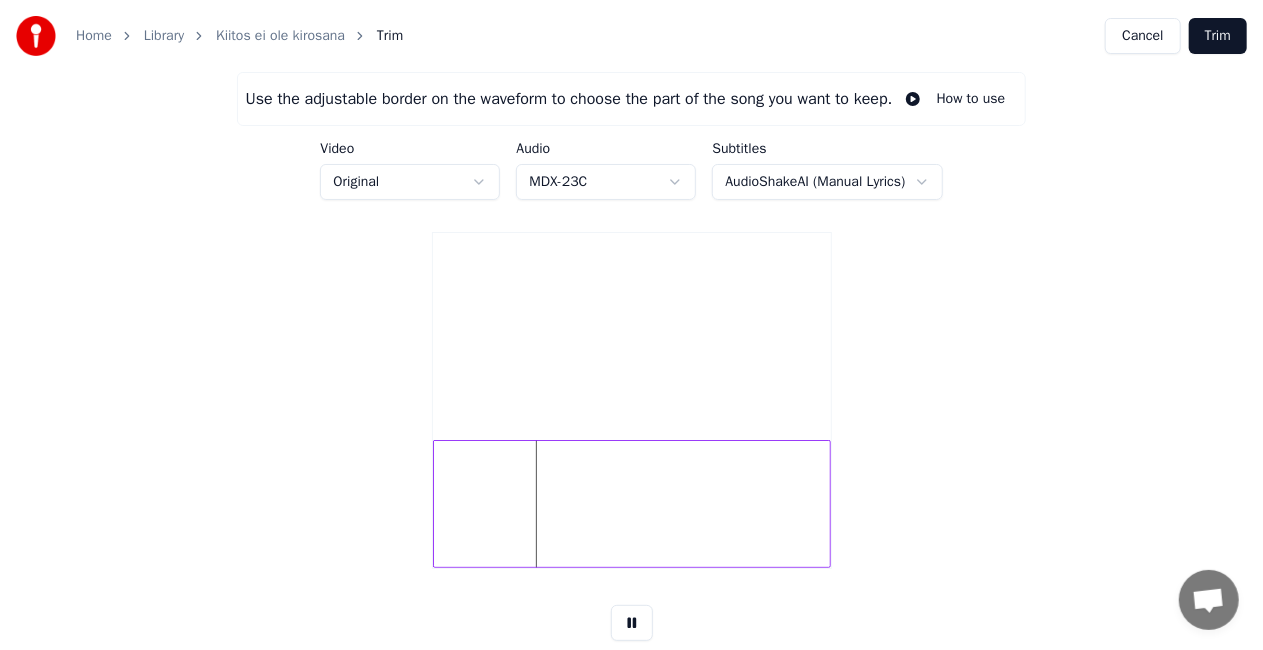 click at bounding box center [632, 504] 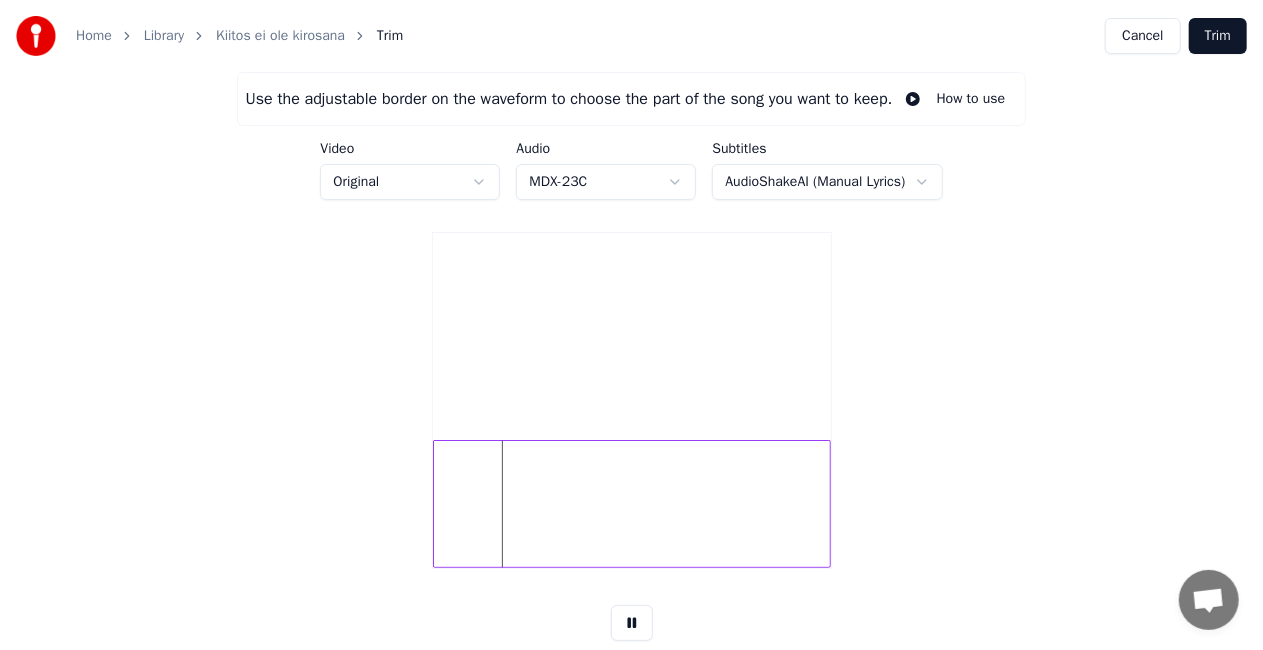 click at bounding box center [632, 504] 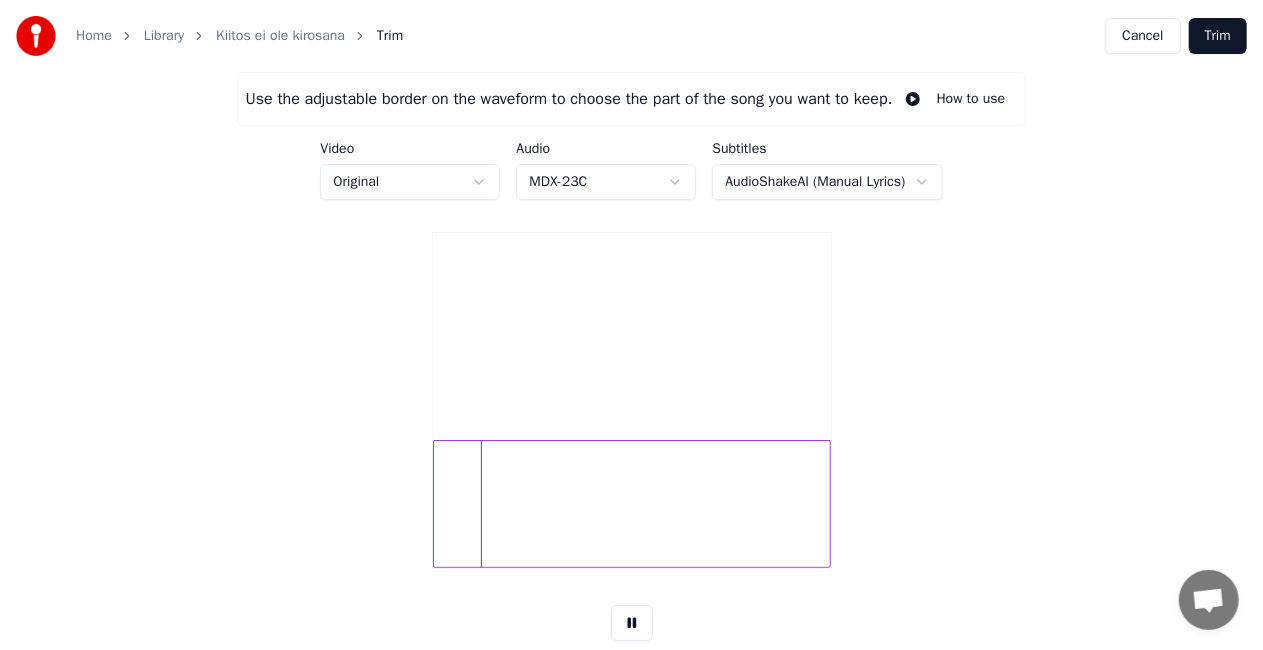 type 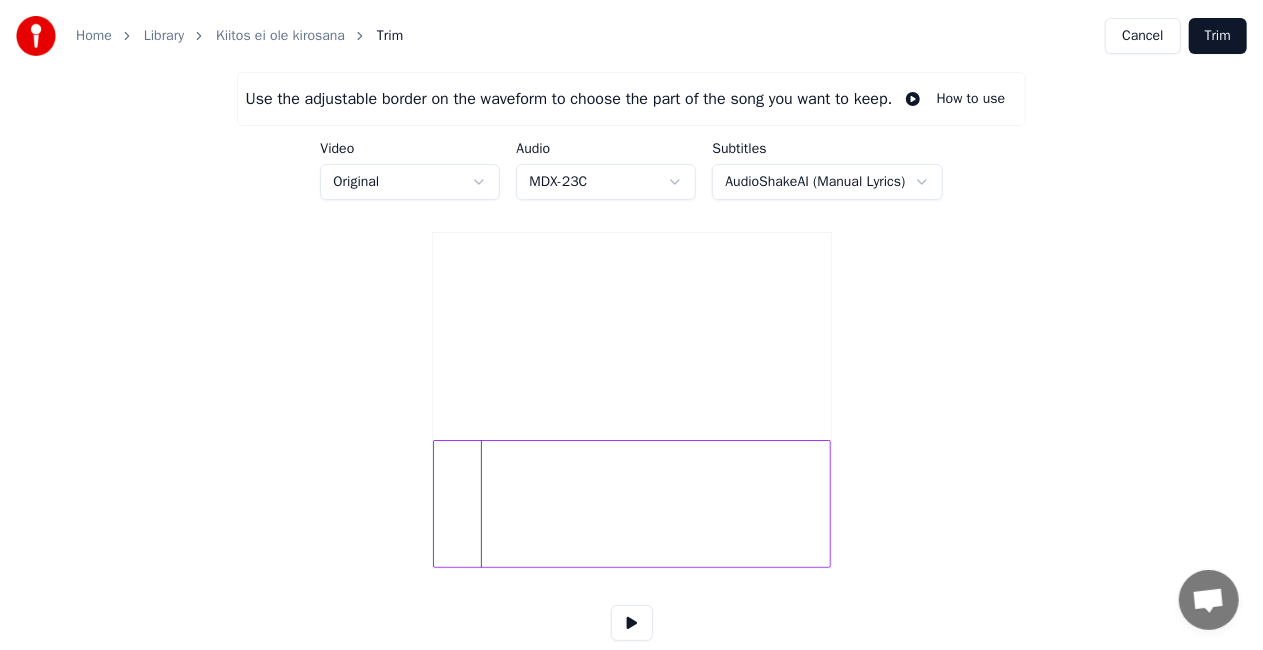 click at bounding box center (632, 504) 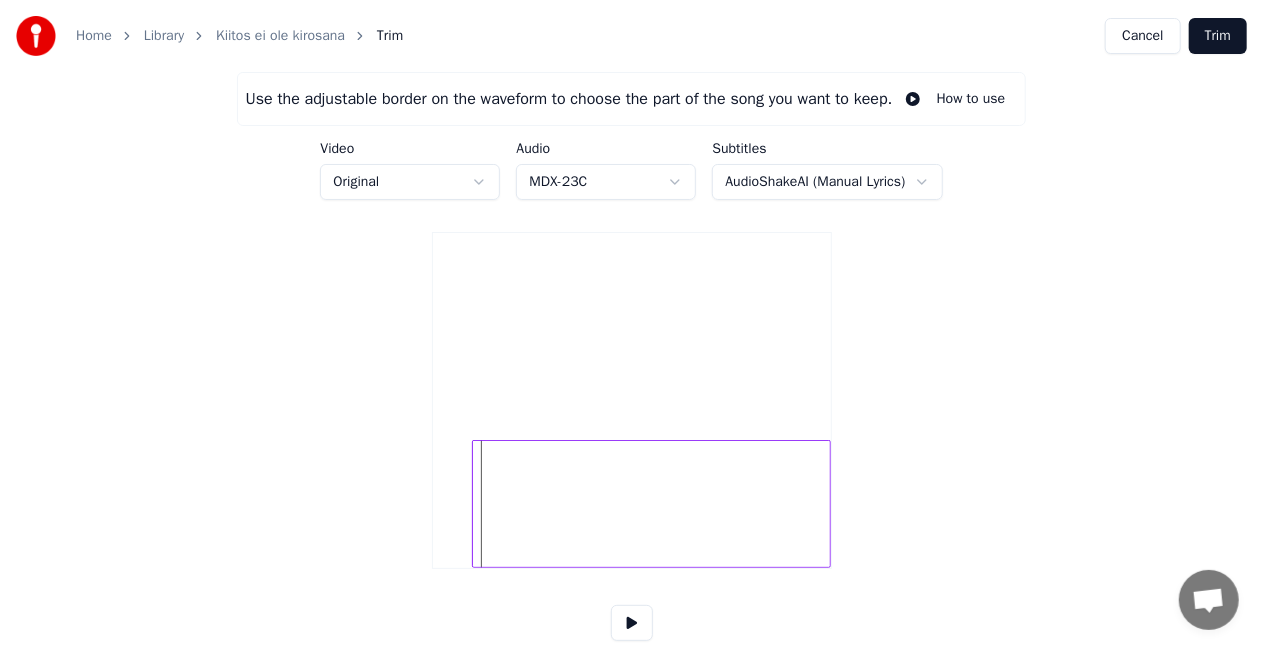 click at bounding box center [476, 504] 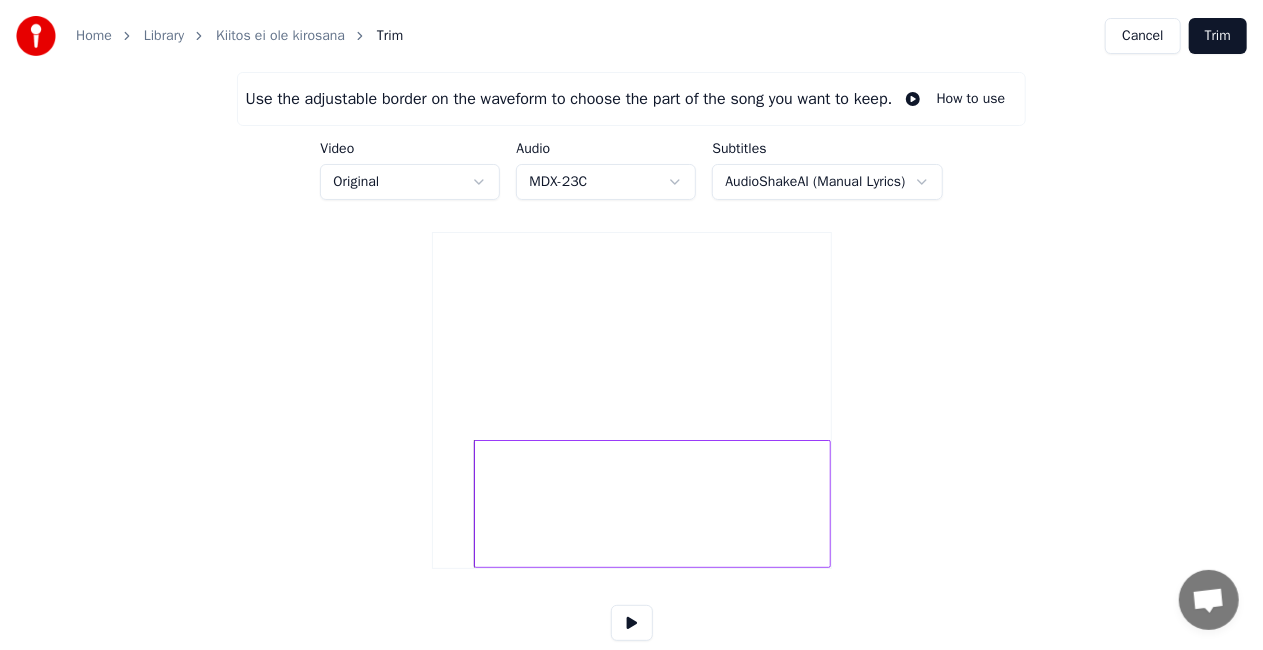 scroll, scrollTop: 132, scrollLeft: 0, axis: vertical 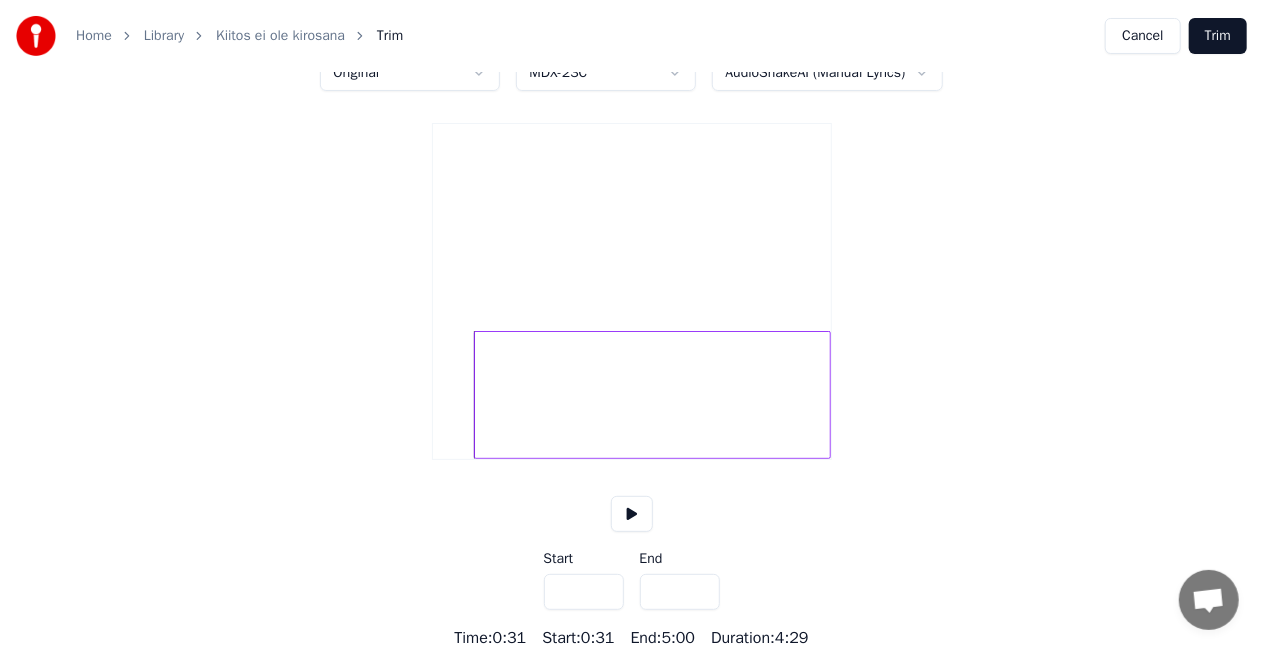 click on "Trim" at bounding box center [1218, 36] 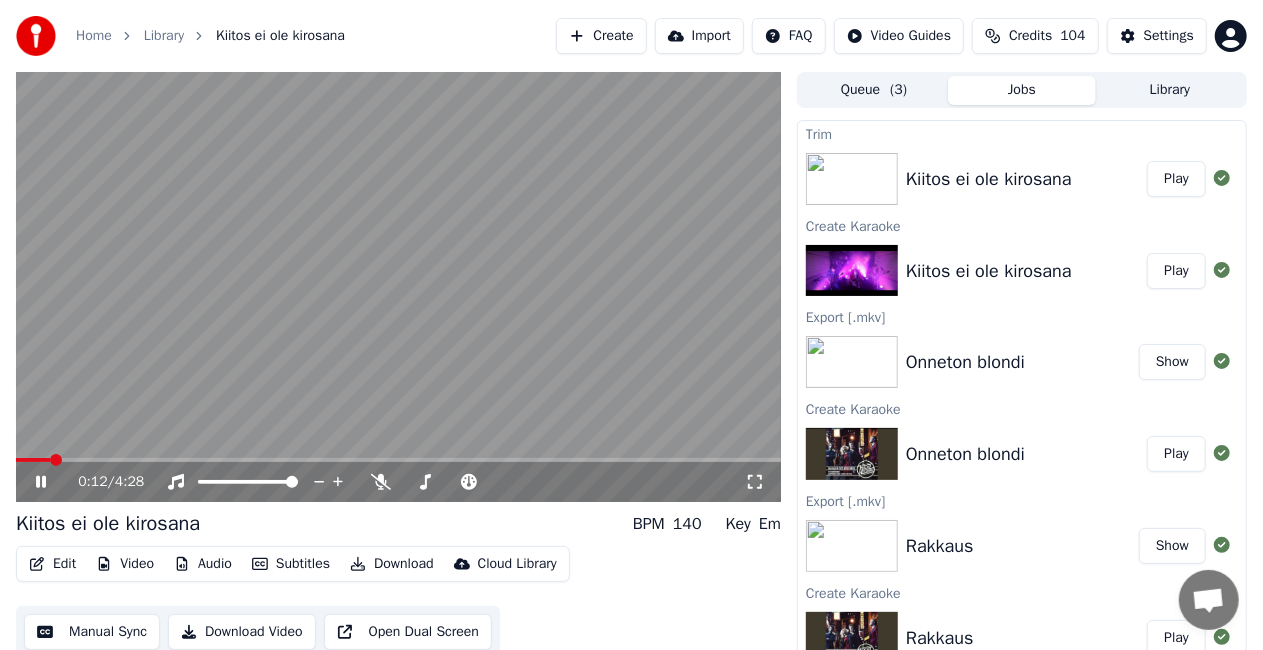 click at bounding box center [398, 287] 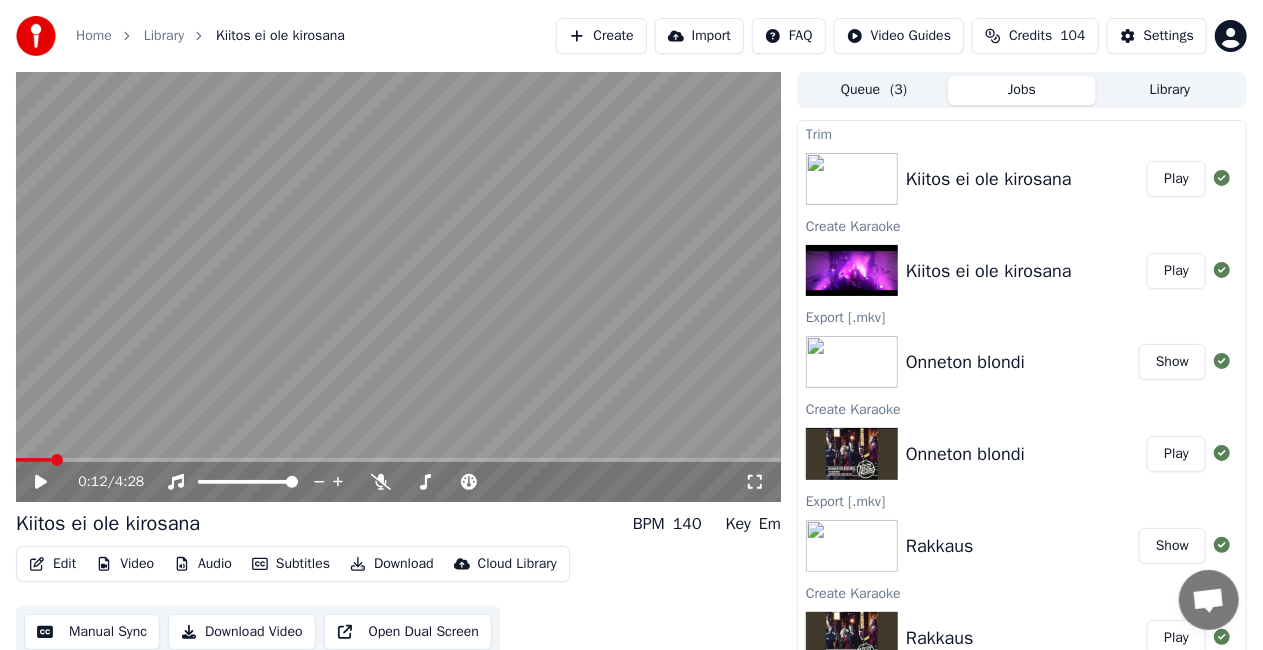 click on "Download Video" at bounding box center (242, 632) 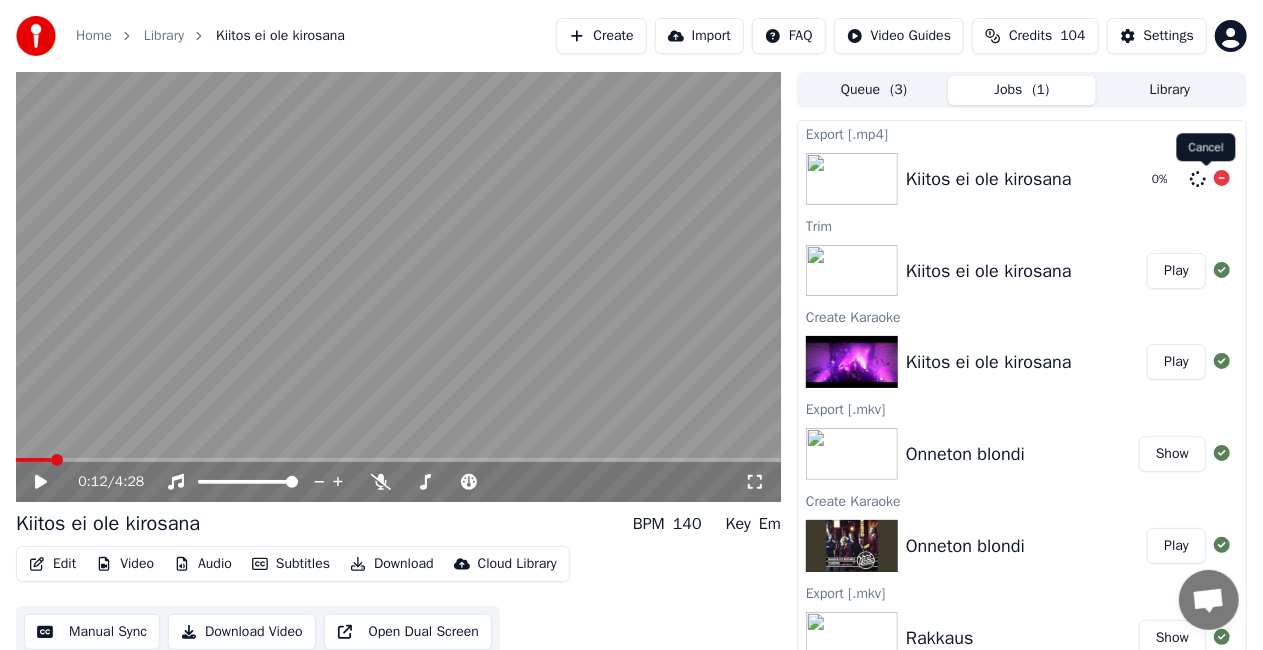 click 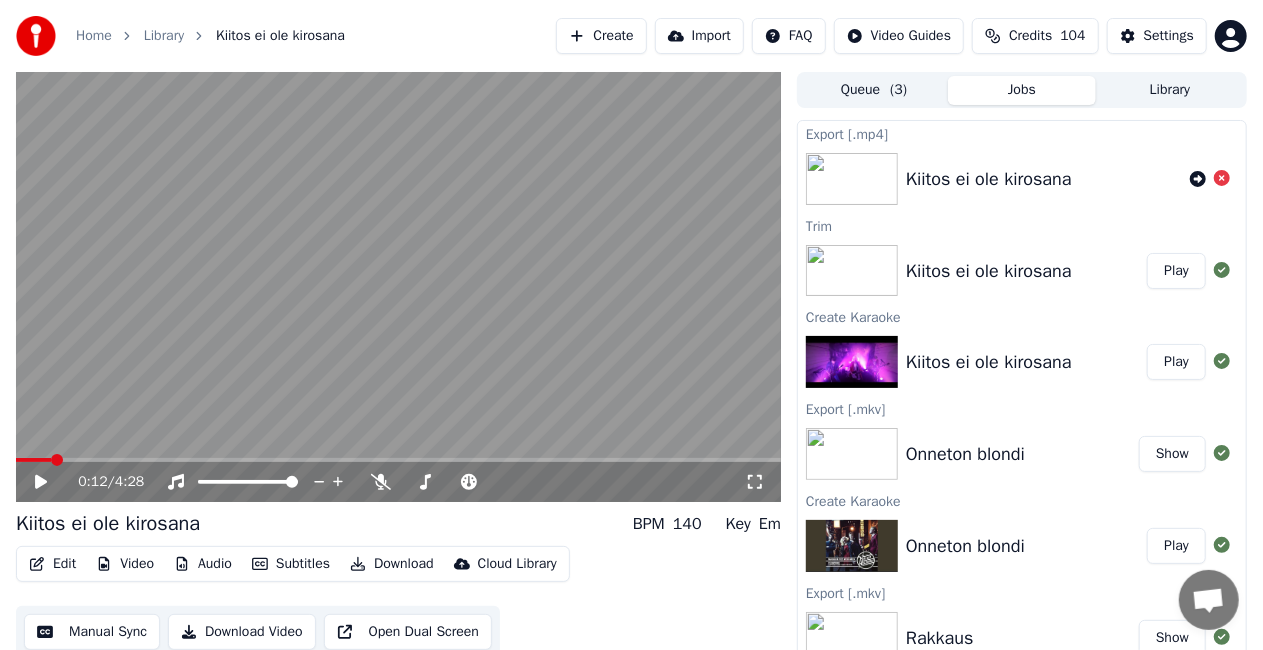 click on "Play" at bounding box center (1176, 271) 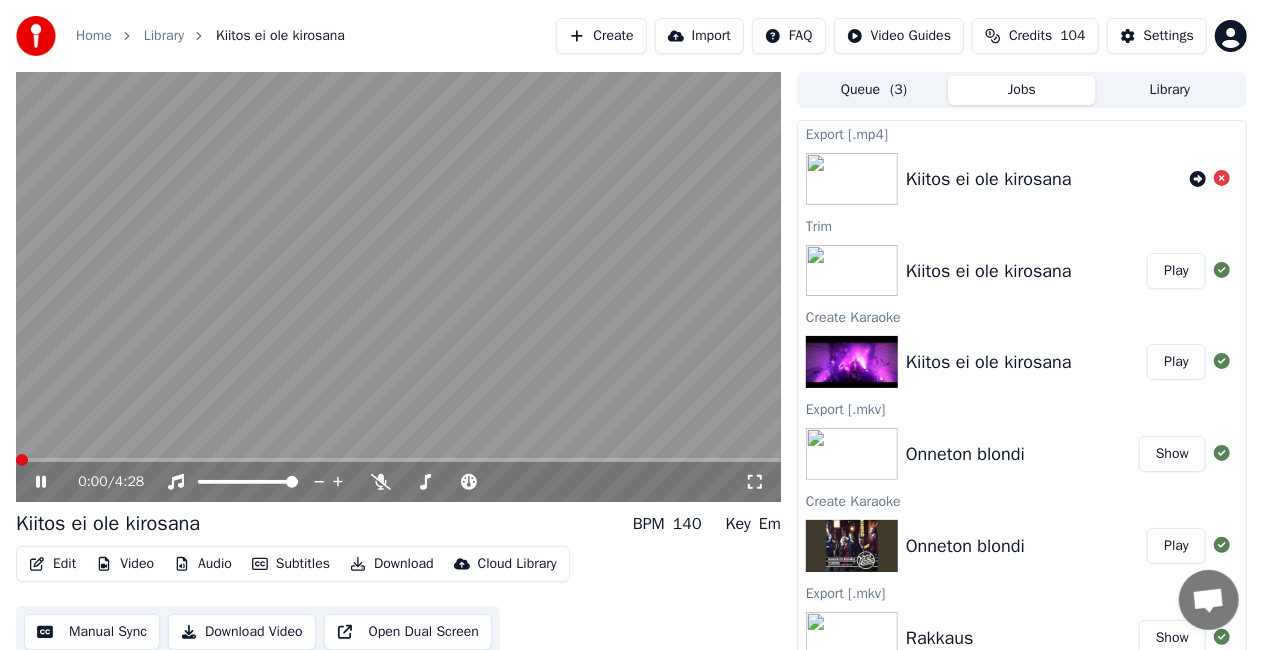 scroll, scrollTop: 22, scrollLeft: 0, axis: vertical 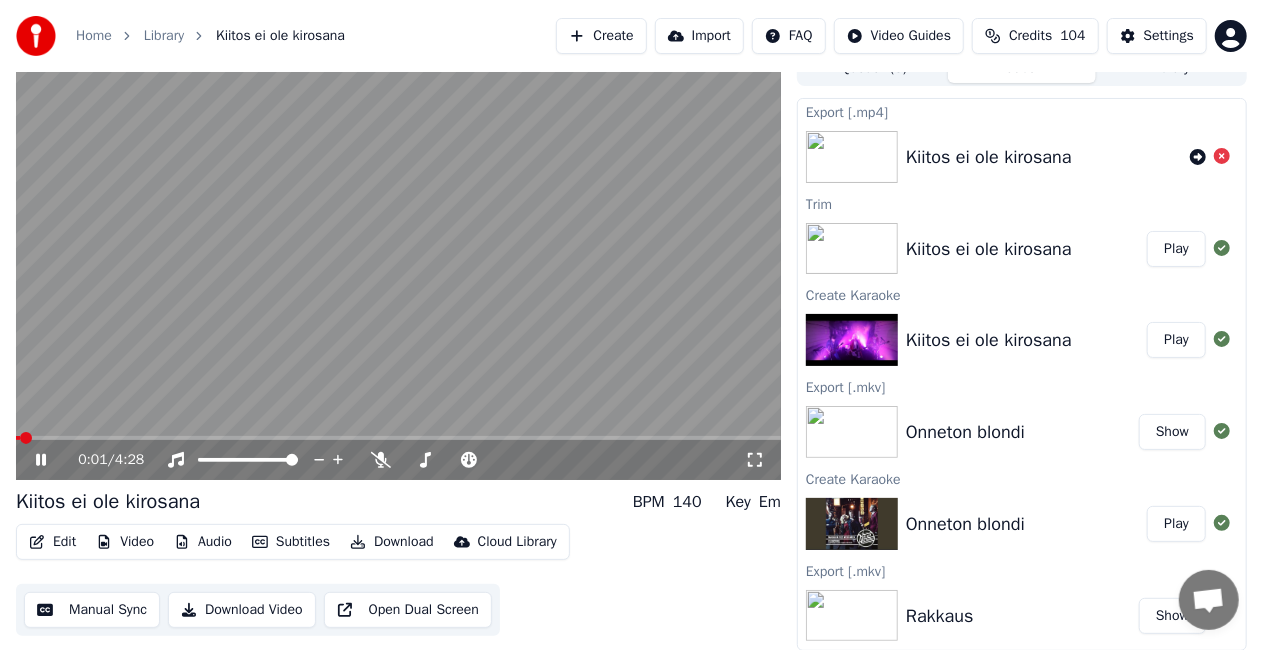 click at bounding box center (398, 265) 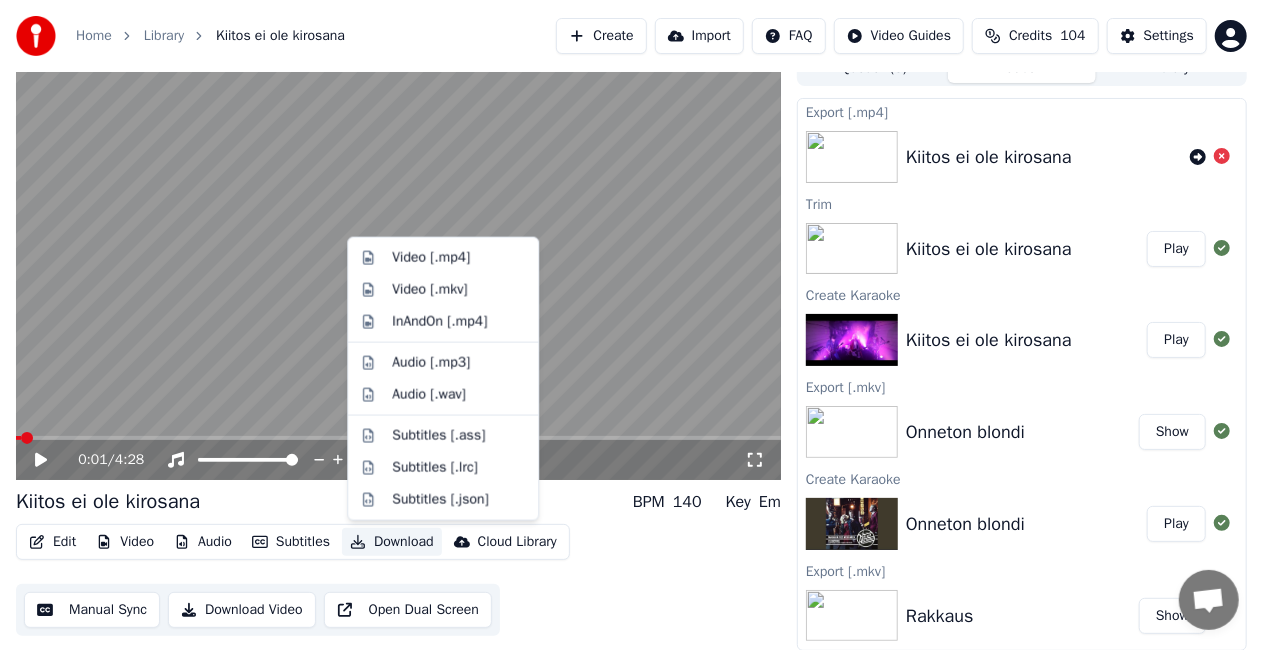 click on "Download" at bounding box center (392, 542) 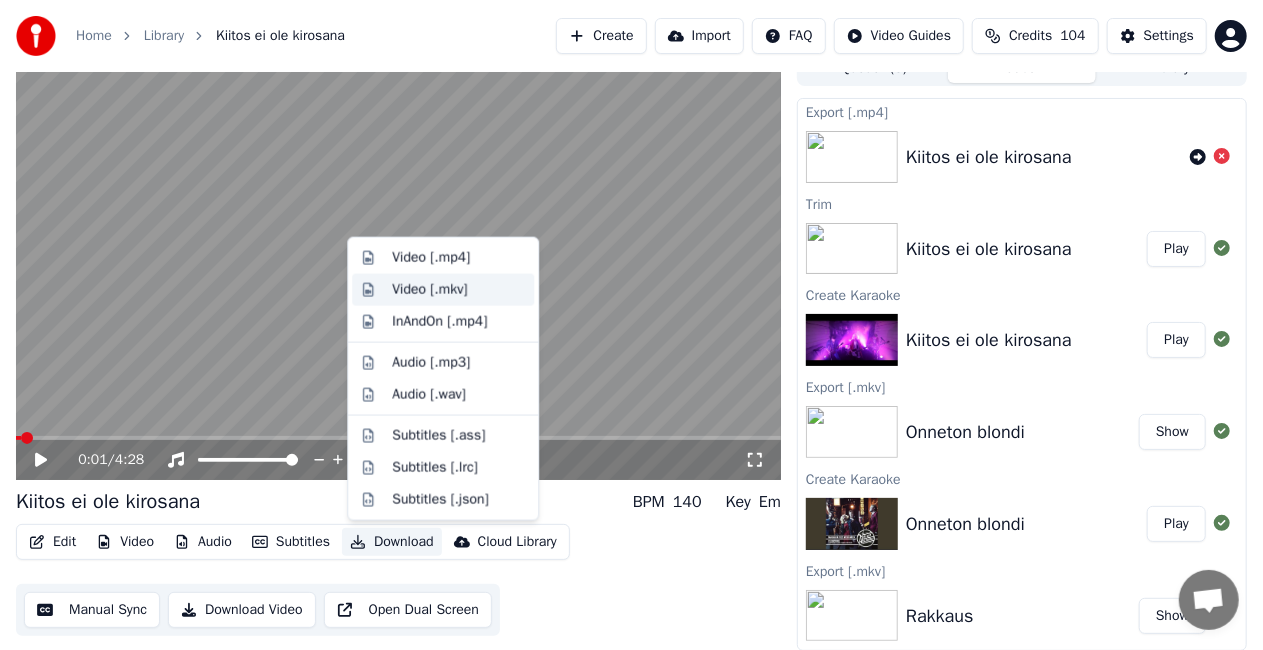 click on "Video [.mkv]" at bounding box center [459, 290] 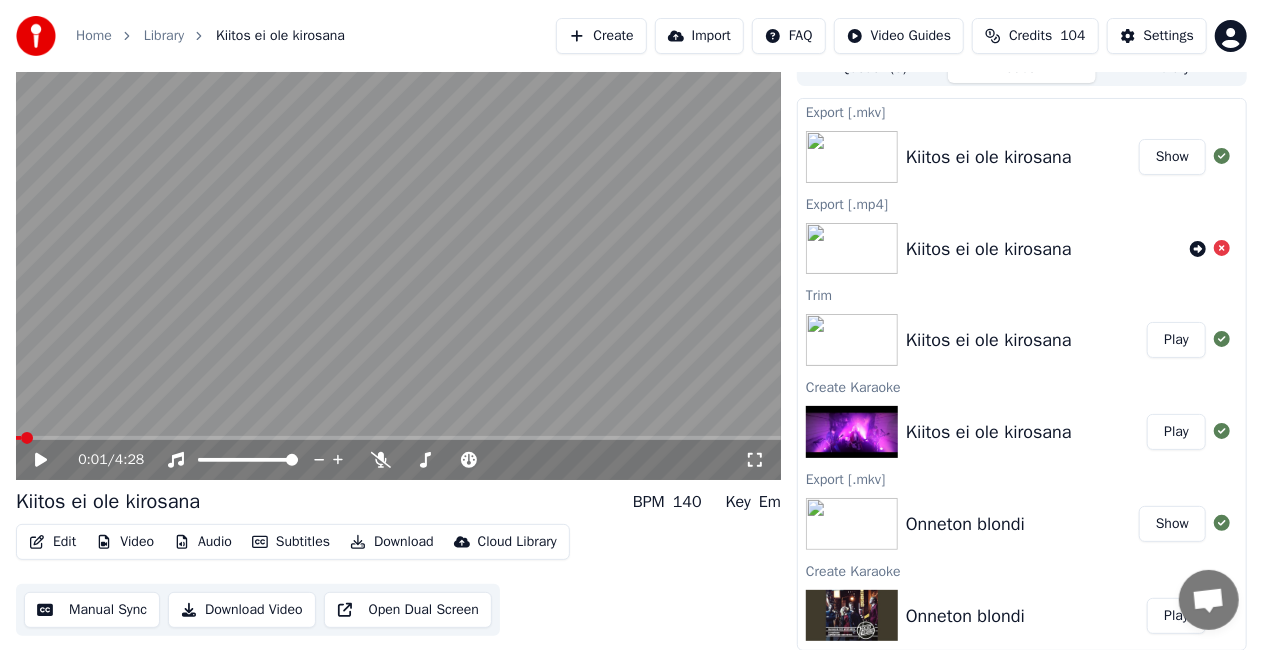 click on "Show" at bounding box center (1172, 157) 